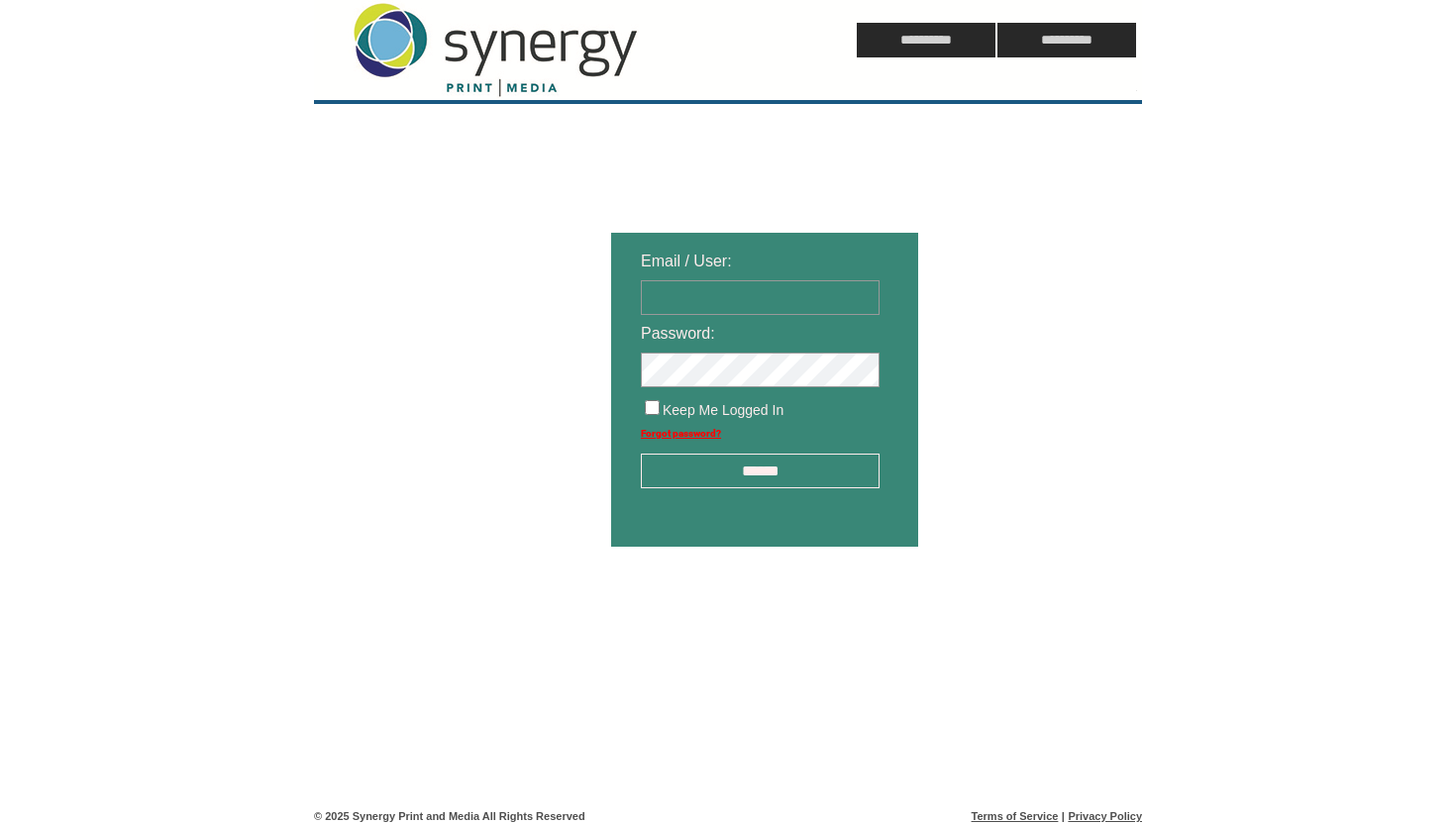 scroll, scrollTop: 0, scrollLeft: 0, axis: both 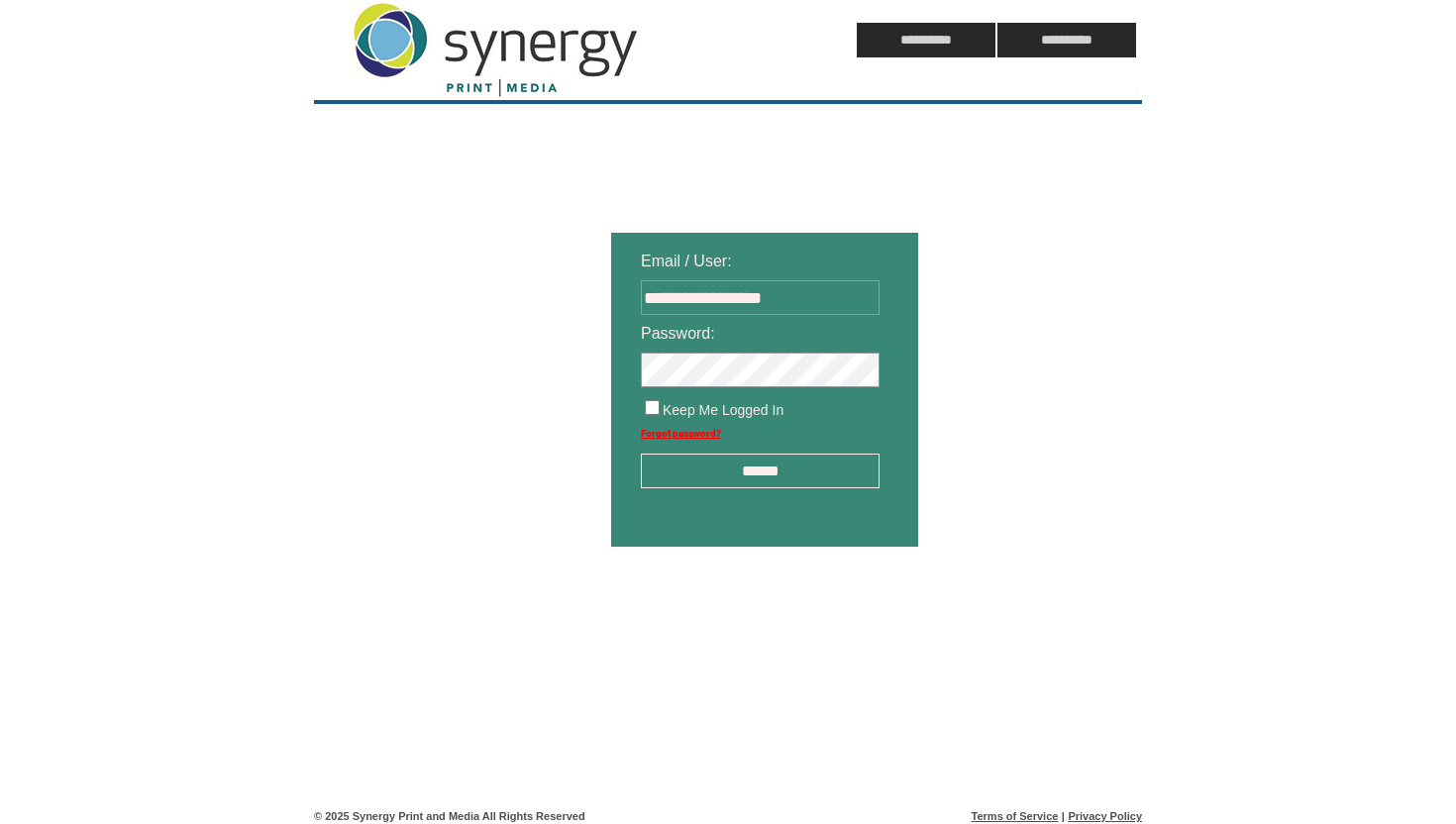 click on "******" at bounding box center (760, 470) 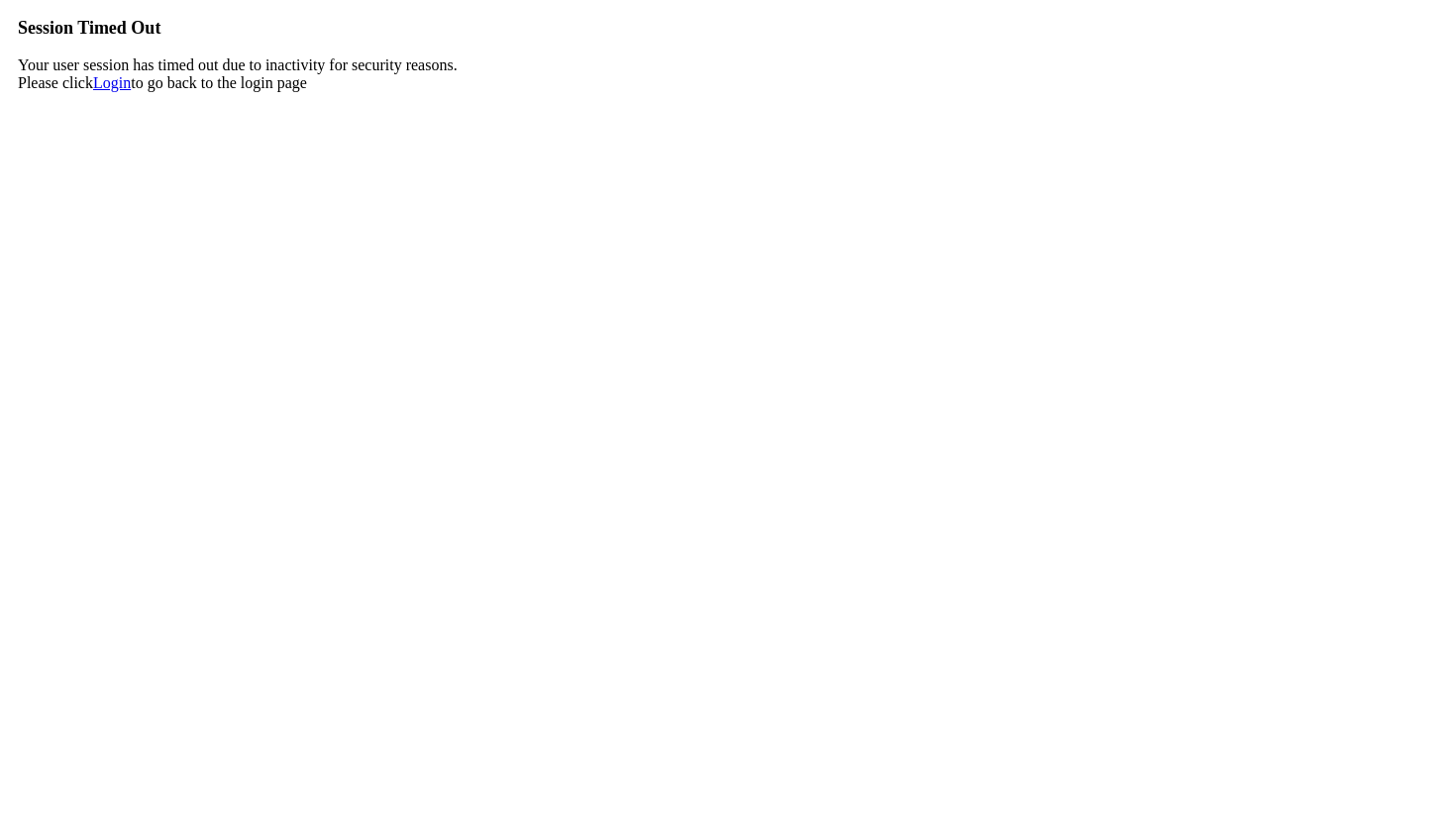 scroll, scrollTop: 0, scrollLeft: 0, axis: both 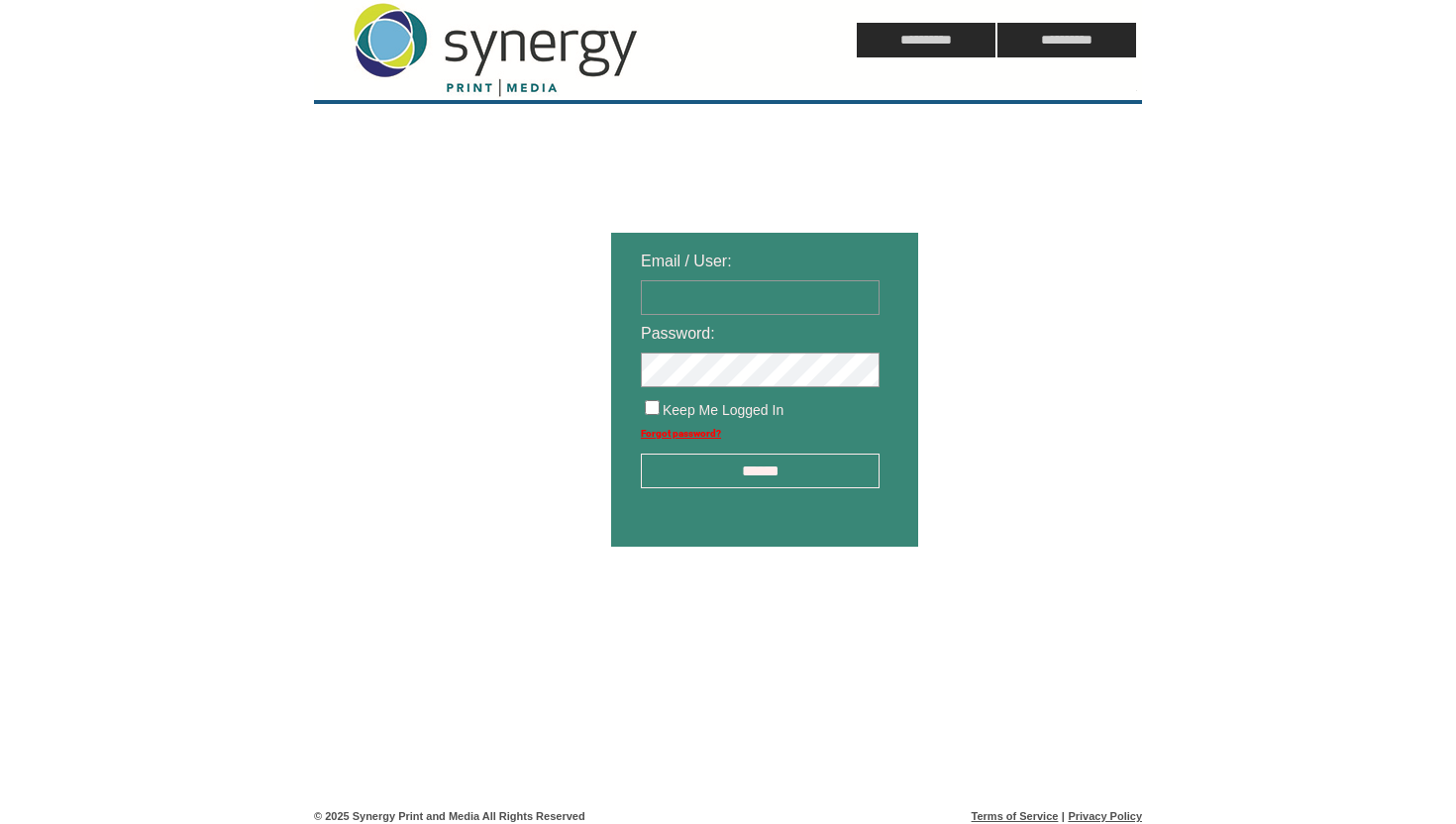 click at bounding box center (760, 297) 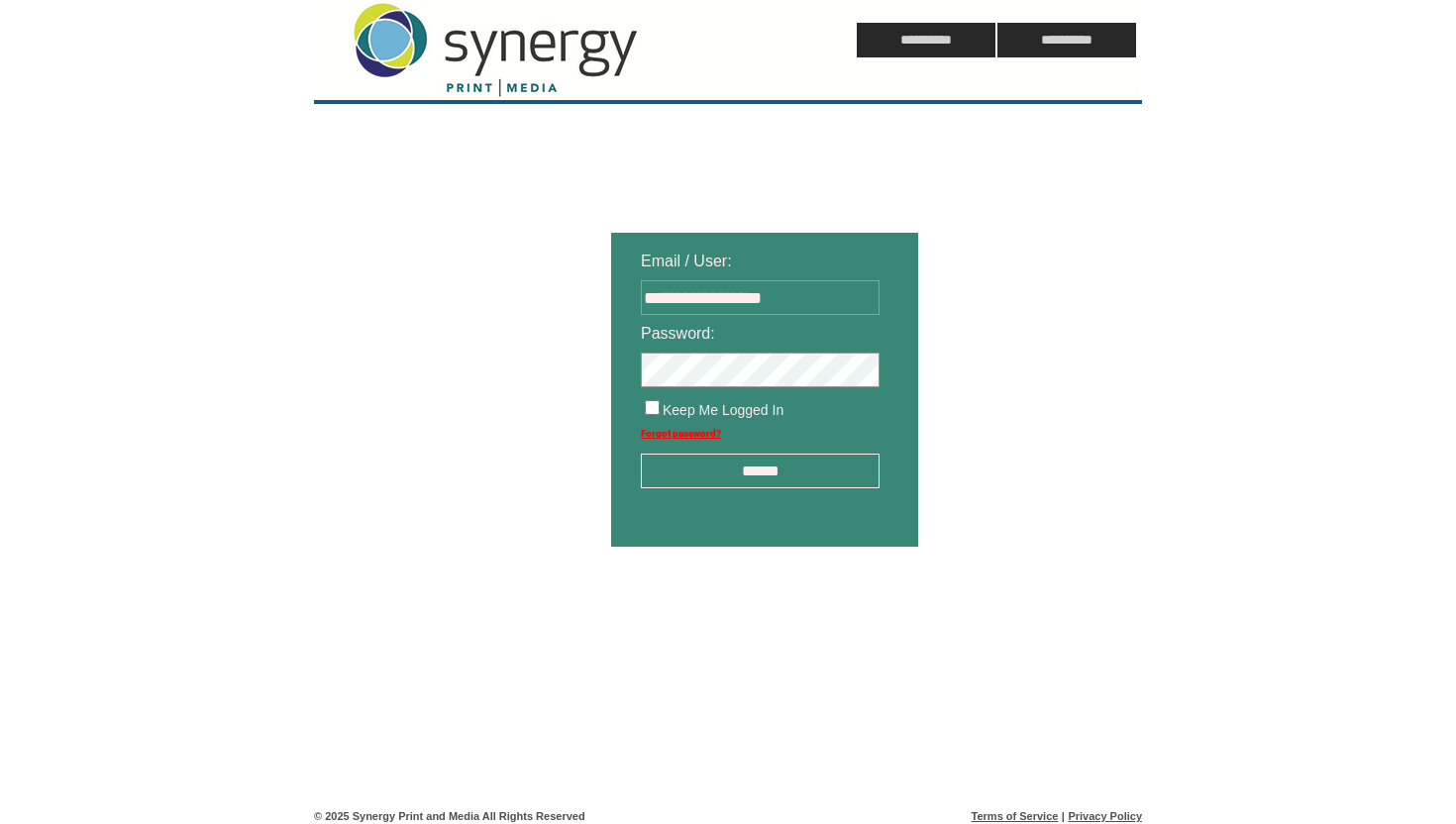 click on "******" at bounding box center (760, 470) 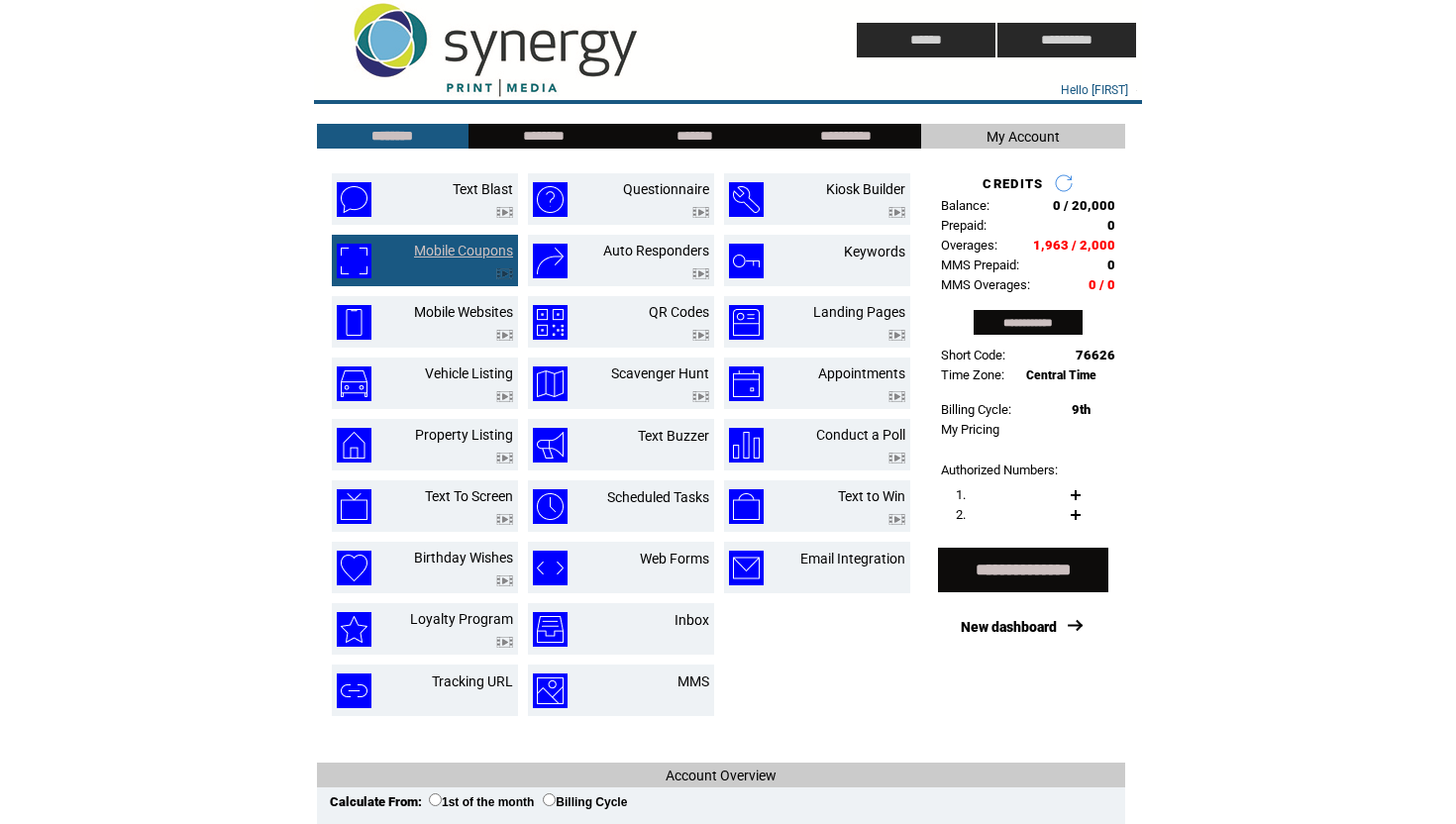 scroll, scrollTop: 0, scrollLeft: 0, axis: both 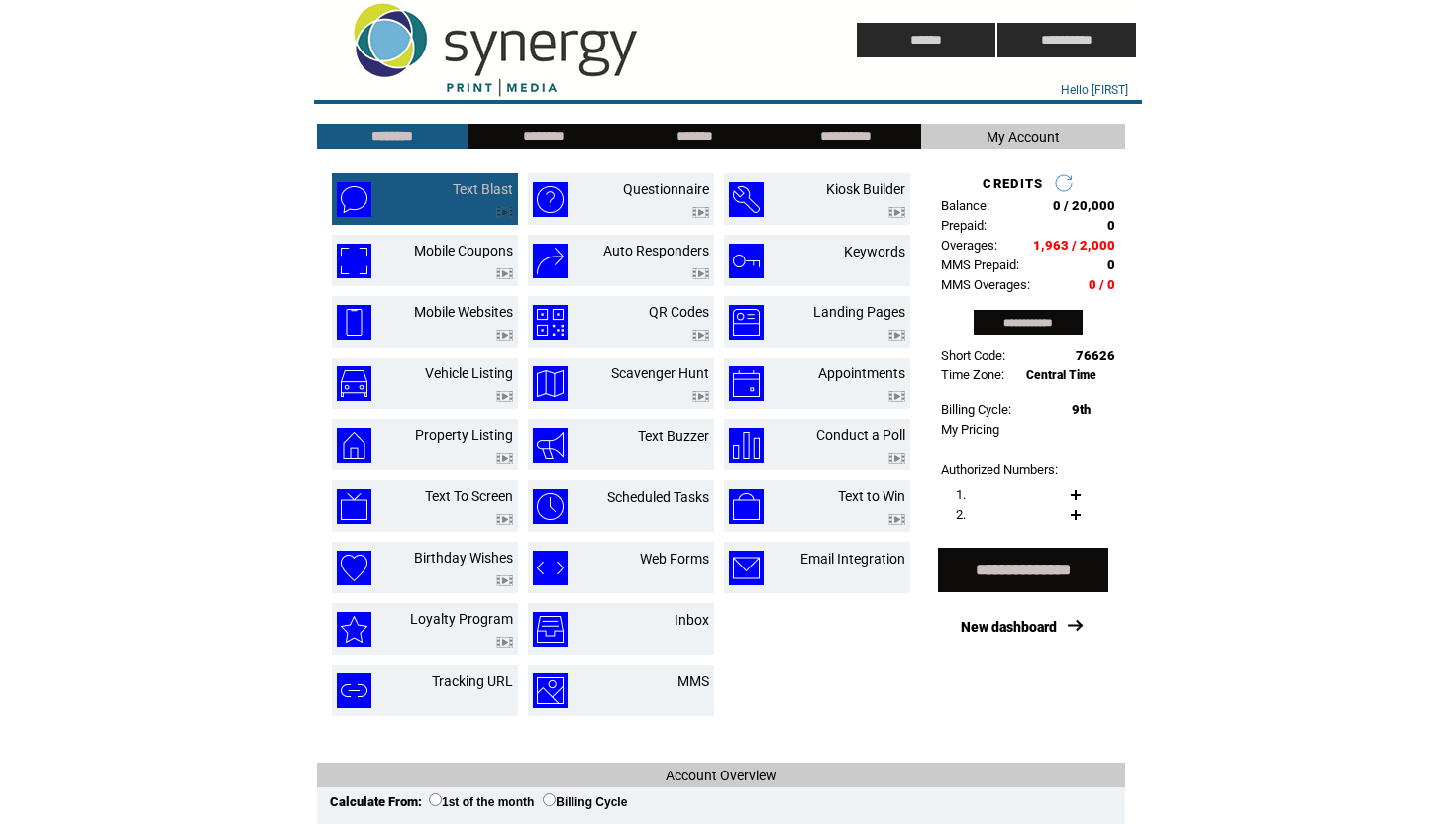 click on "Text Blast" at bounding box center [460, 199] 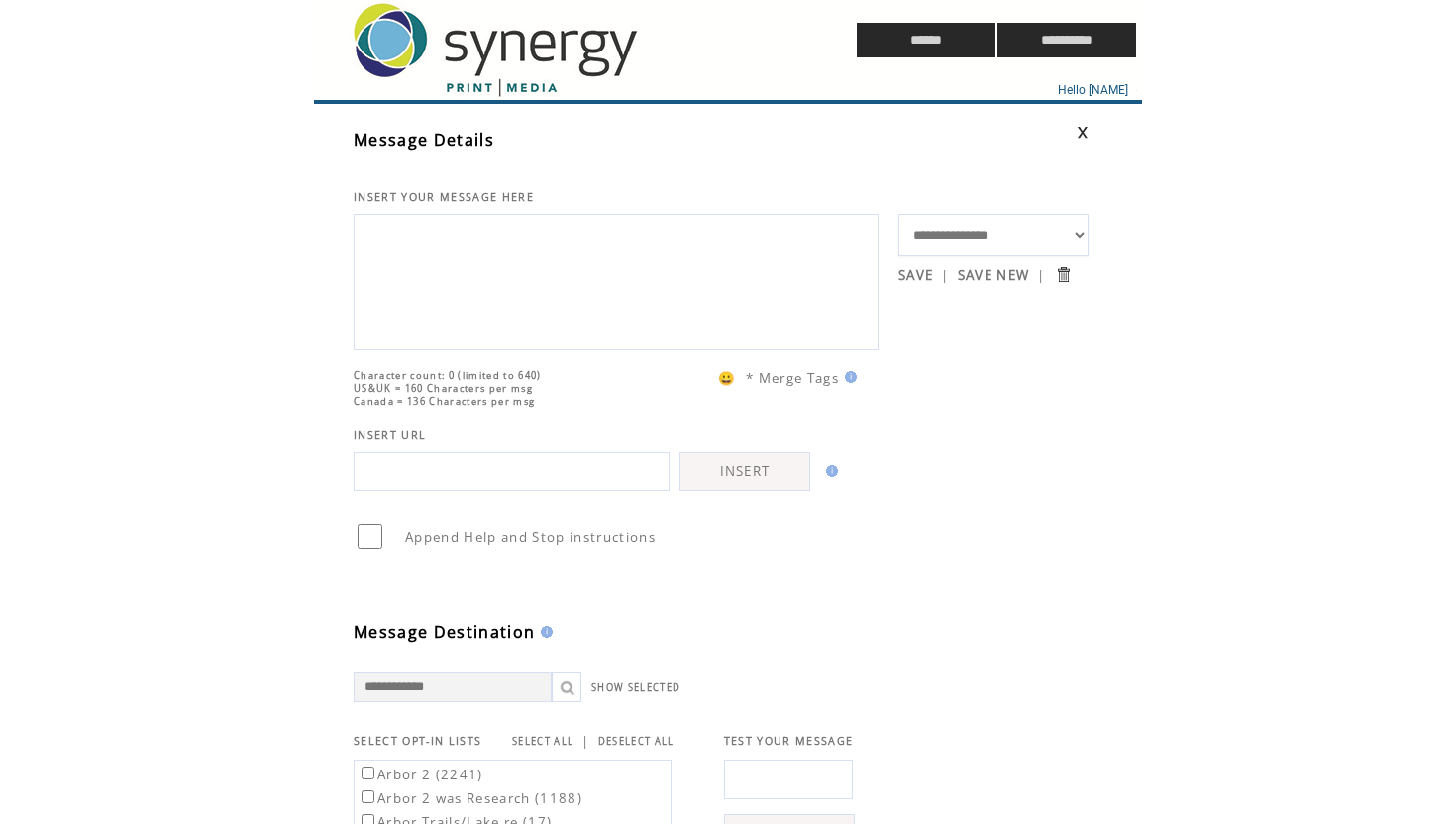 scroll, scrollTop: 0, scrollLeft: 0, axis: both 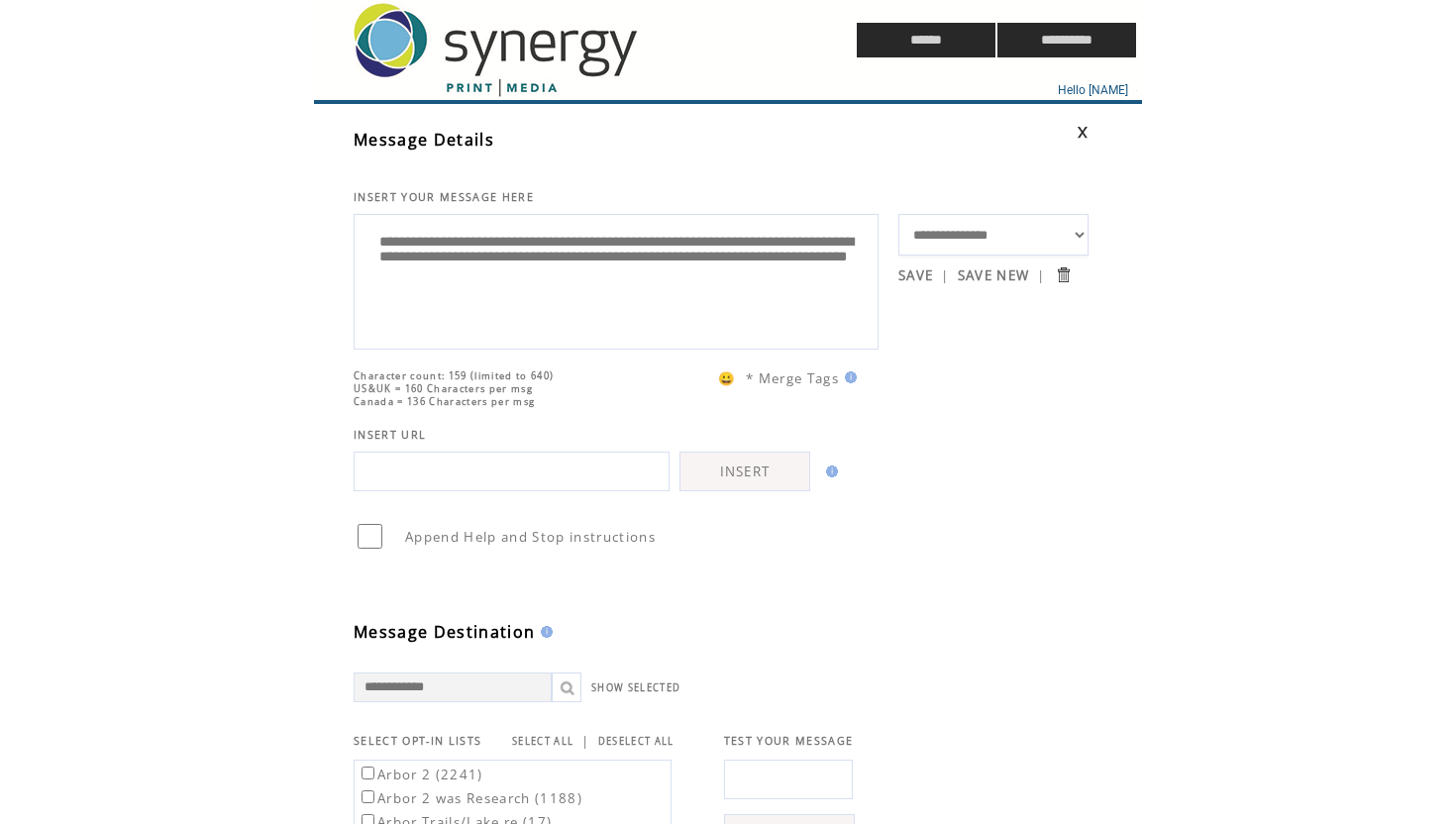 drag, startPoint x: 483, startPoint y: 281, endPoint x: 404, endPoint y: 285, distance: 79.1012 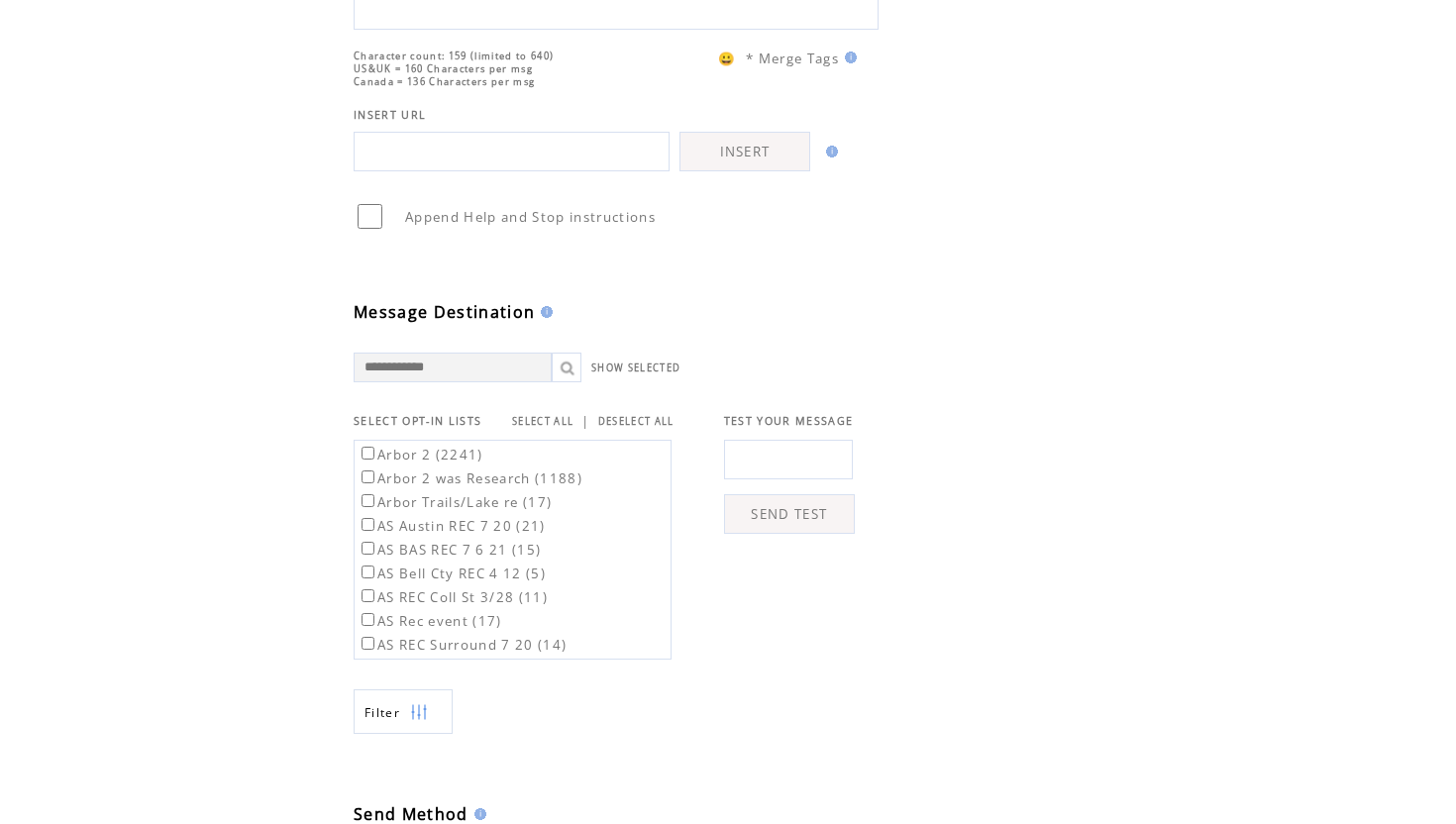 scroll, scrollTop: 336, scrollLeft: 0, axis: vertical 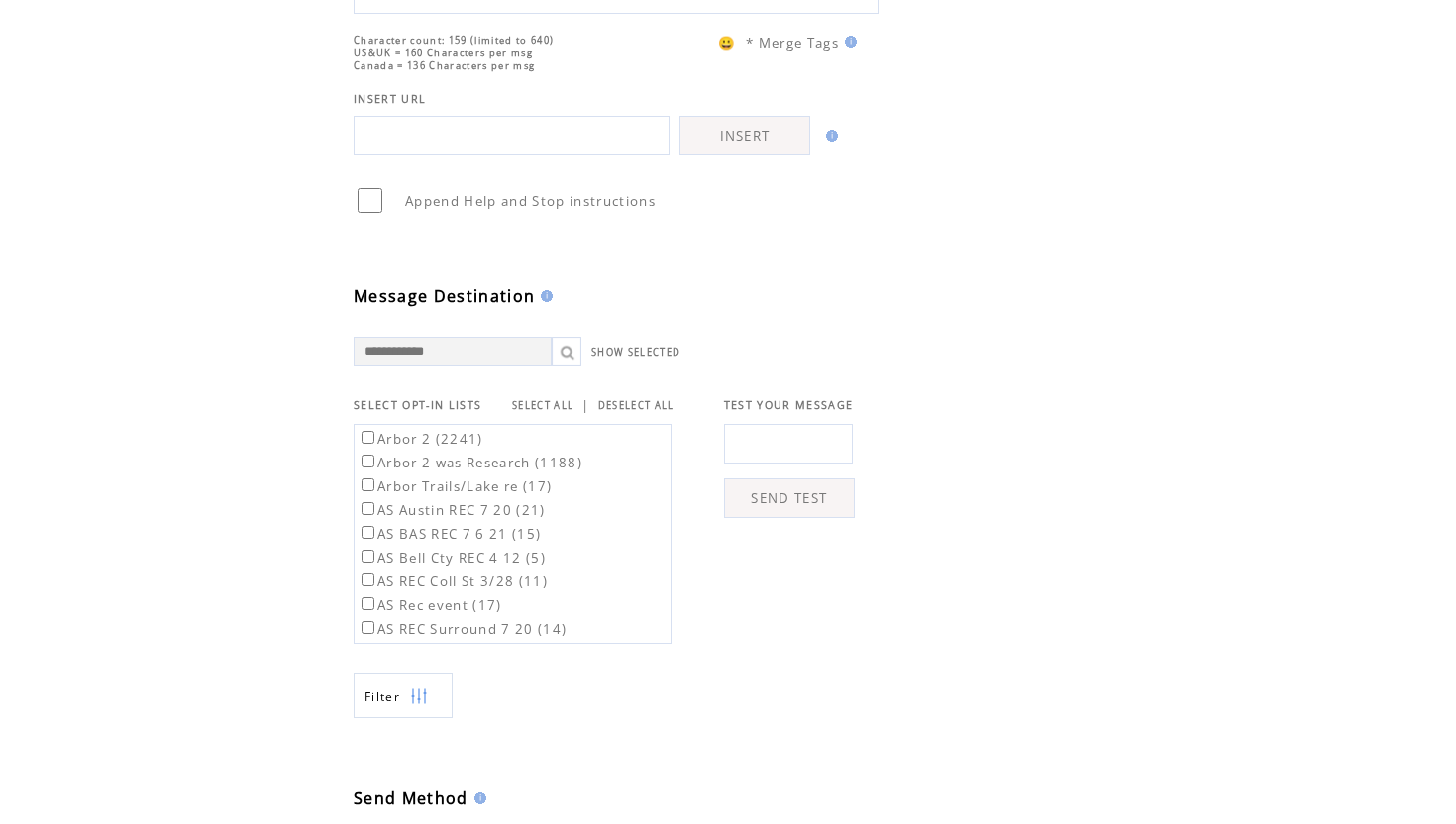 type on "**********" 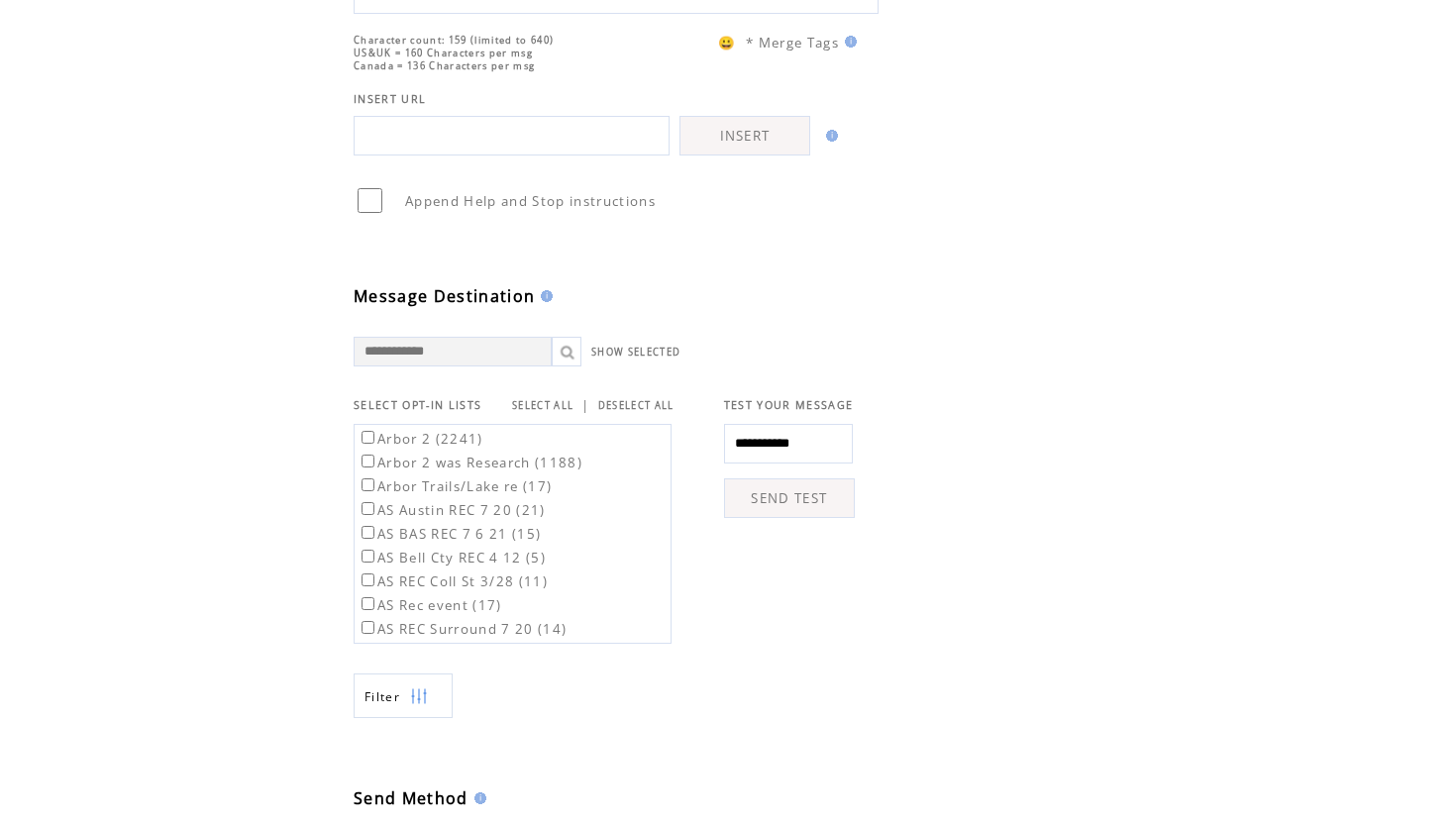 click on "SEND TEST" at bounding box center (789, 498) 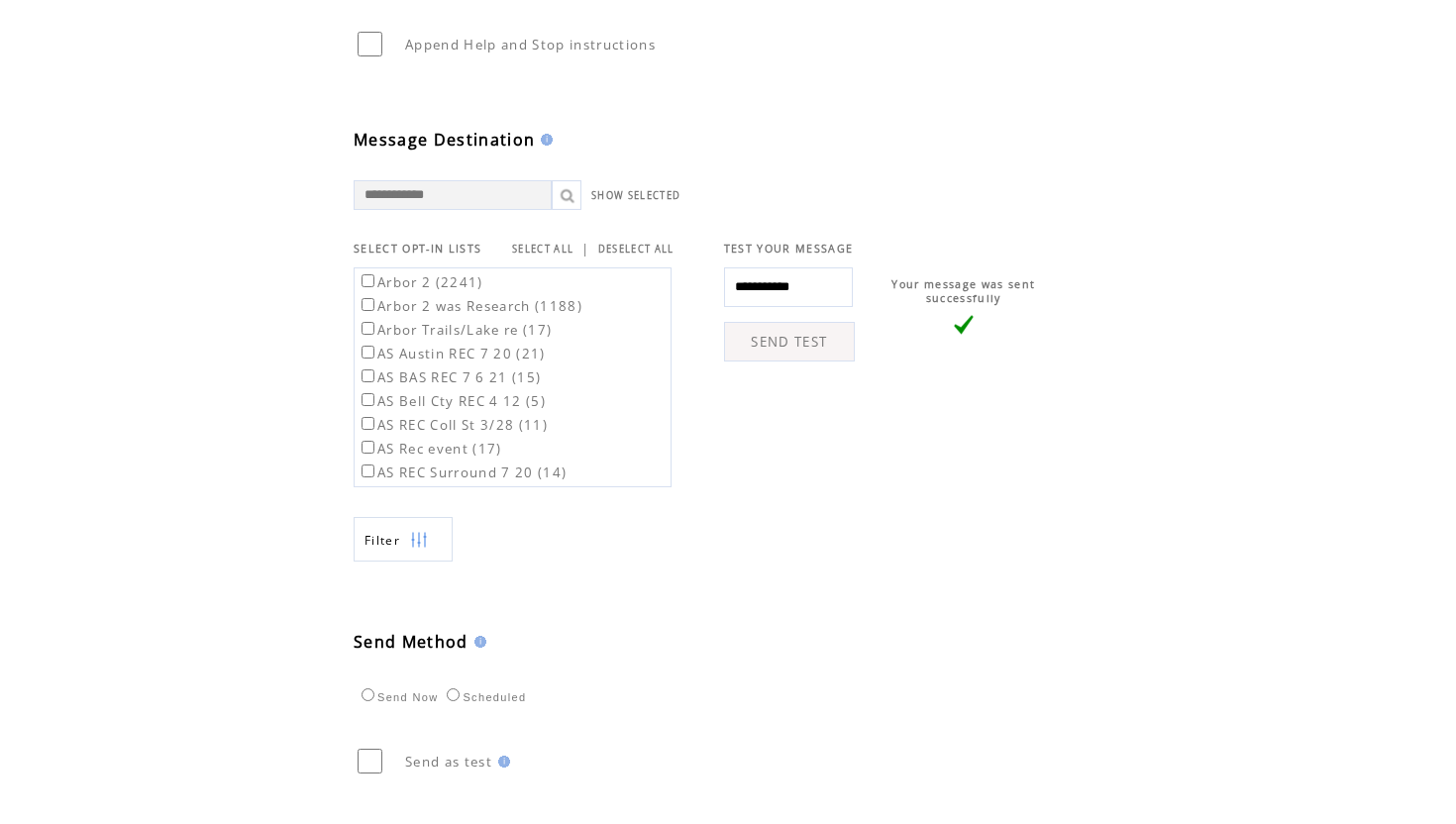 scroll, scrollTop: 543, scrollLeft: 0, axis: vertical 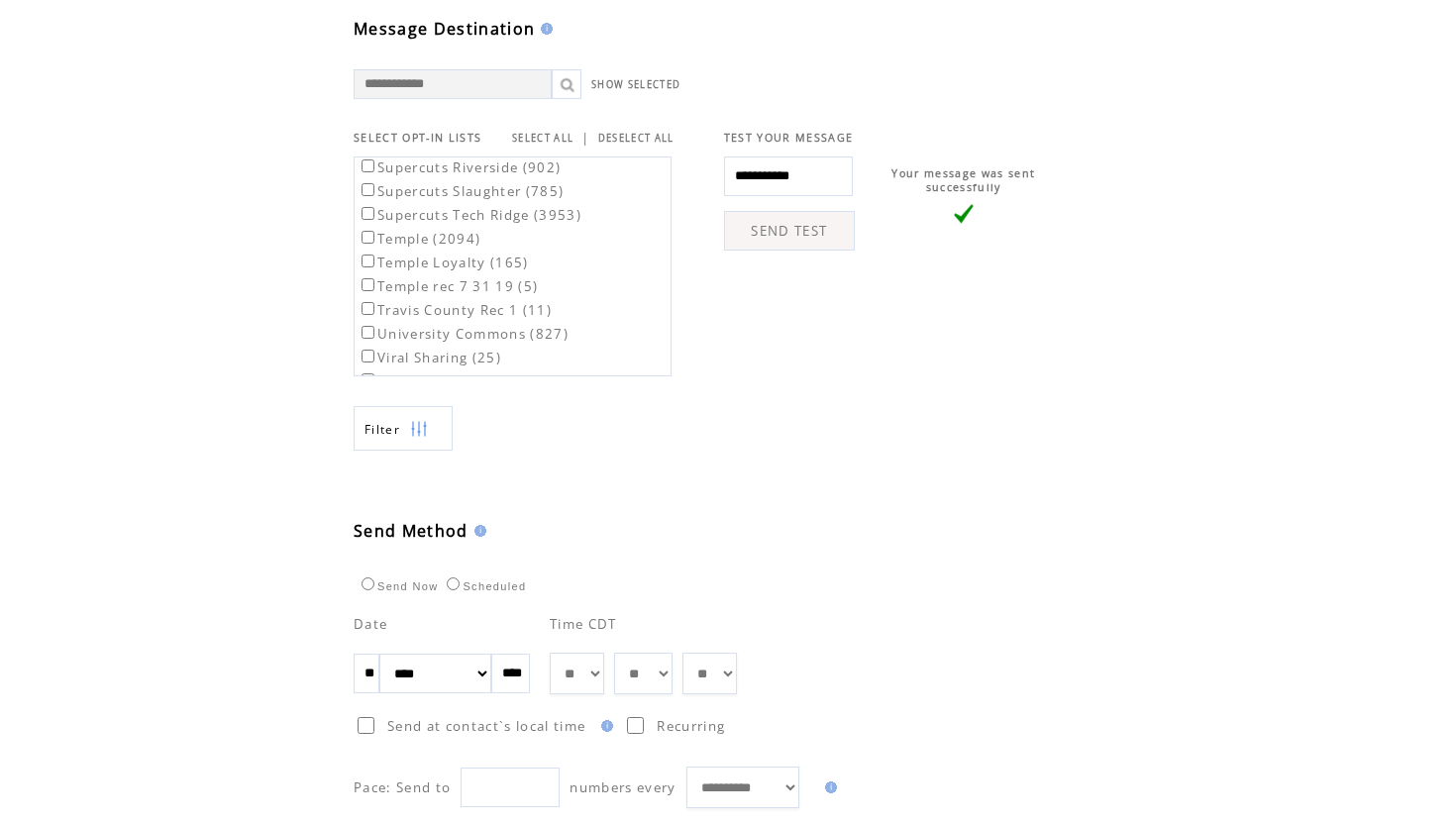 click on "** 	 ** 	 ** 	 ** 	 ** 	 ** 	 ** 	 ** 	 ** 	 ** 	 ** 	 ** 	 **" at bounding box center (576, 673) 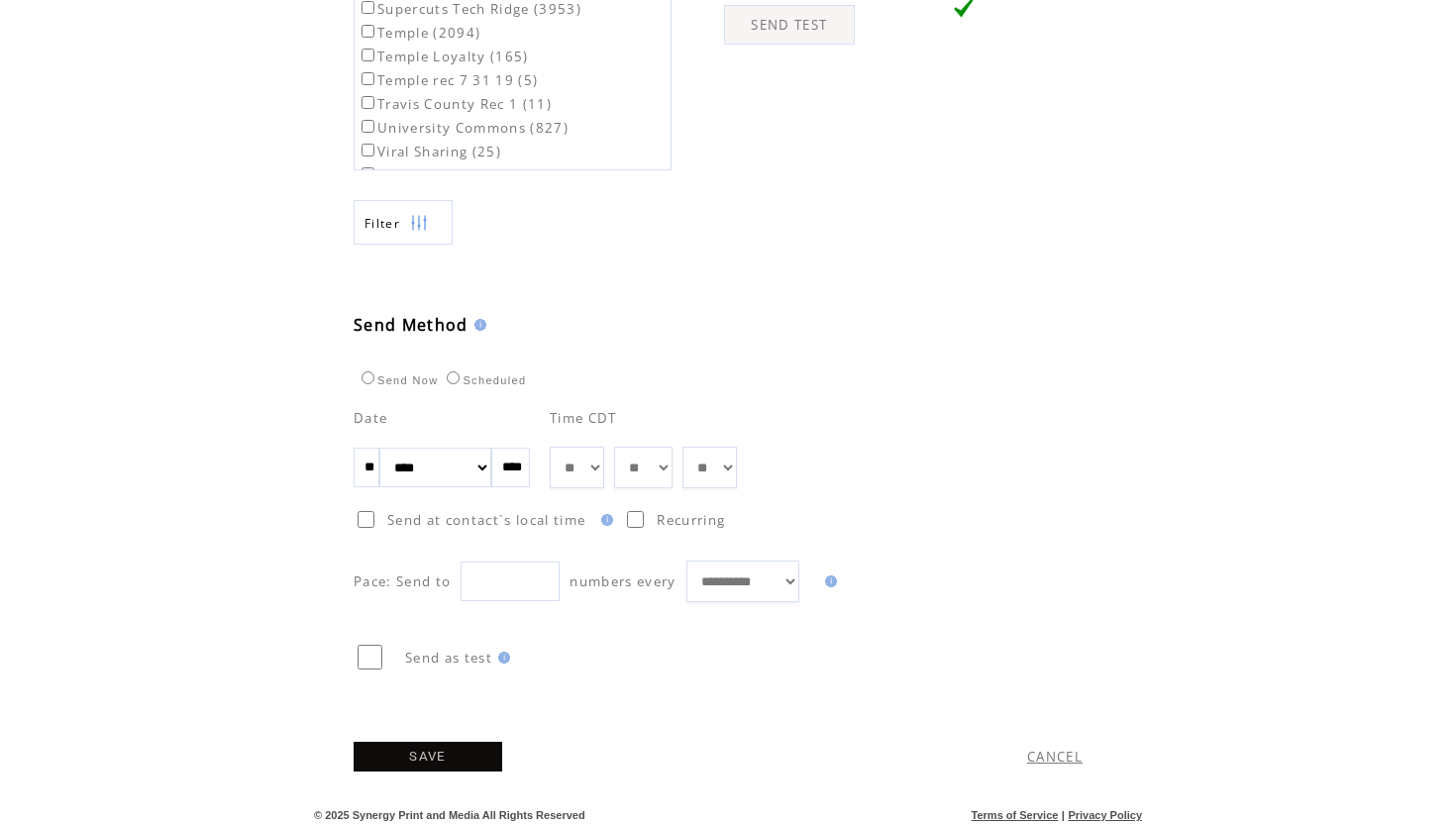 scroll, scrollTop: 846, scrollLeft: 0, axis: vertical 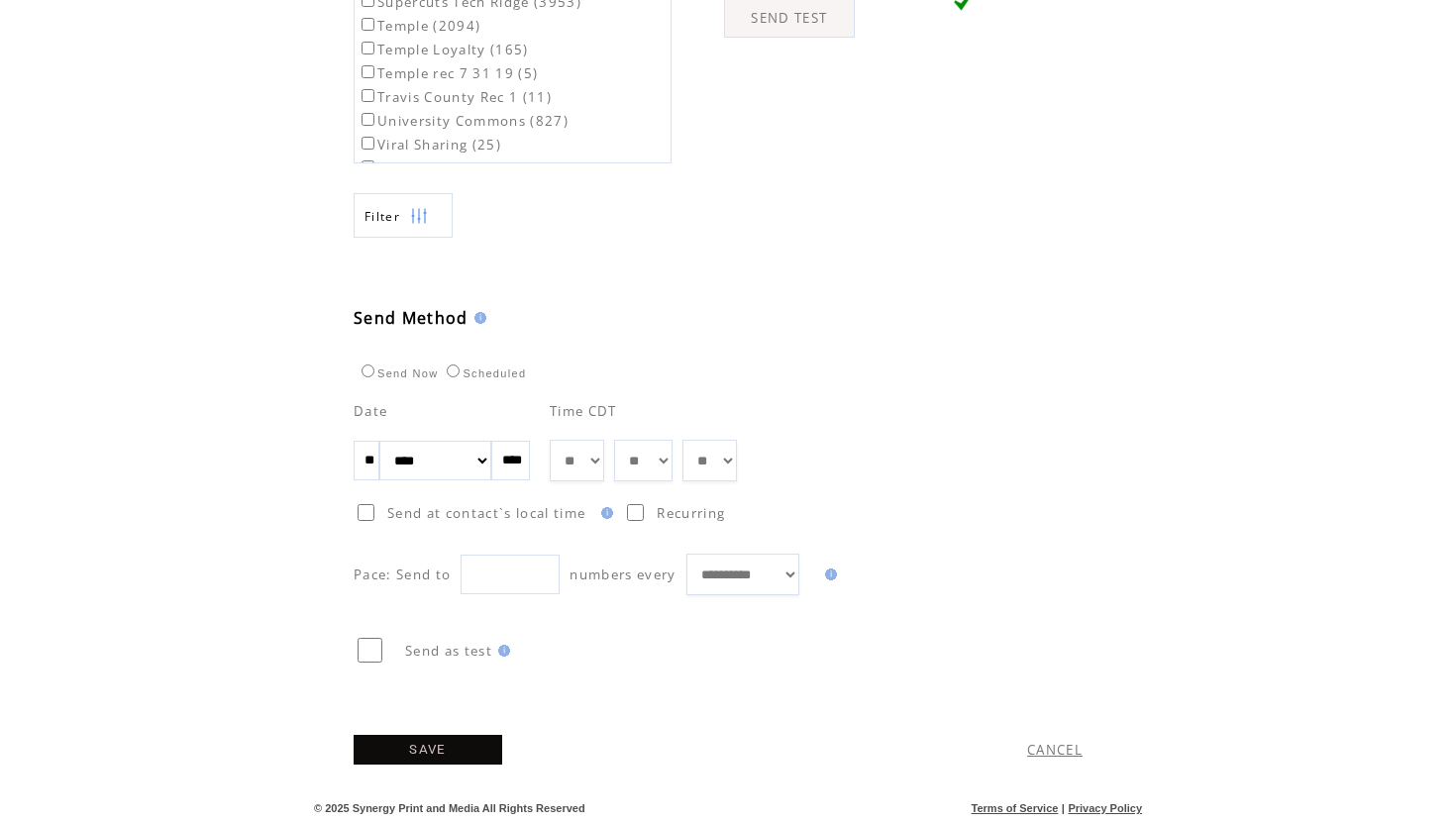 click on "SAVE" at bounding box center (428, 750) 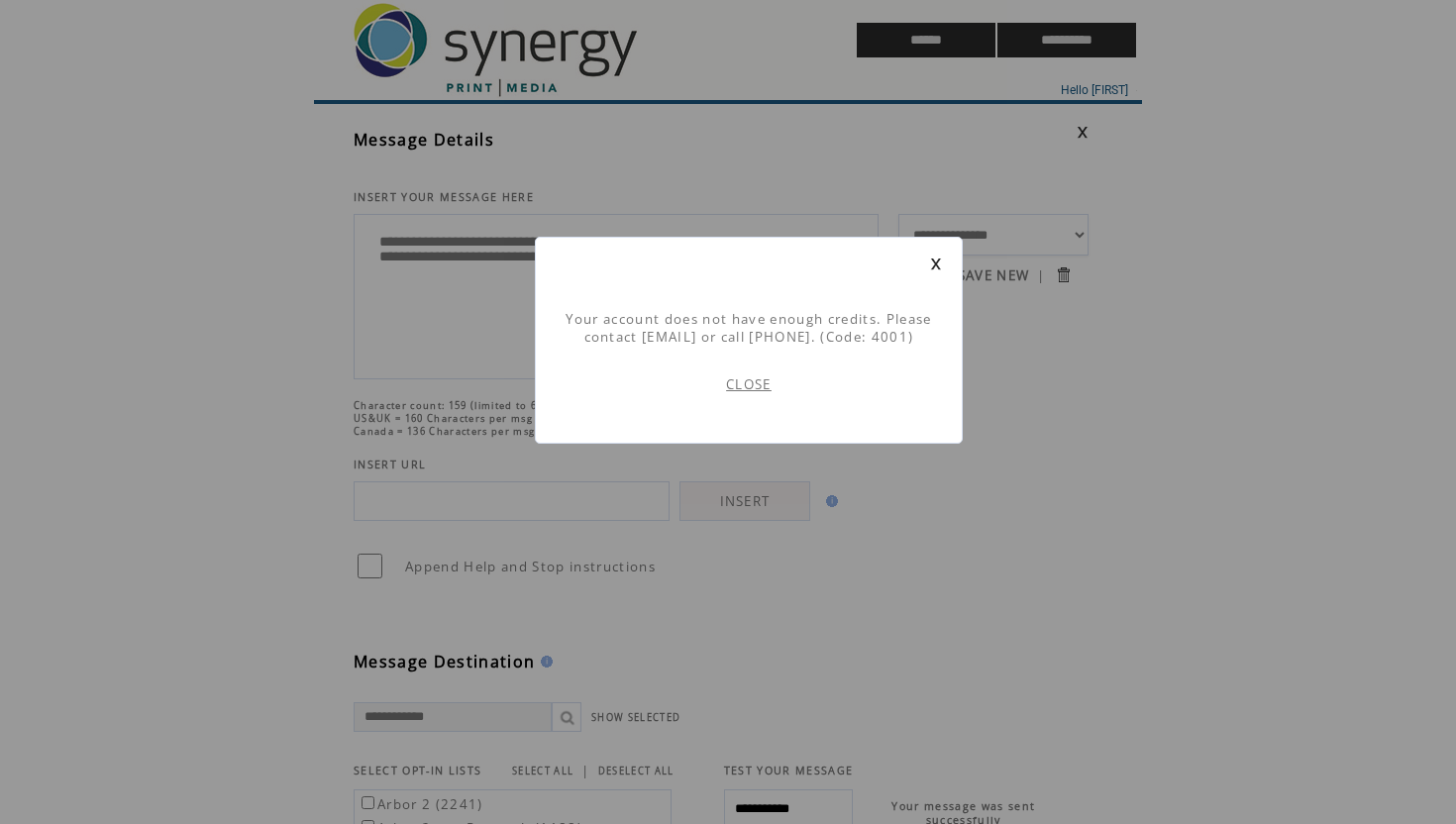 scroll, scrollTop: 1, scrollLeft: 0, axis: vertical 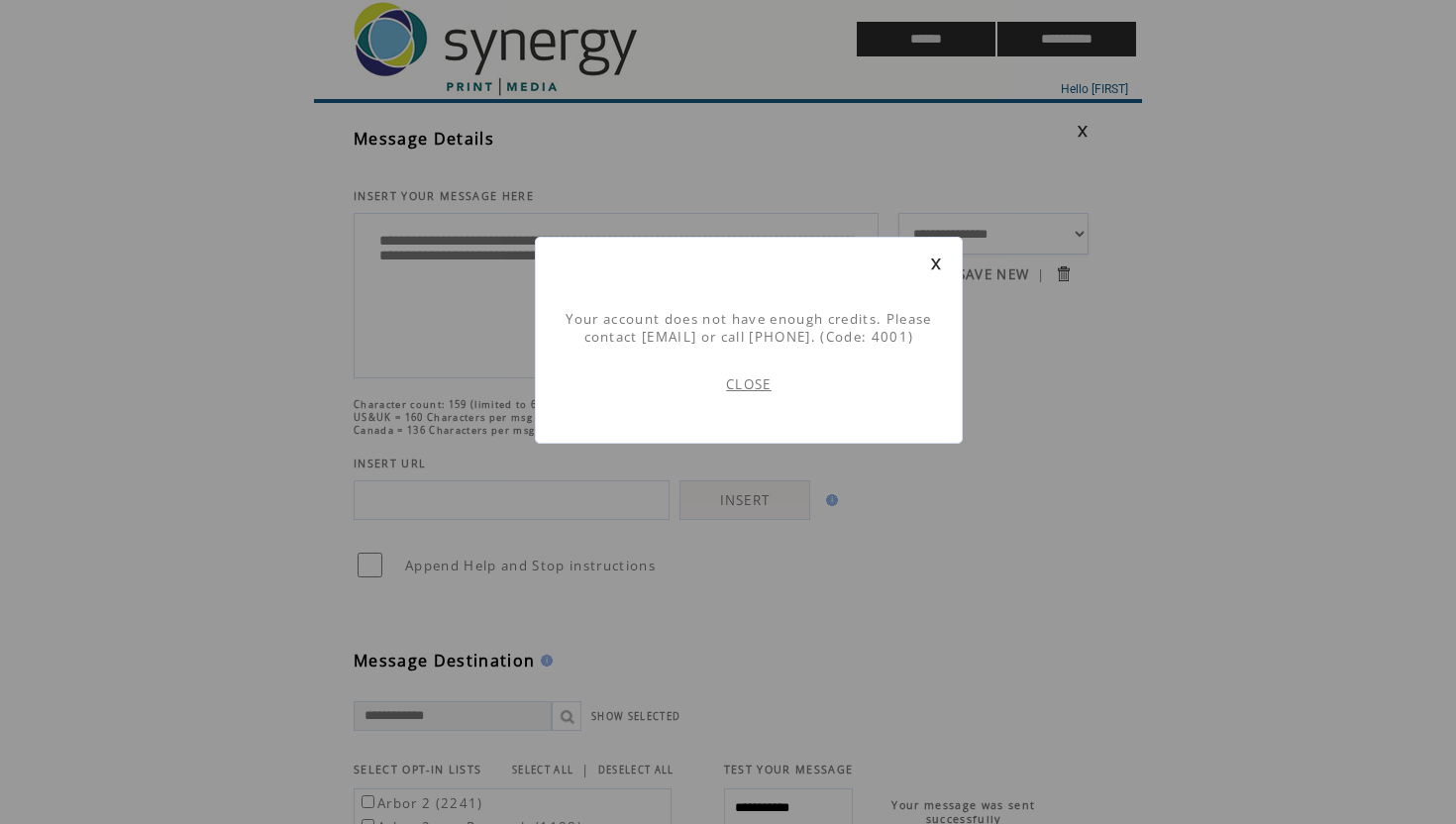 click at bounding box center [749, 263] 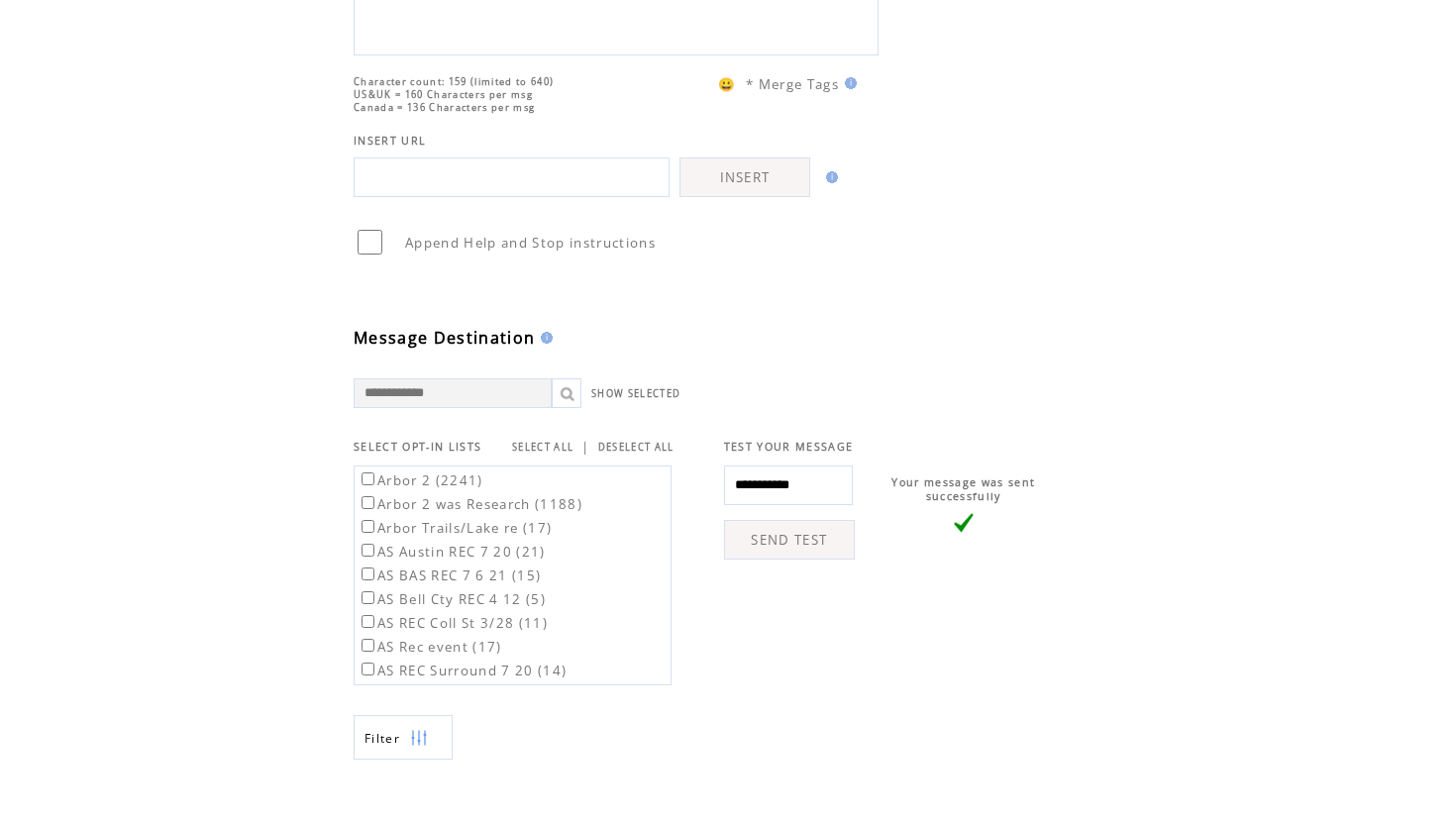 scroll, scrollTop: 360, scrollLeft: 0, axis: vertical 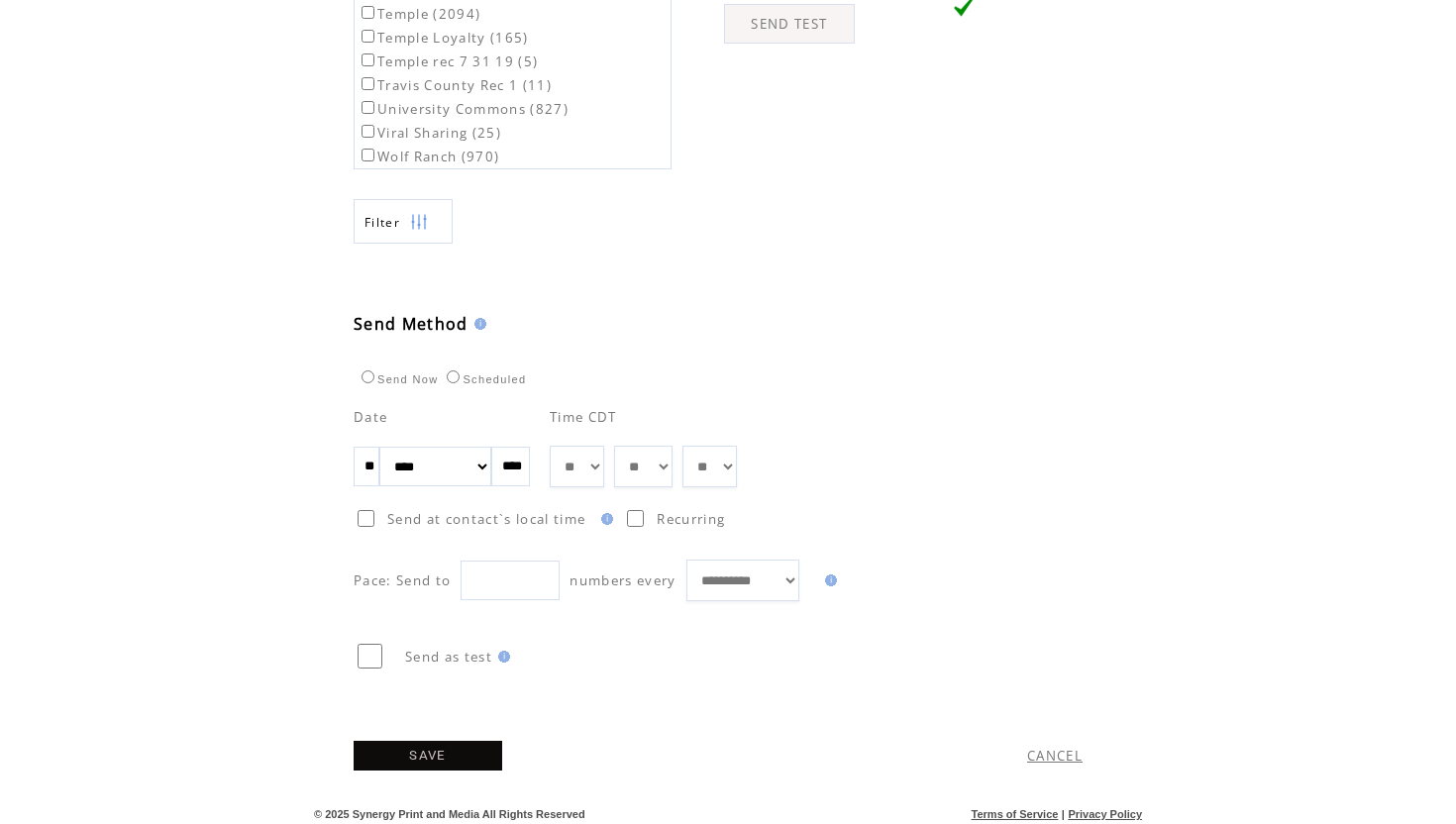 click on "SAVE" at bounding box center (428, 756) 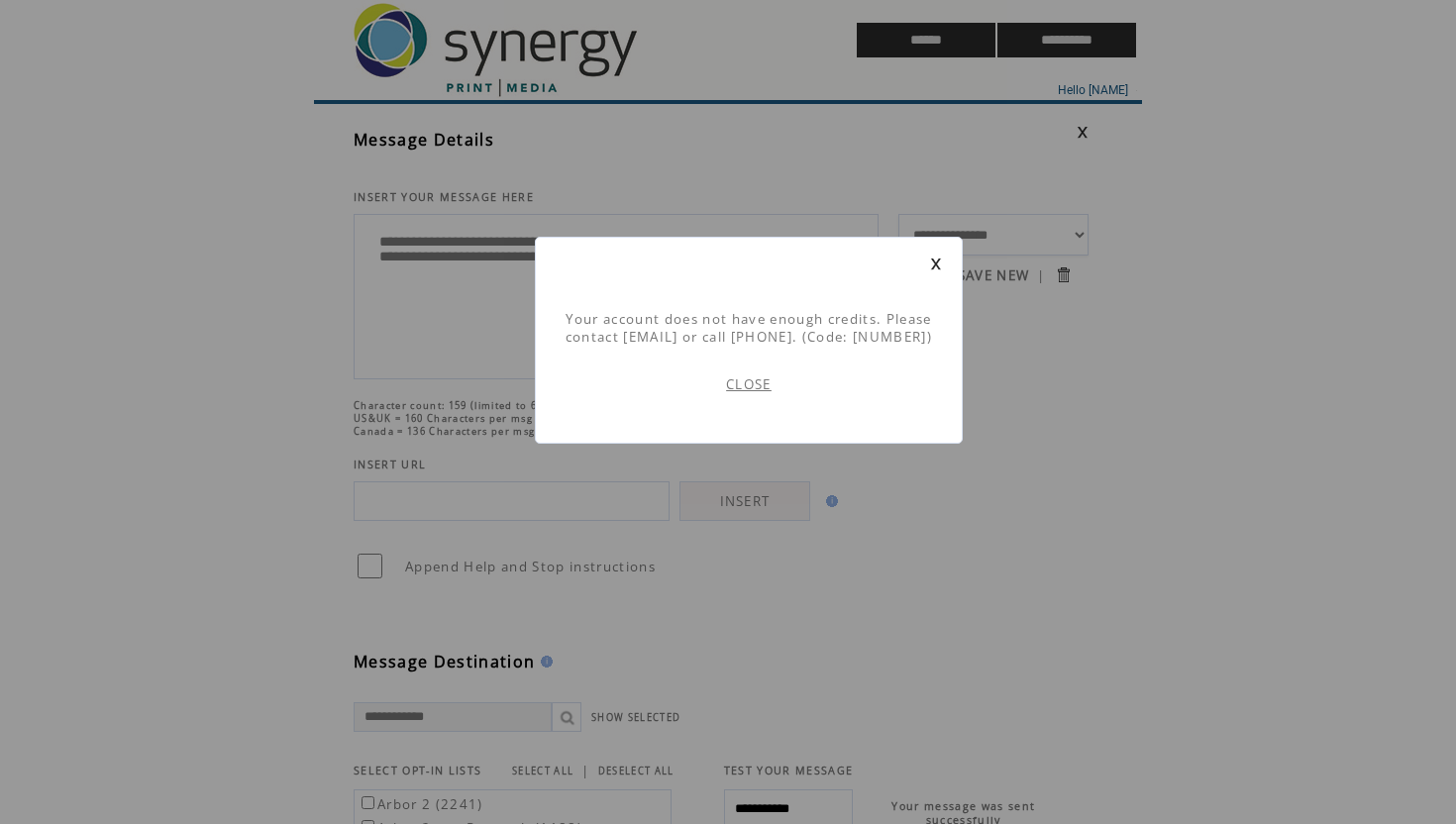 scroll, scrollTop: 1, scrollLeft: 0, axis: vertical 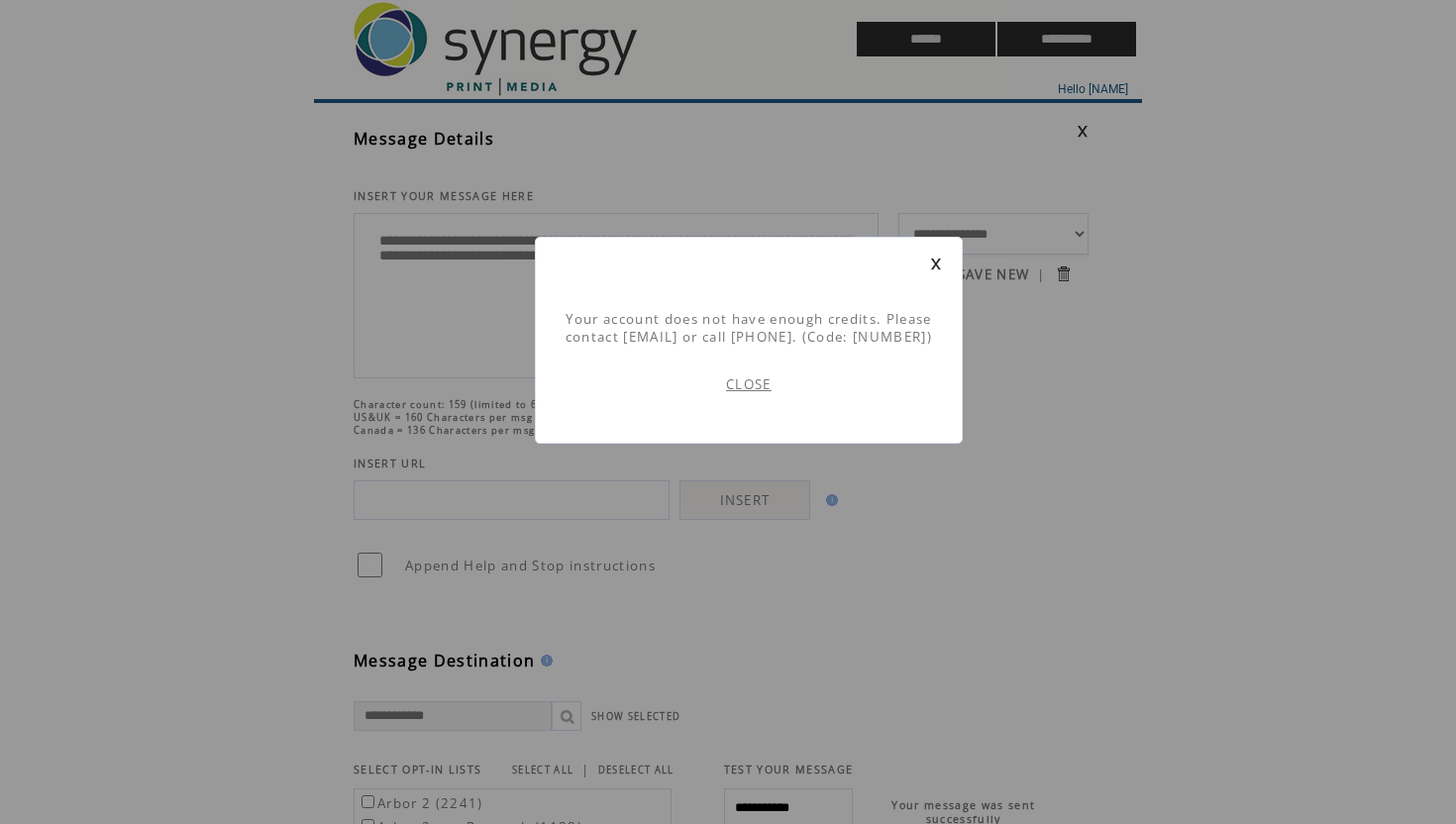 click on "CLOSE" at bounding box center [749, 384] 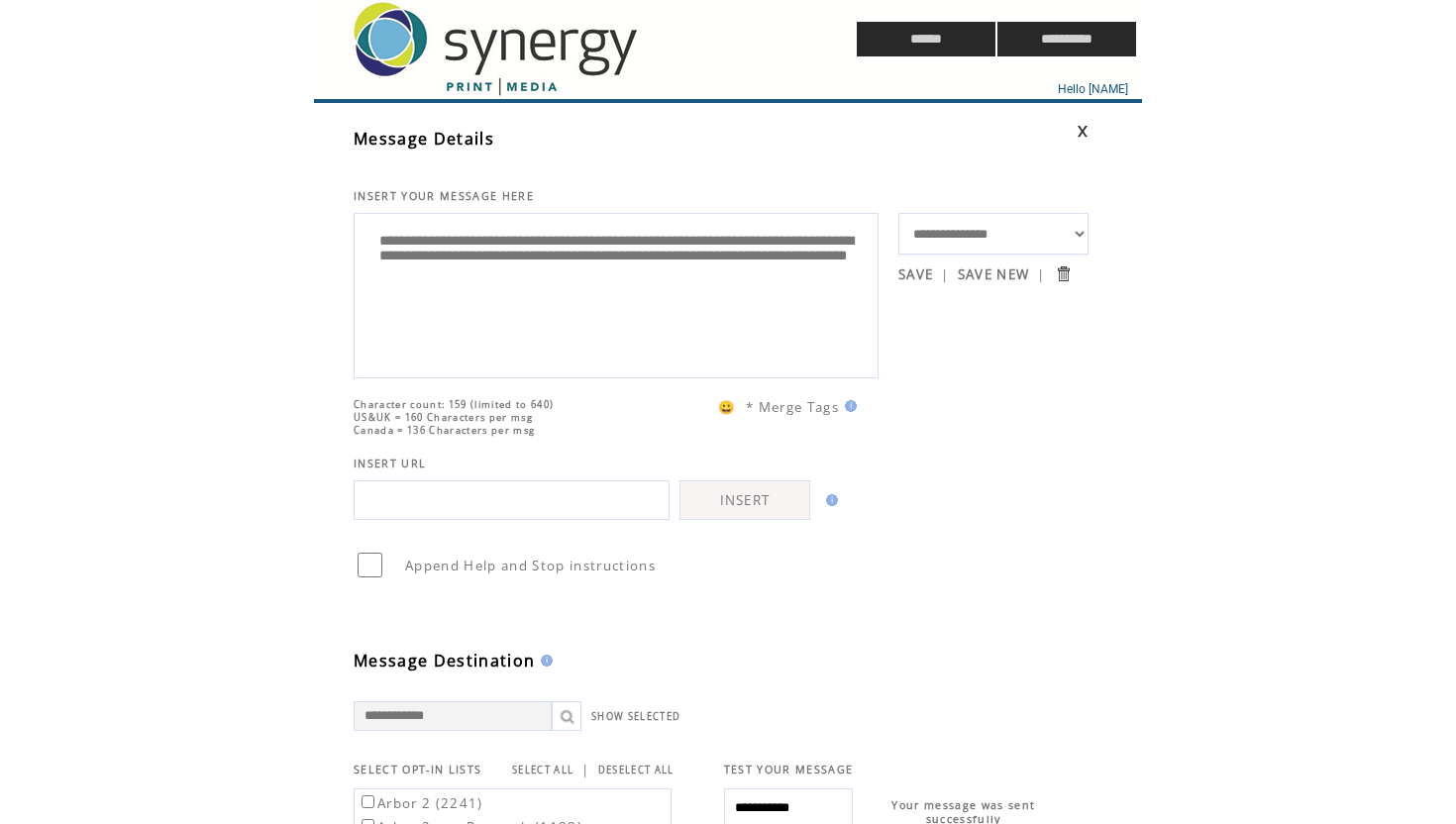 scroll, scrollTop: 0, scrollLeft: 0, axis: both 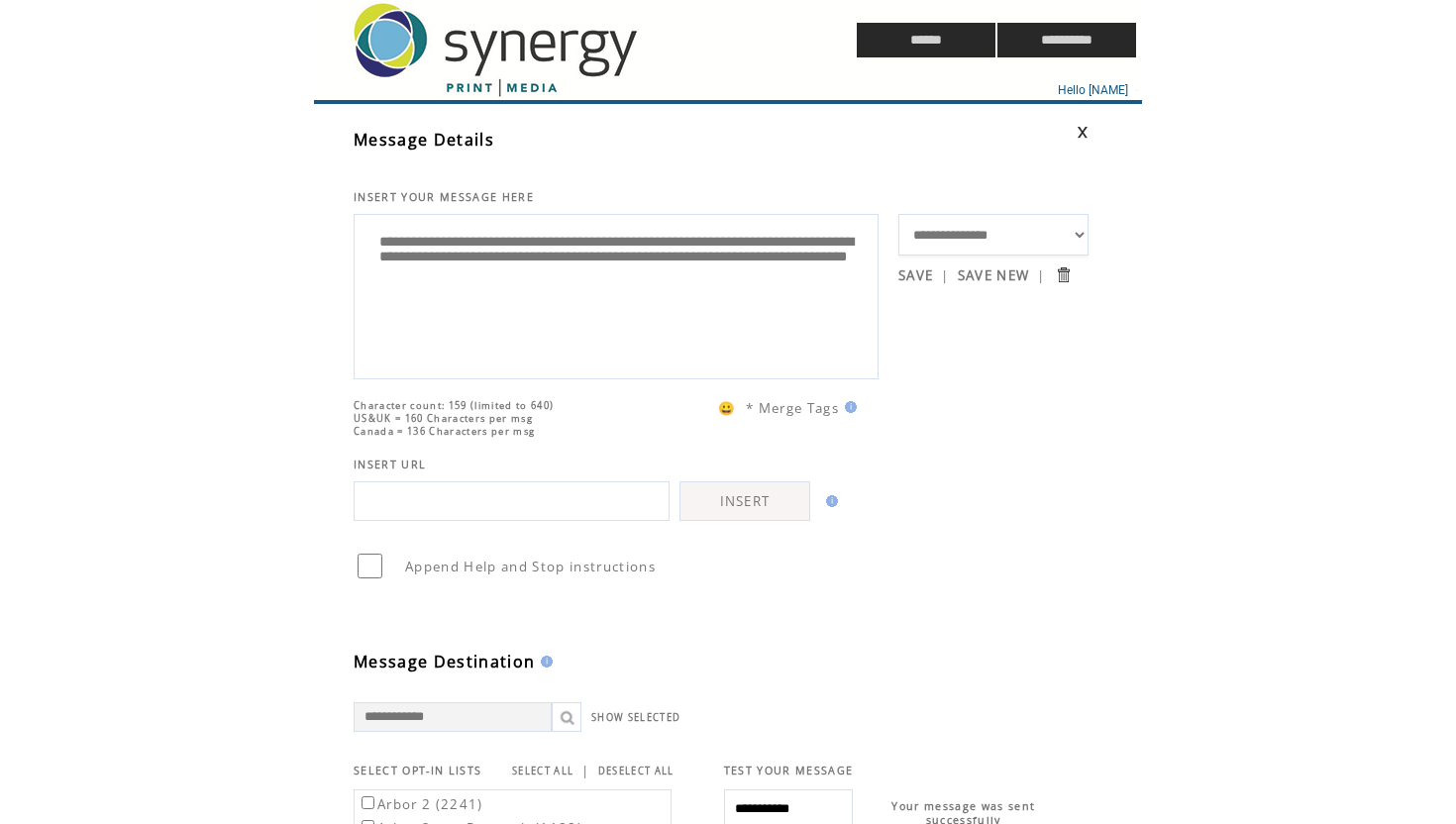 drag, startPoint x: 845, startPoint y: 287, endPoint x: 369, endPoint y: 229, distance: 479.52059 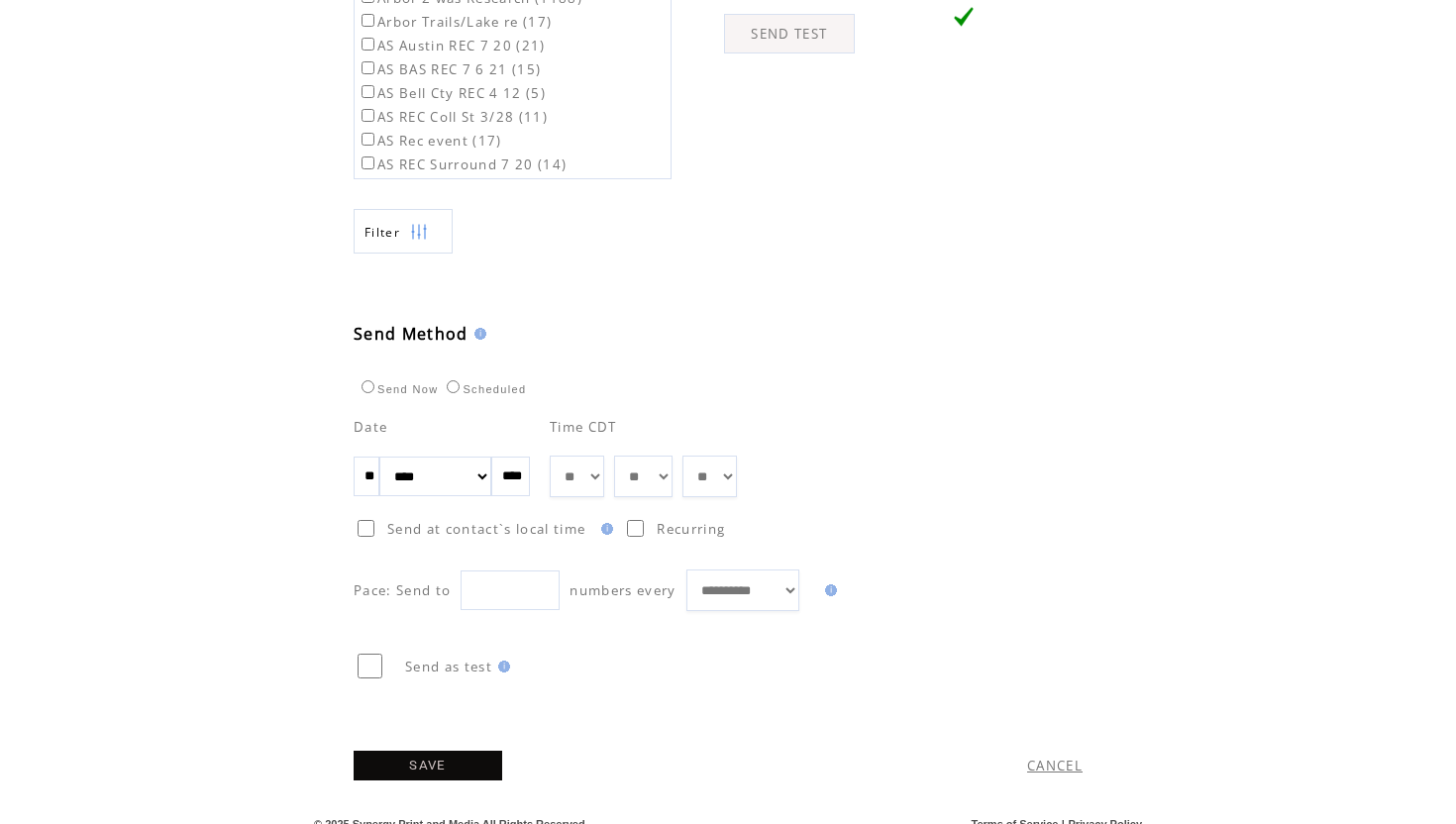 scroll, scrollTop: 846, scrollLeft: 0, axis: vertical 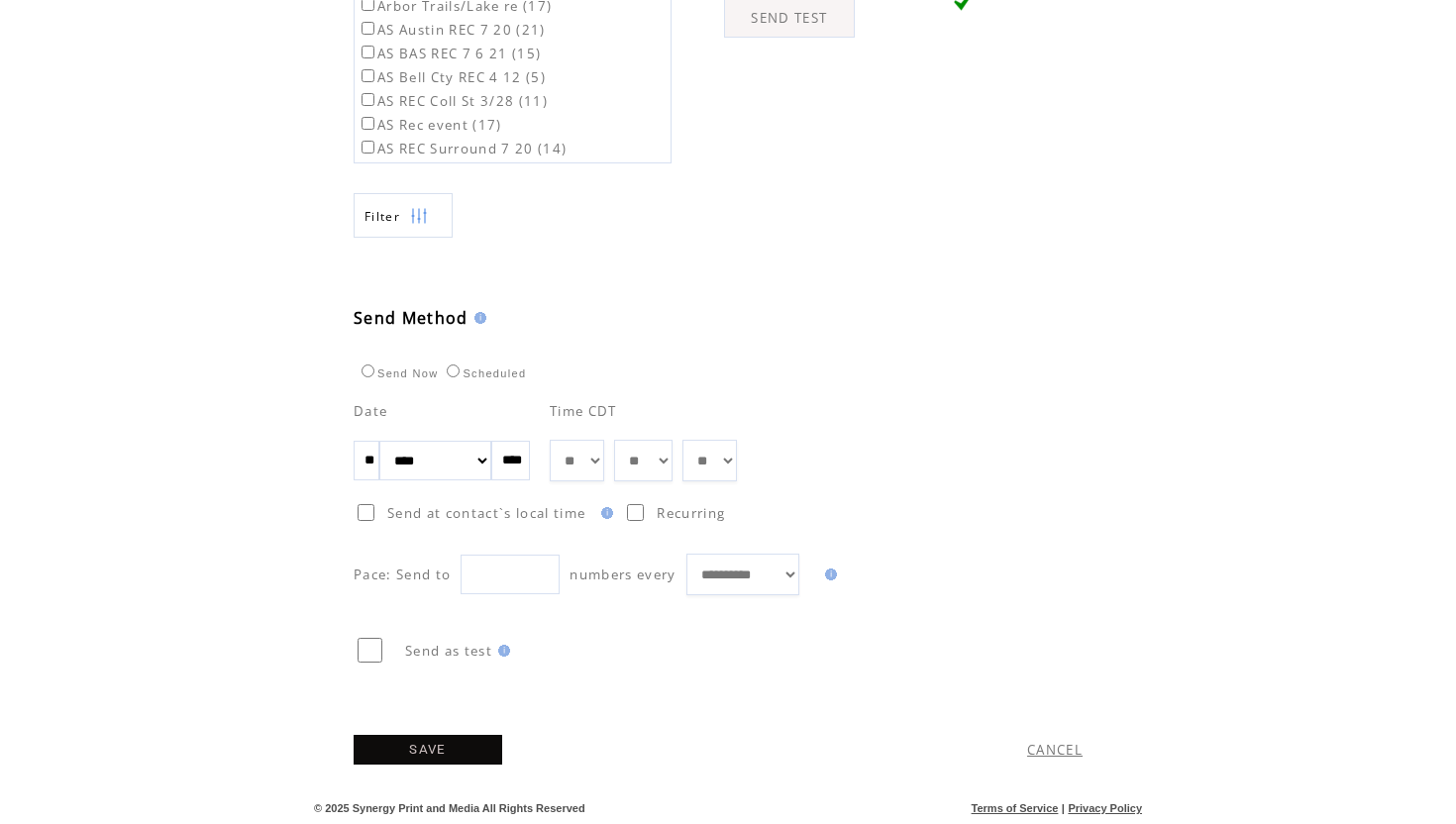 click on "SAVE" at bounding box center (428, 750) 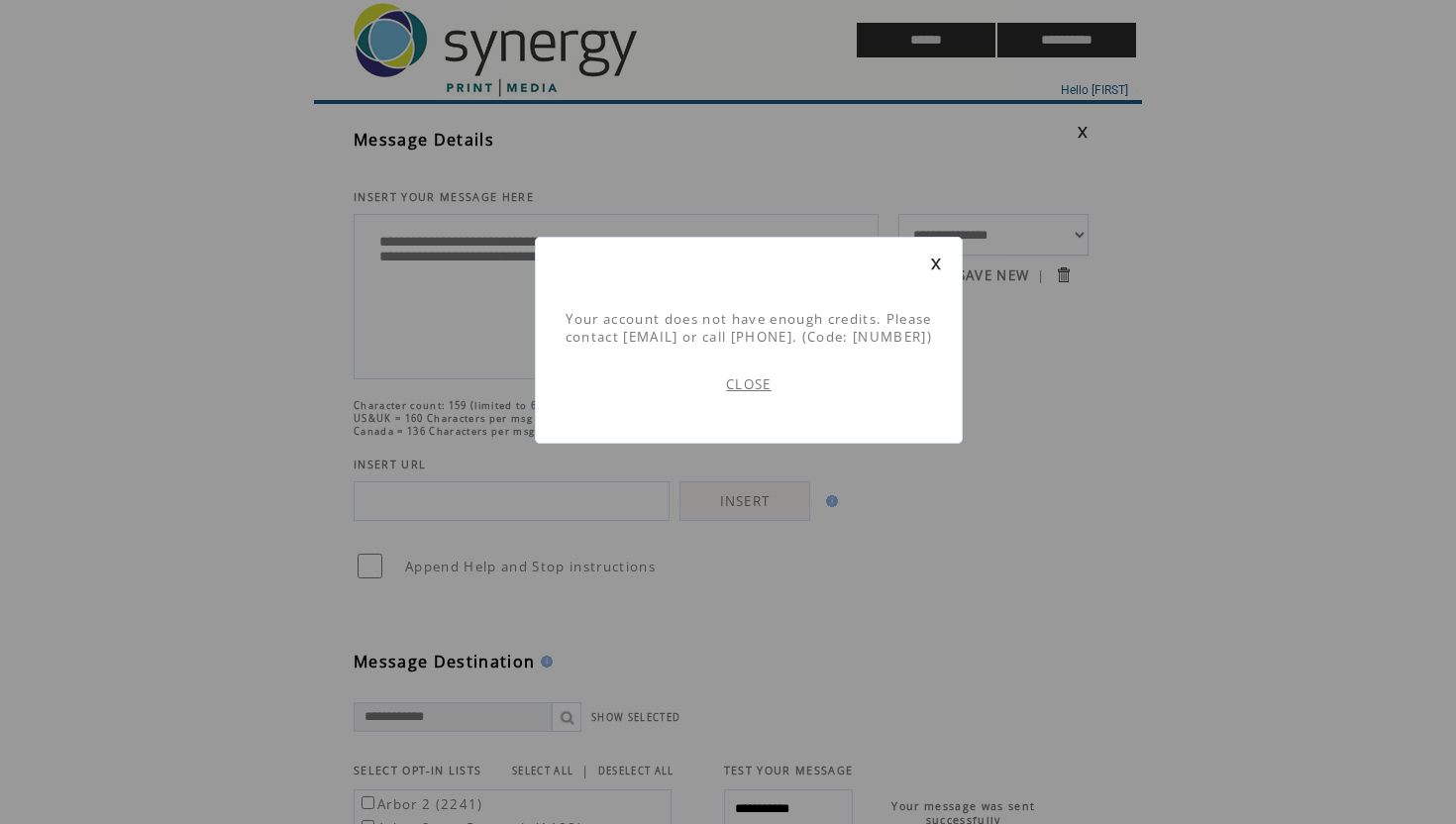 scroll, scrollTop: 1, scrollLeft: 0, axis: vertical 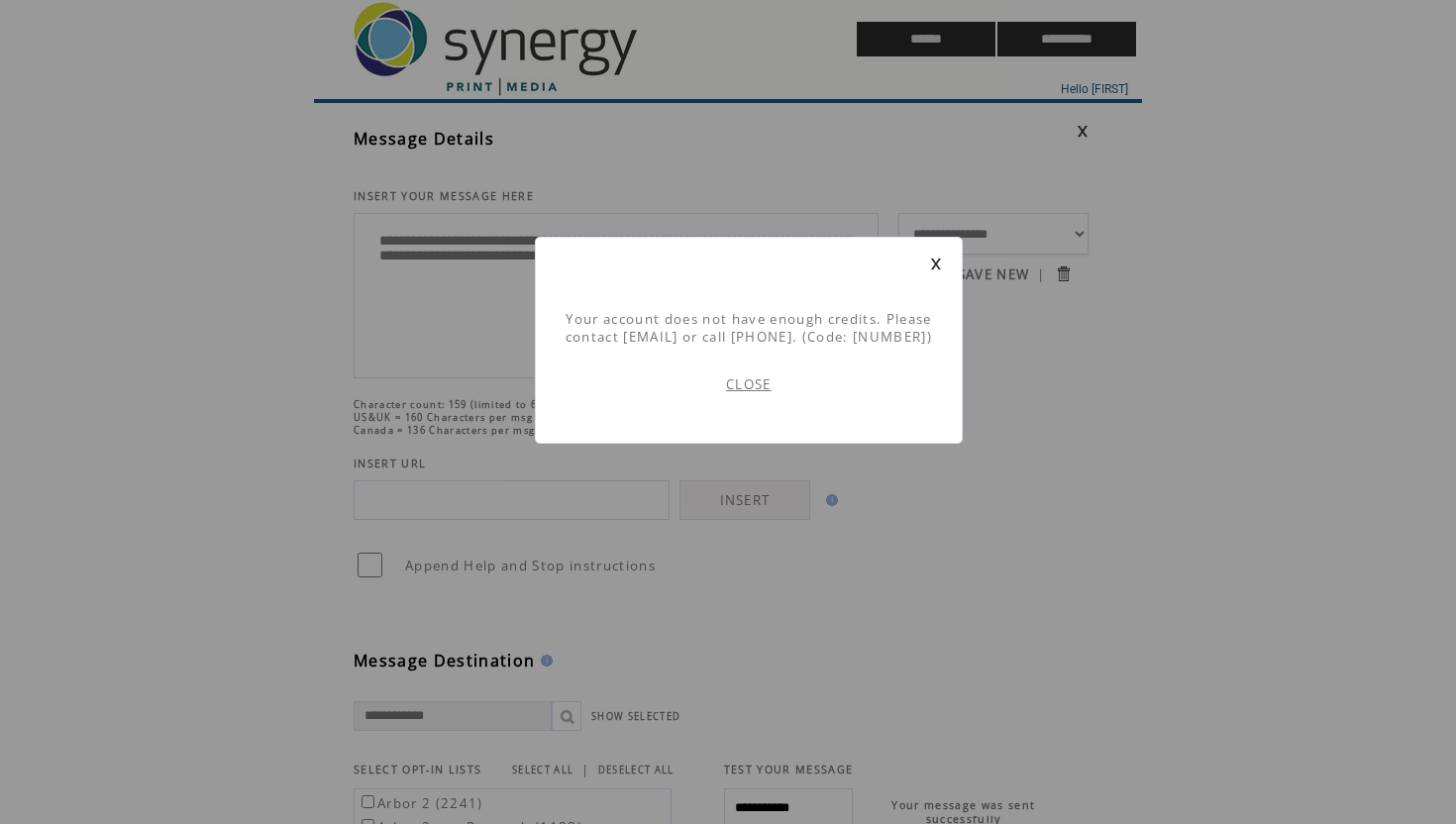 click on "CLOSE" at bounding box center (749, 384) 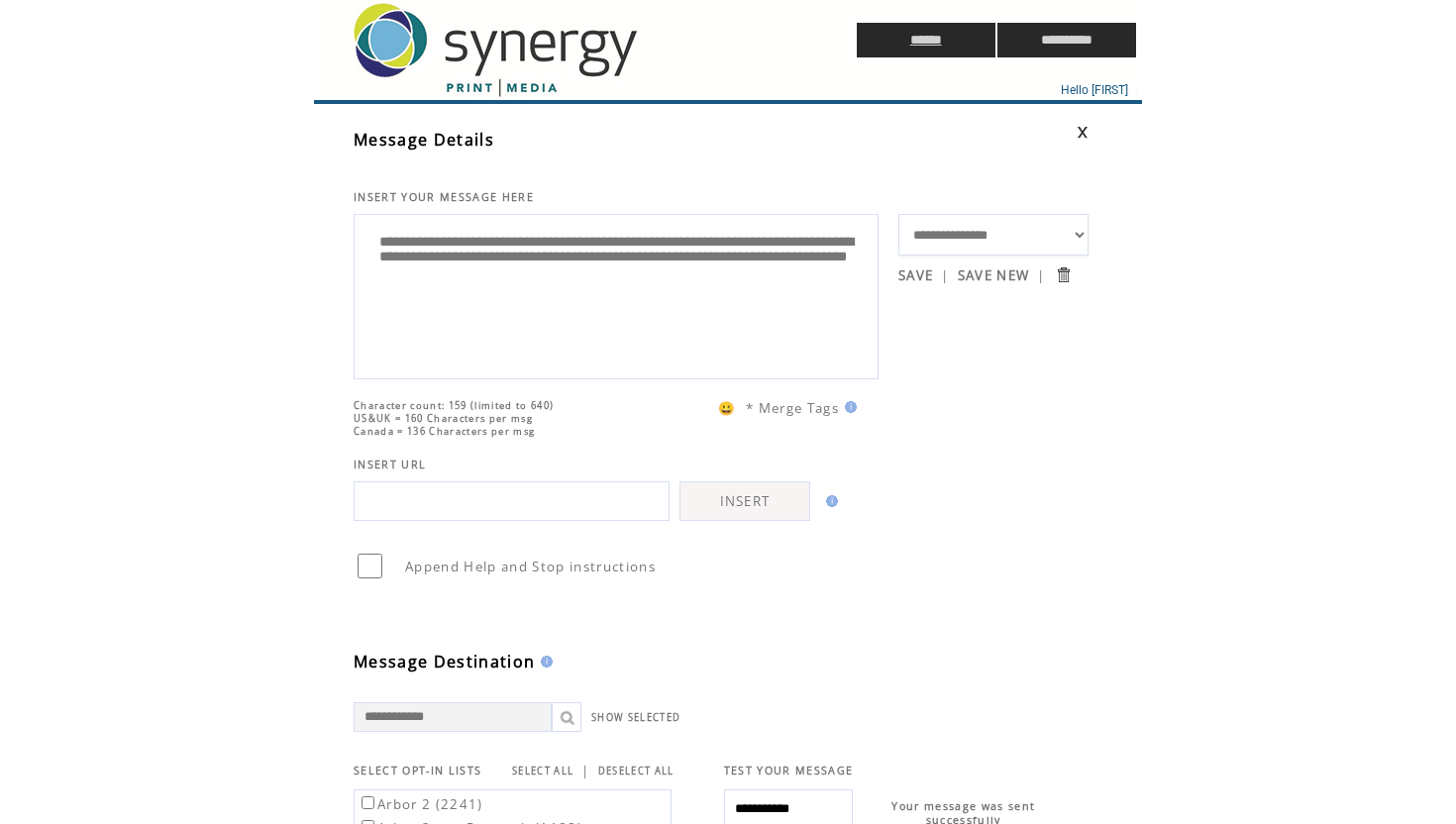 click on "******" at bounding box center [926, 40] 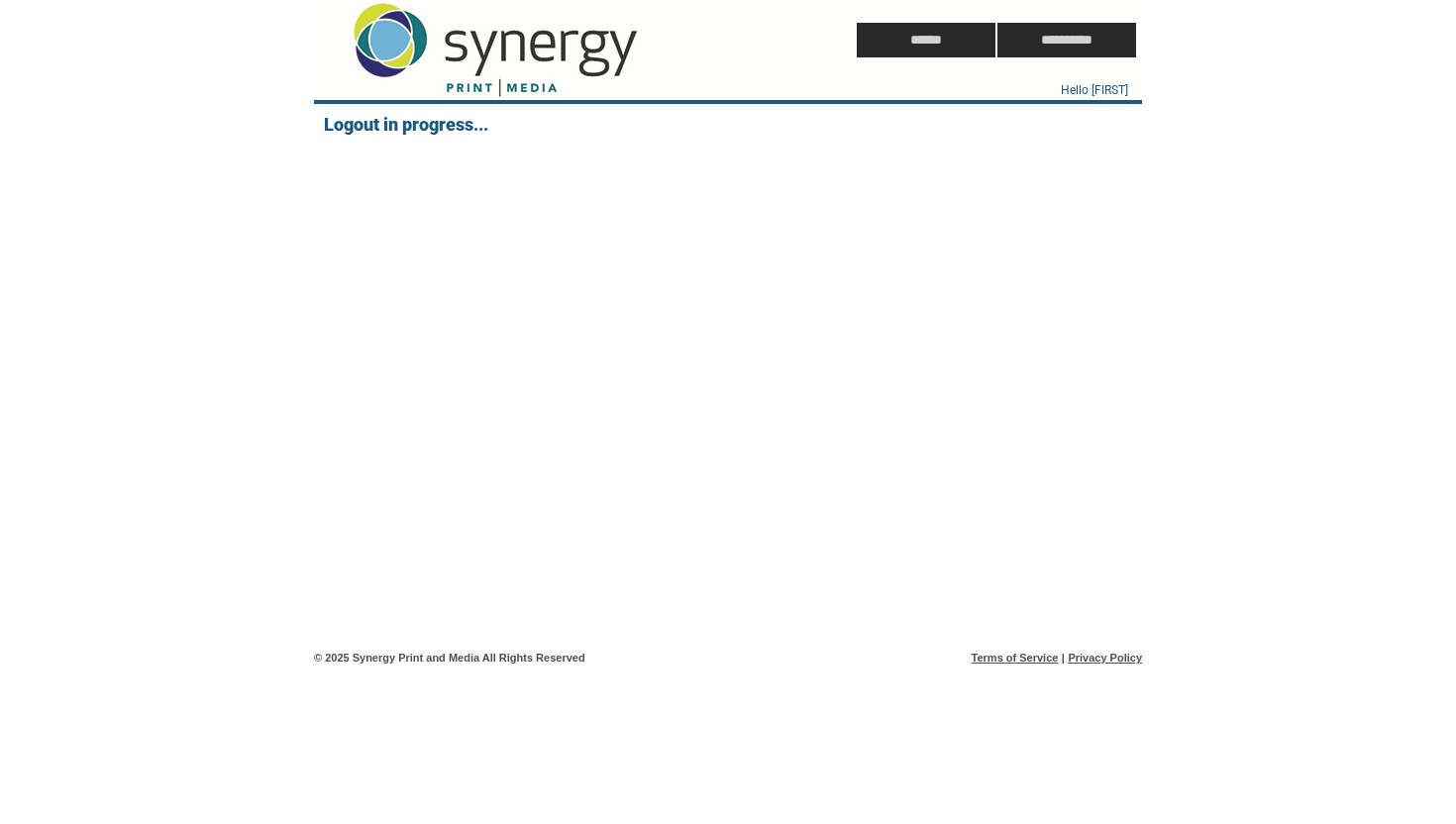 scroll, scrollTop: 0, scrollLeft: 0, axis: both 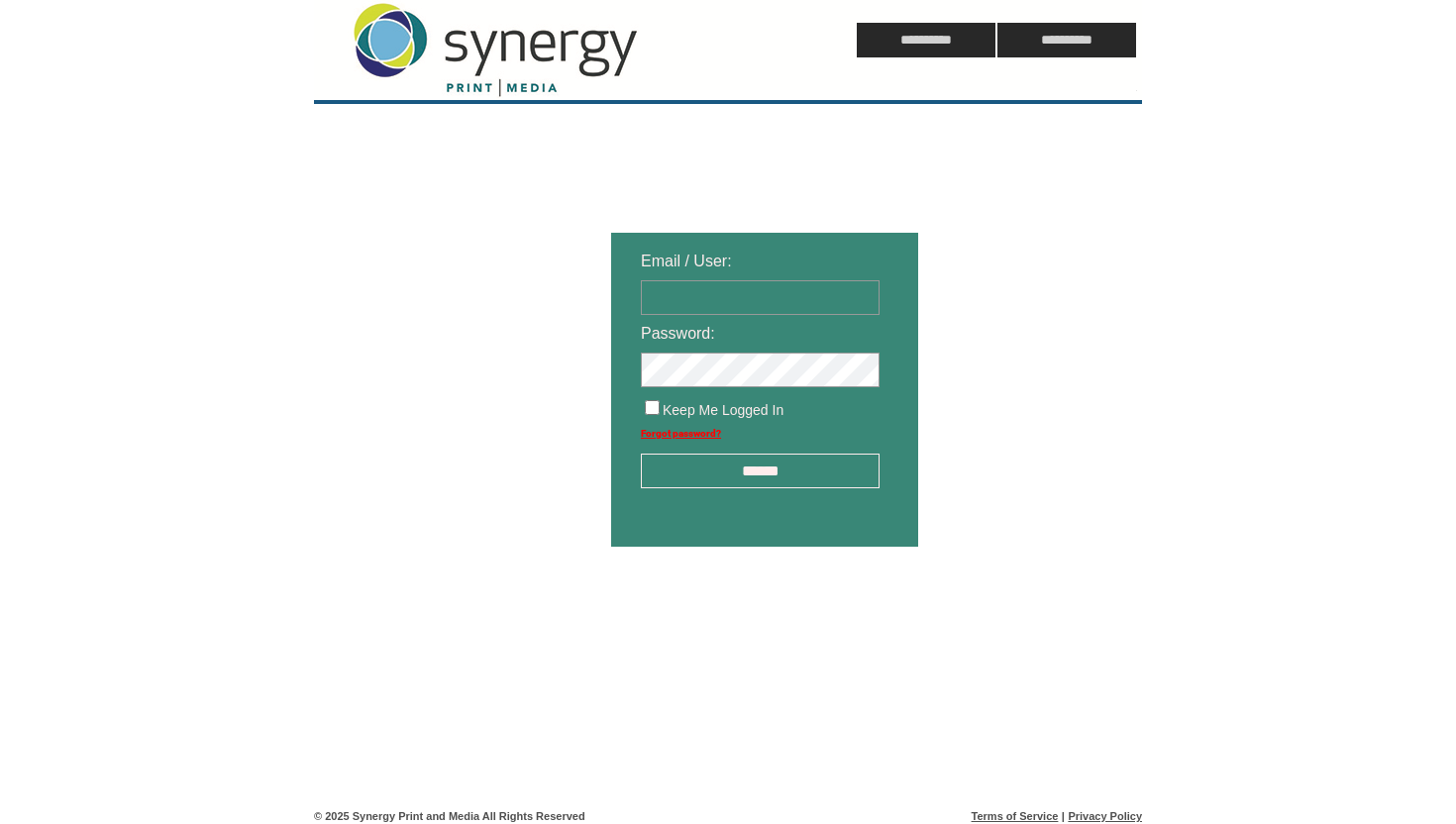 click at bounding box center [760, 297] 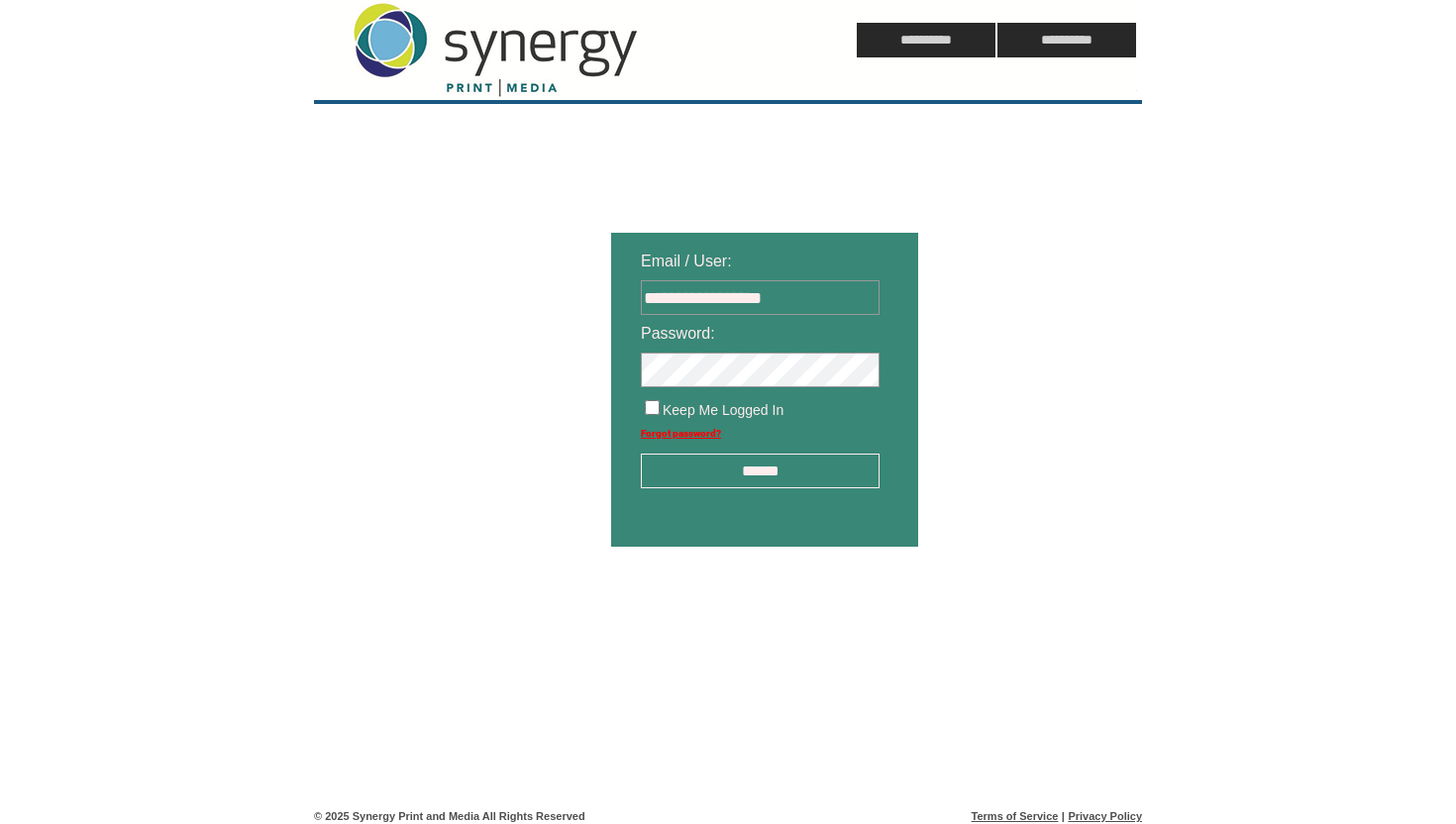 click on "******" at bounding box center (760, 470) 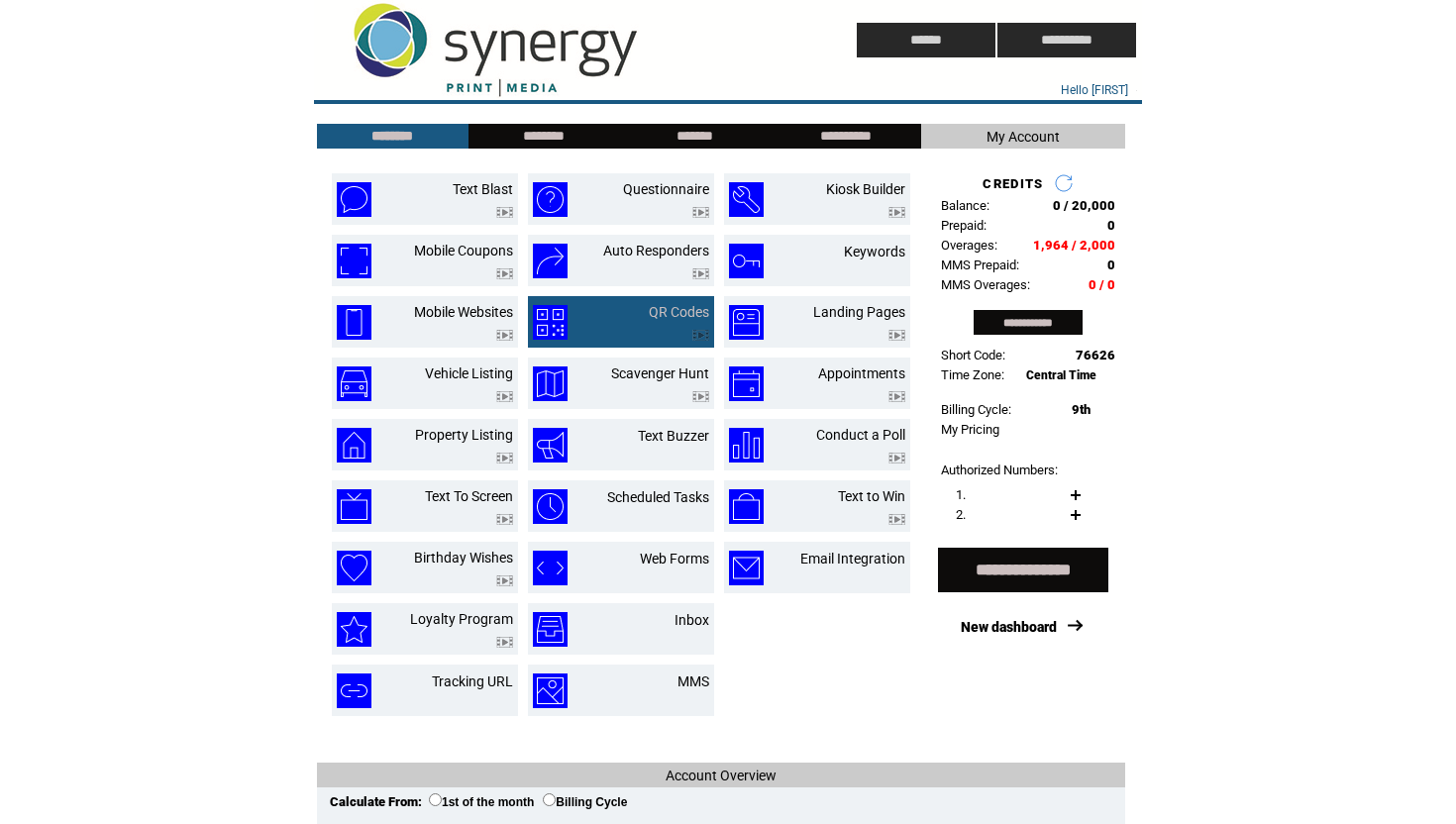 scroll, scrollTop: 0, scrollLeft: 0, axis: both 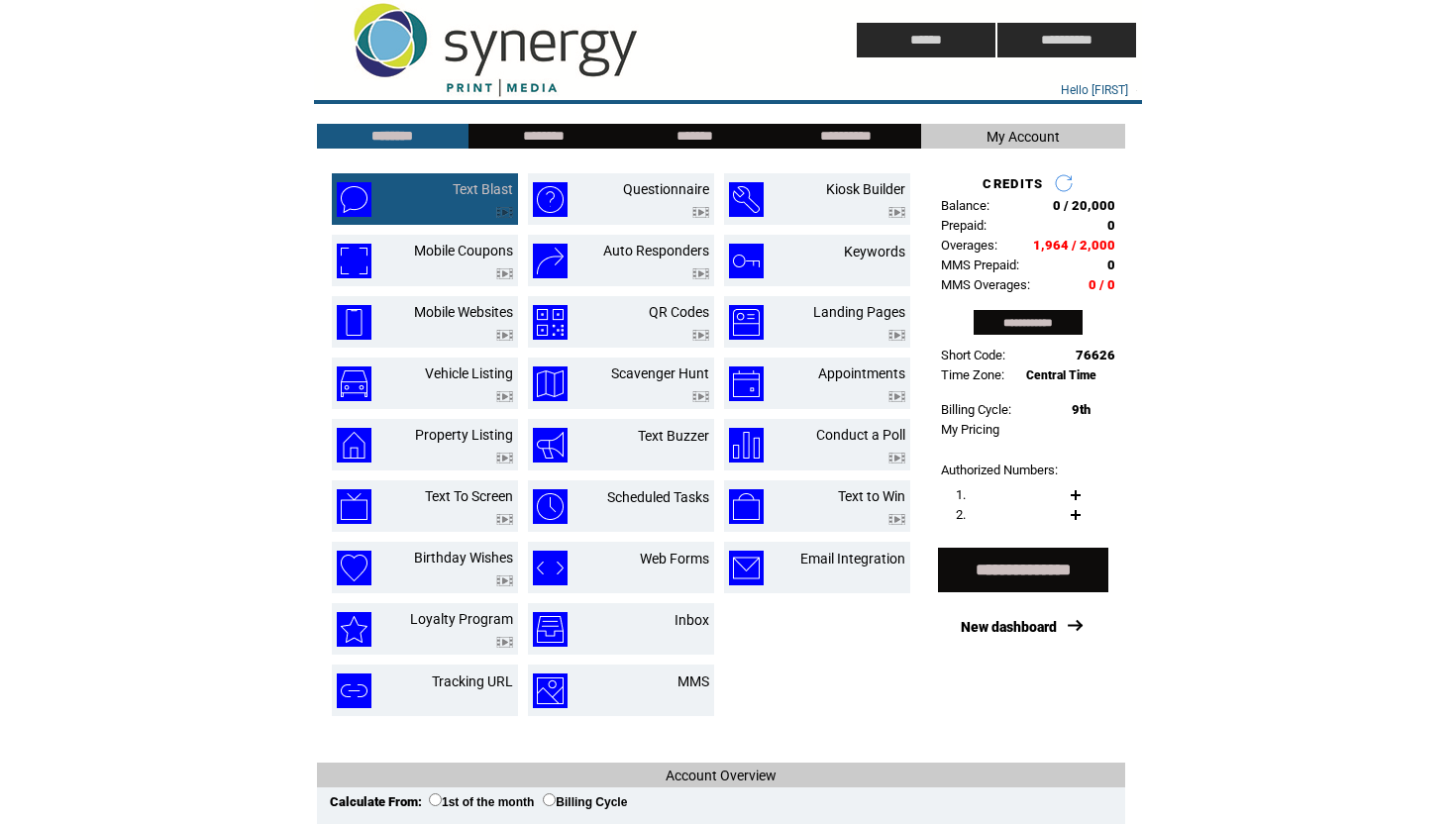 click on "Text Blast" at bounding box center (460, 199) 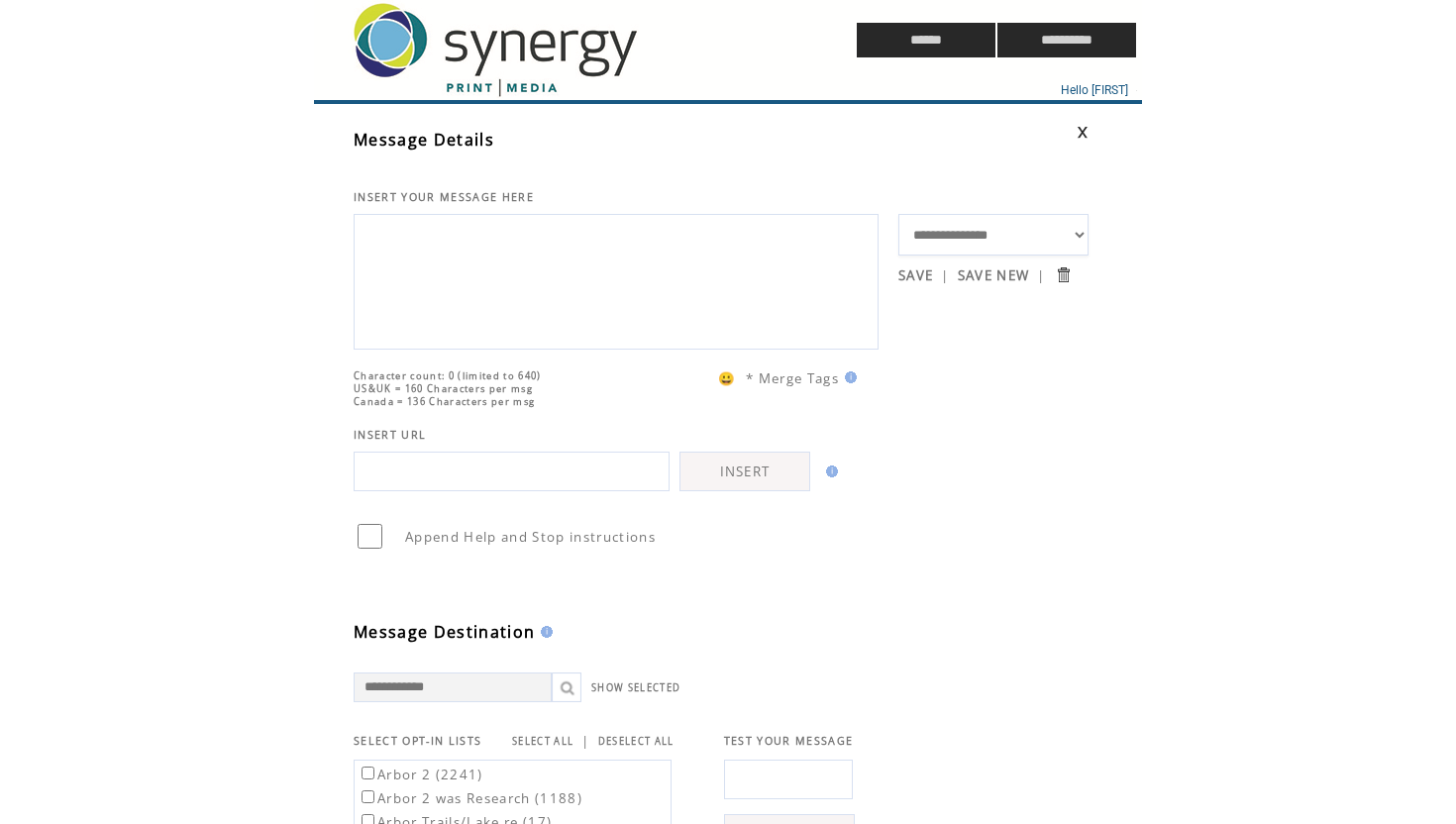 scroll, scrollTop: 0, scrollLeft: 0, axis: both 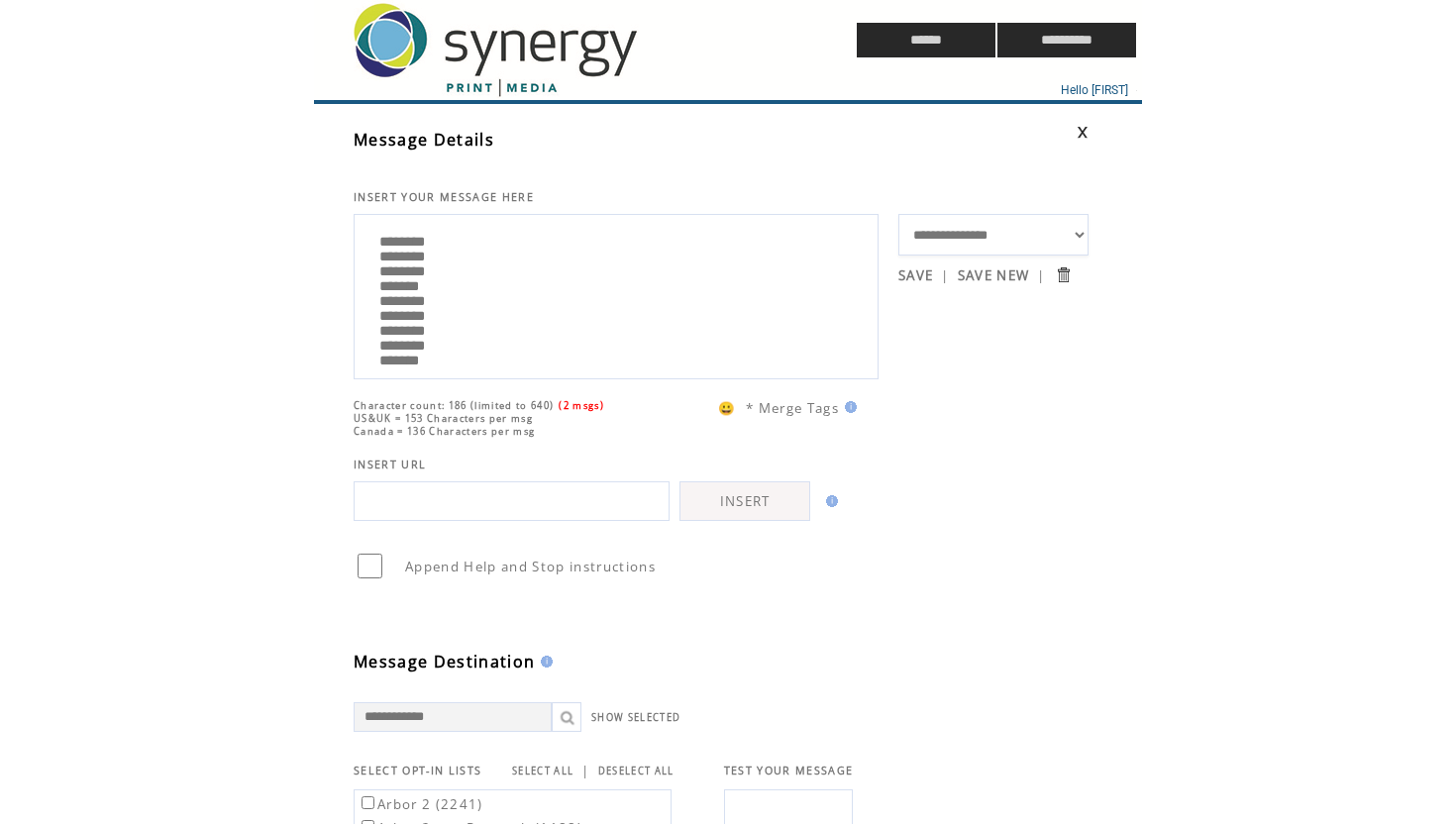 drag, startPoint x: 463, startPoint y: 356, endPoint x: 356, endPoint y: 206, distance: 184.25254 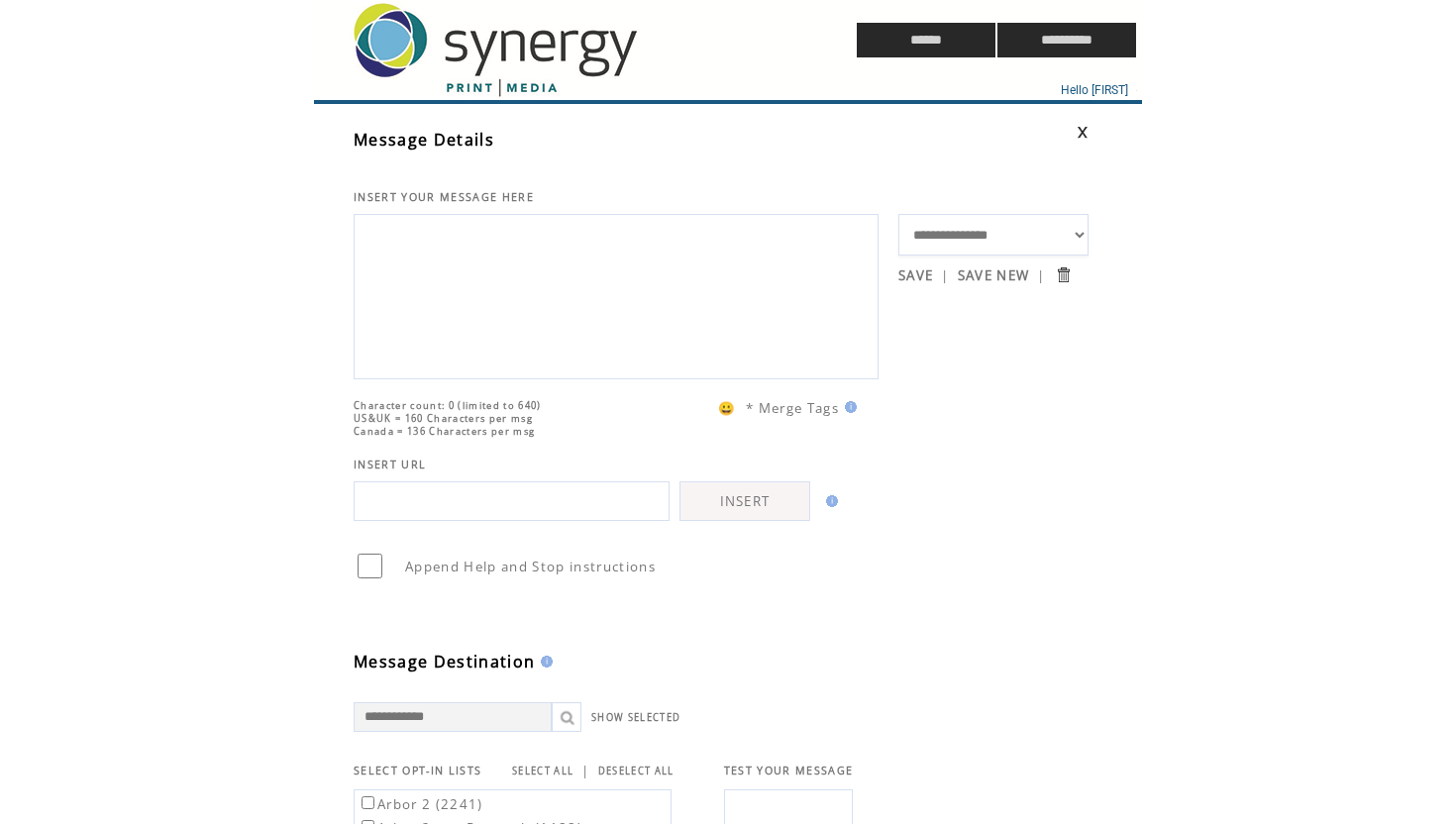 click on "**********" 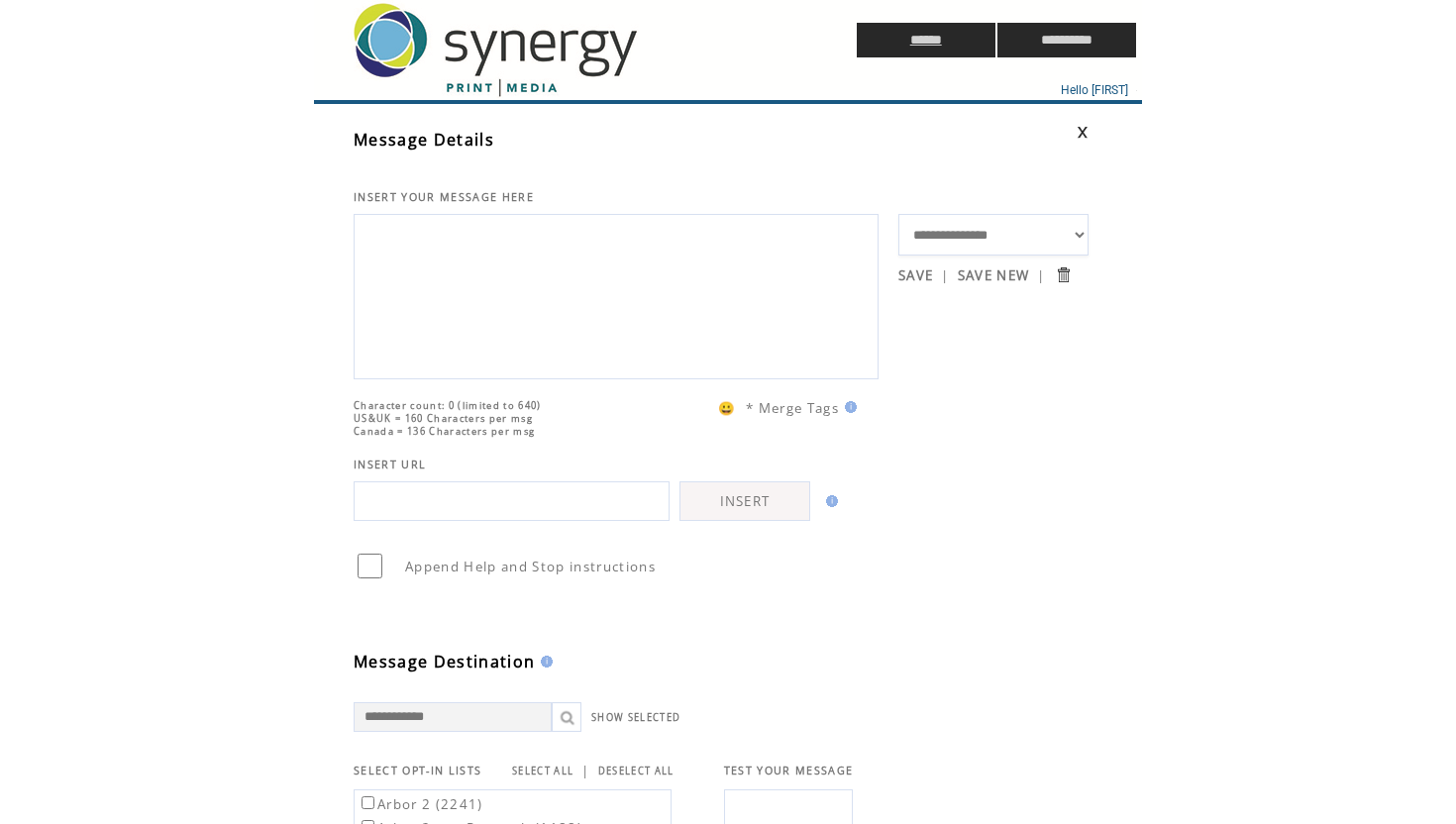 click on "******" at bounding box center [926, 40] 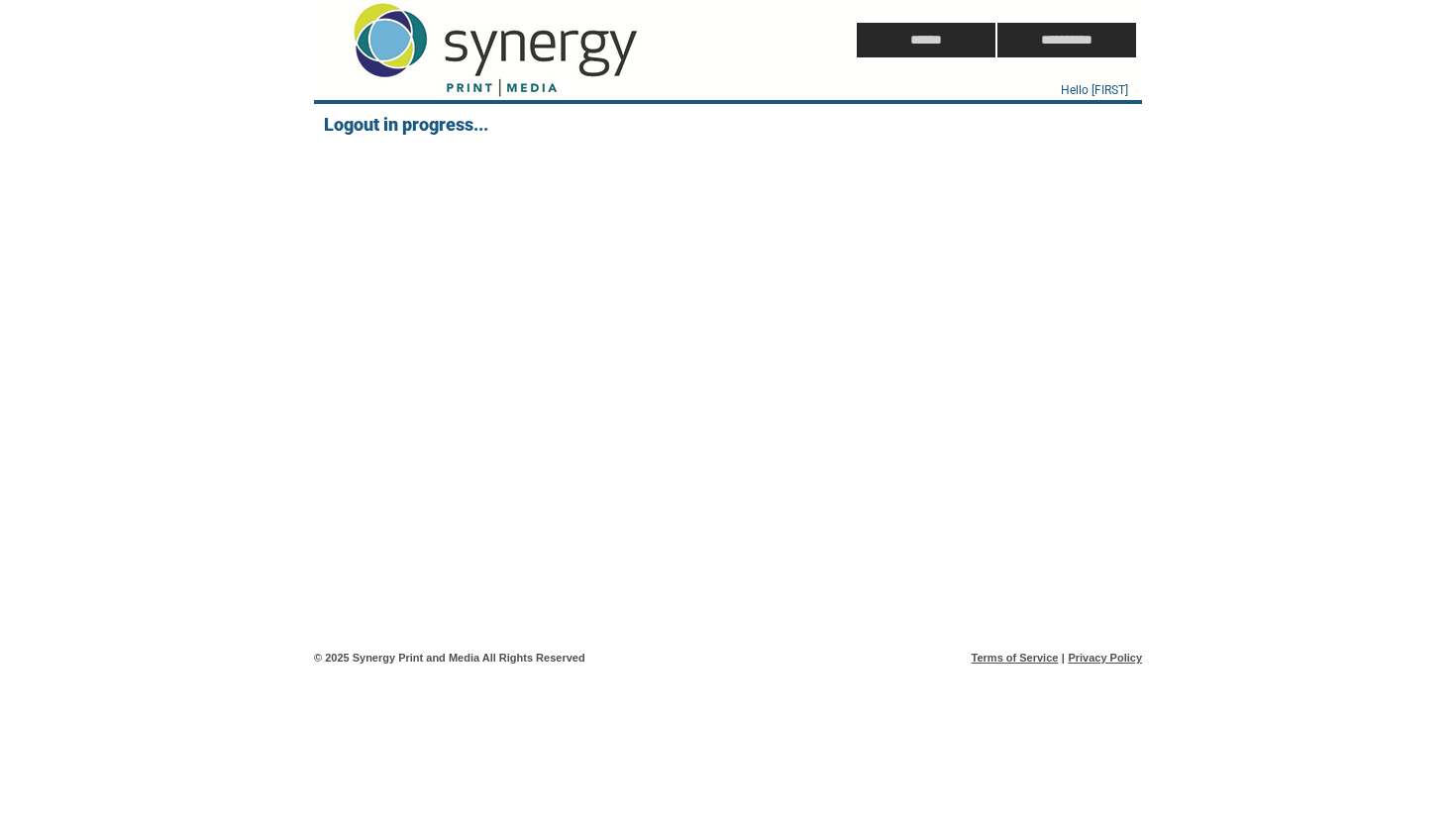 scroll, scrollTop: 0, scrollLeft: 0, axis: both 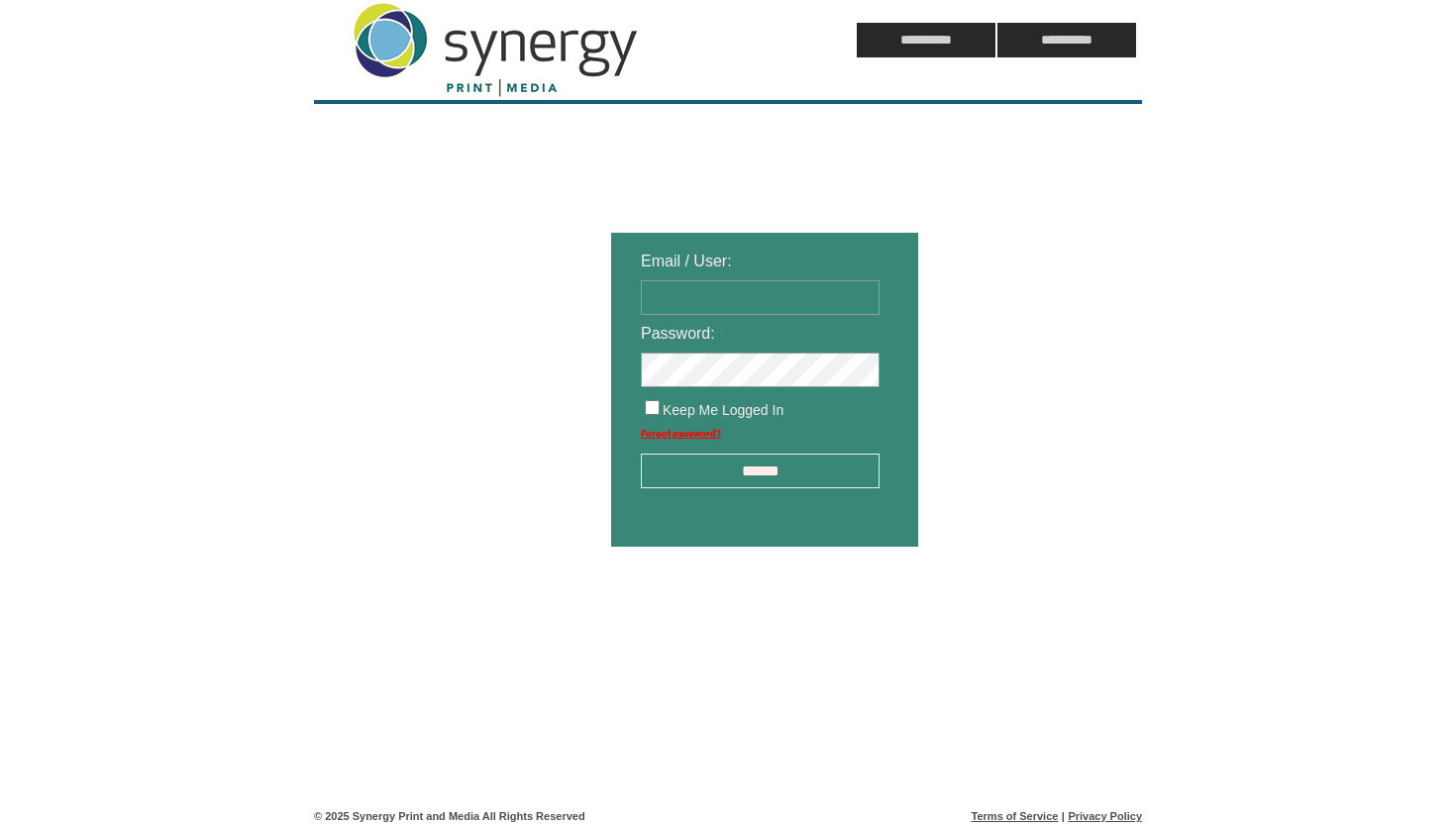 click at bounding box center (760, 297) 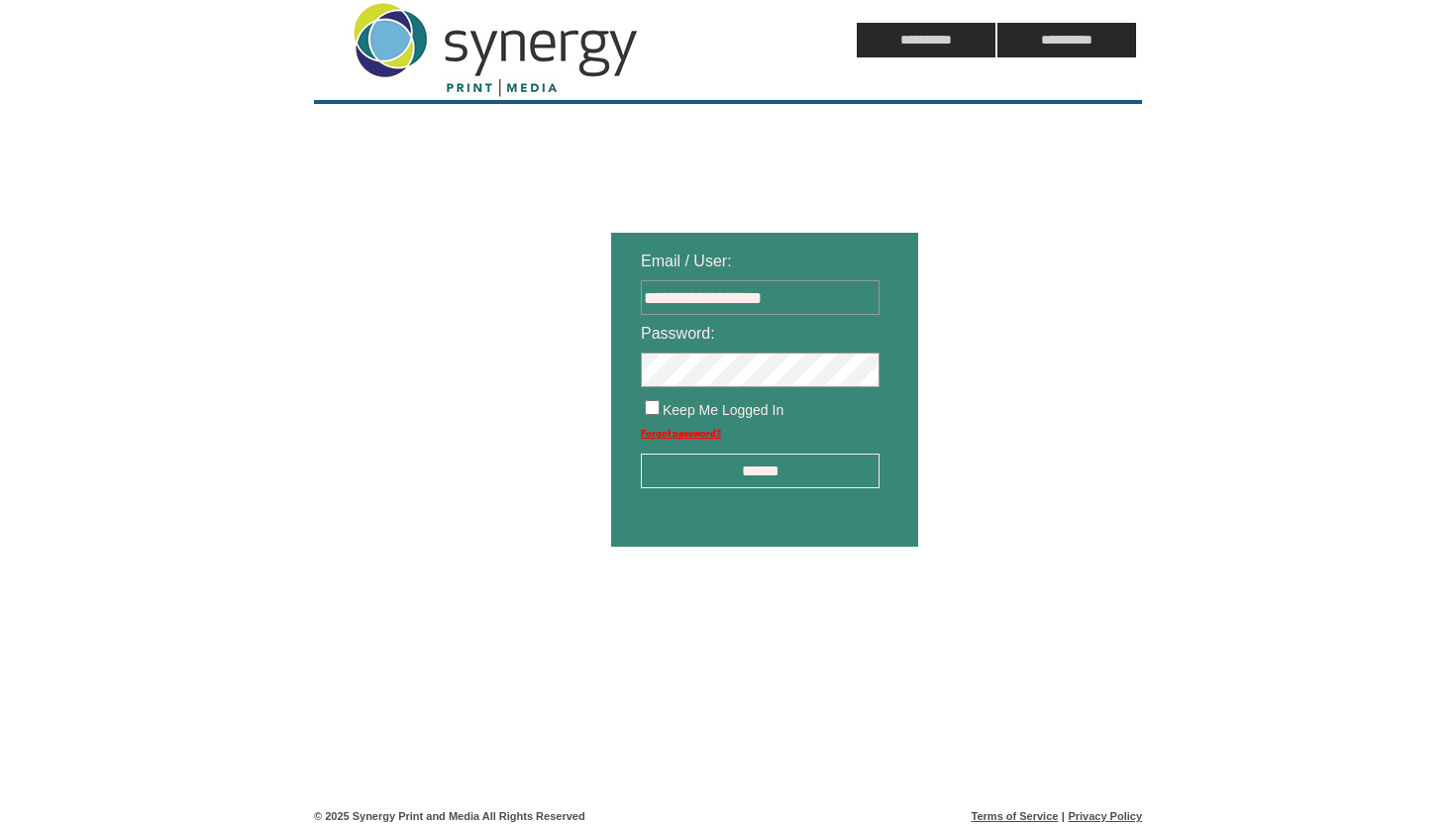 click on "******" at bounding box center [760, 470] 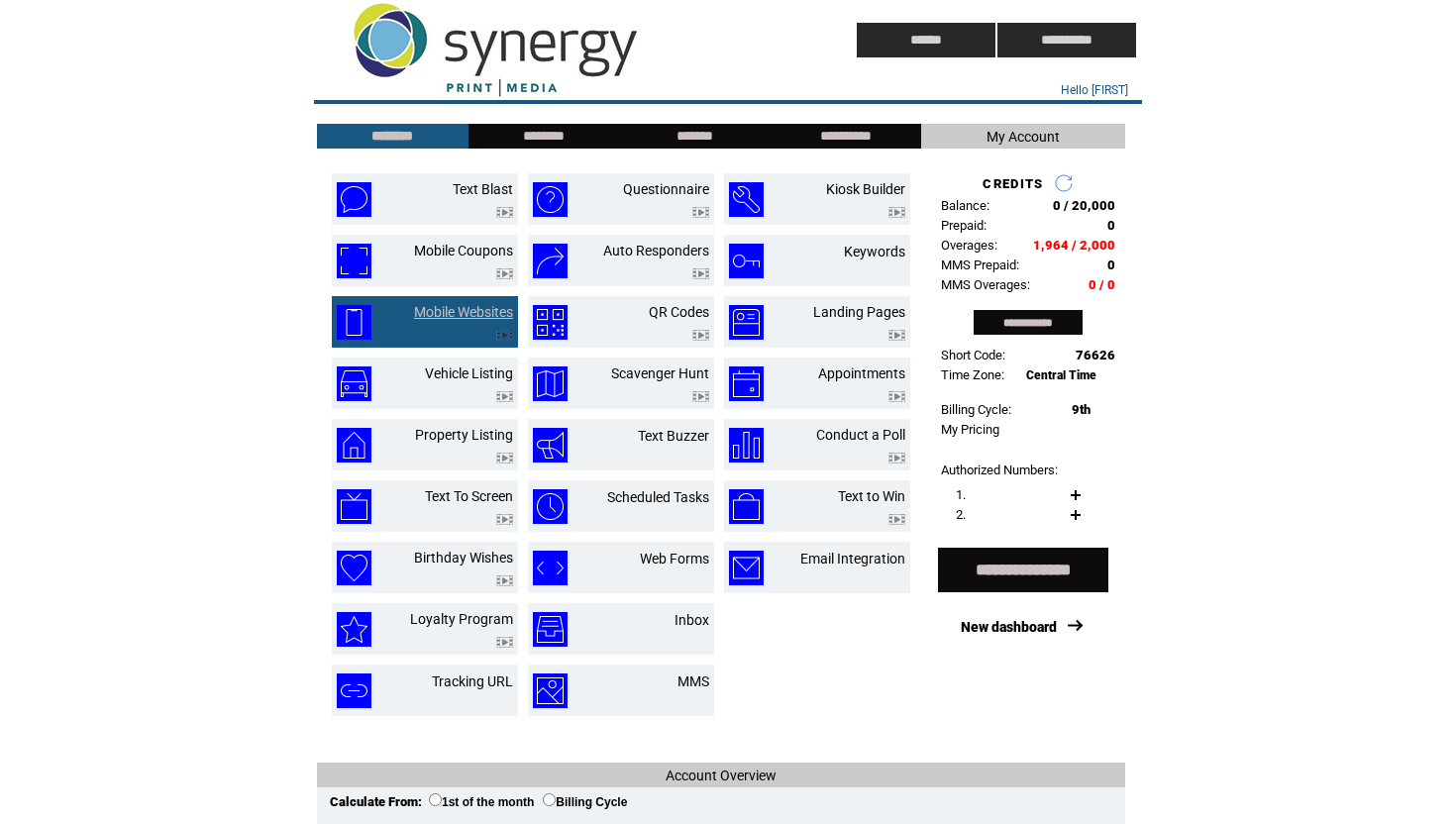 scroll, scrollTop: 0, scrollLeft: 0, axis: both 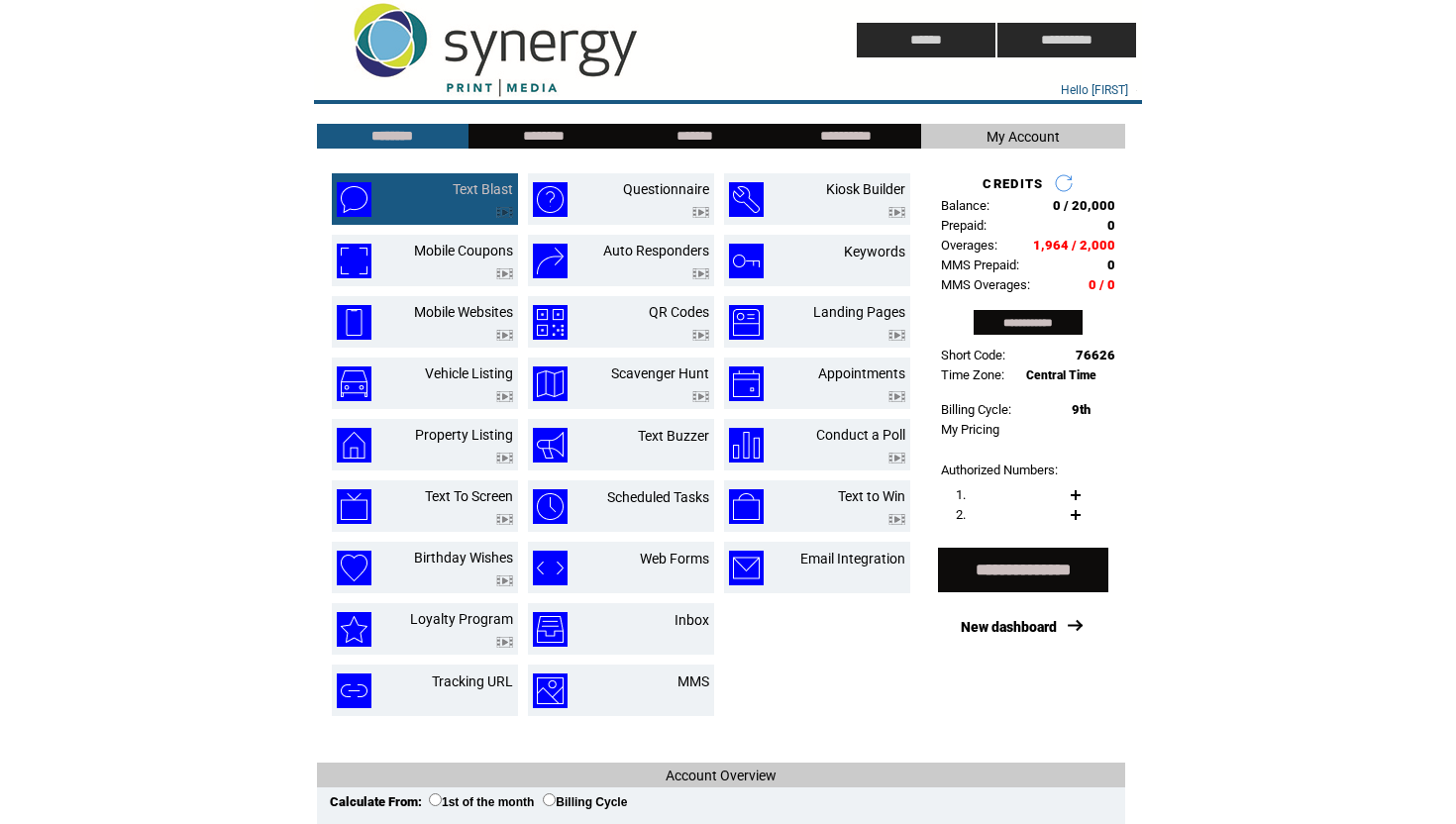 click on "Text Blast" at bounding box center (460, 199) 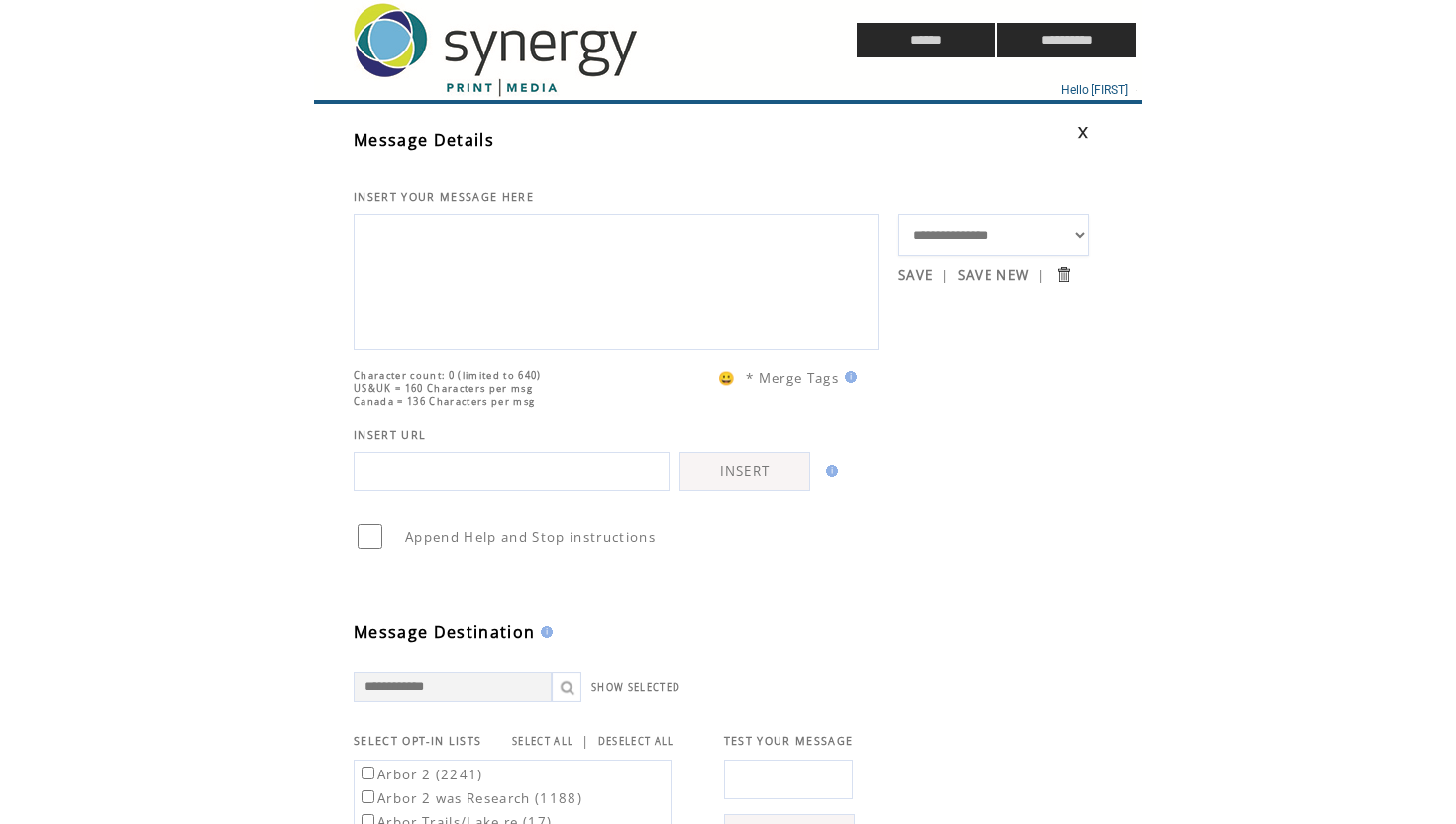 scroll, scrollTop: 0, scrollLeft: 0, axis: both 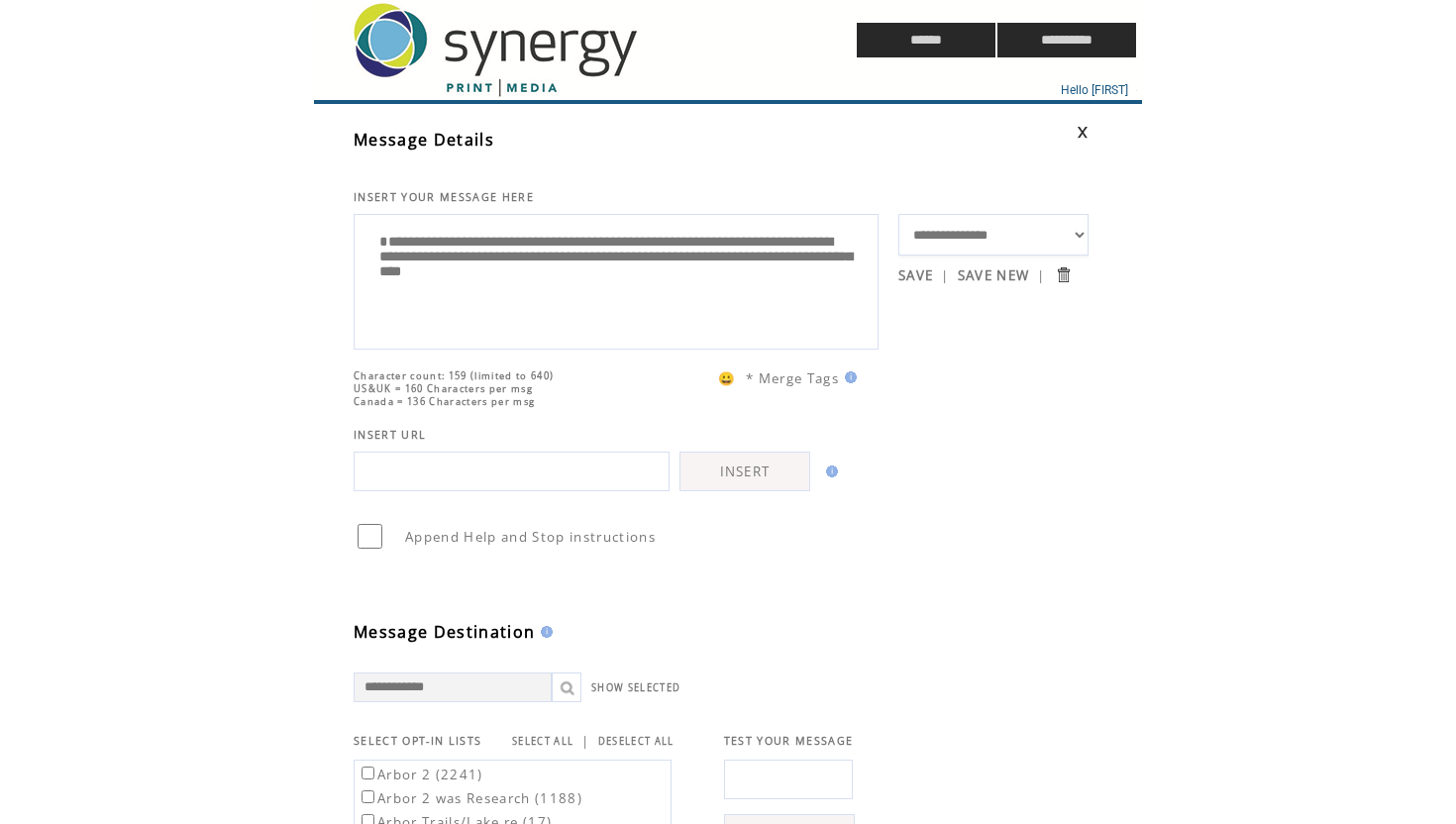 drag, startPoint x: 483, startPoint y: 287, endPoint x: 413, endPoint y: 282, distance: 70.17834 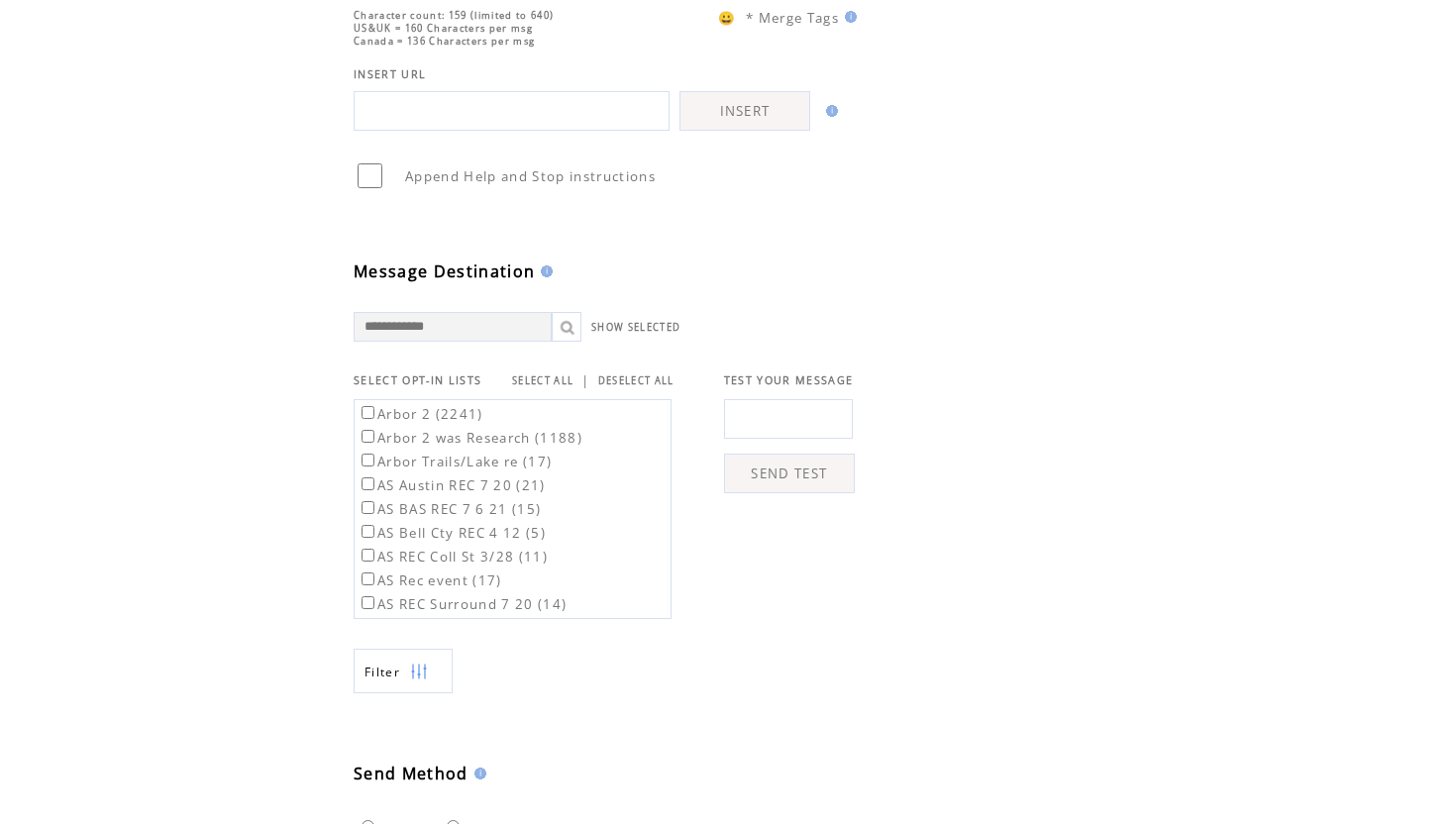 scroll, scrollTop: 283, scrollLeft: 0, axis: vertical 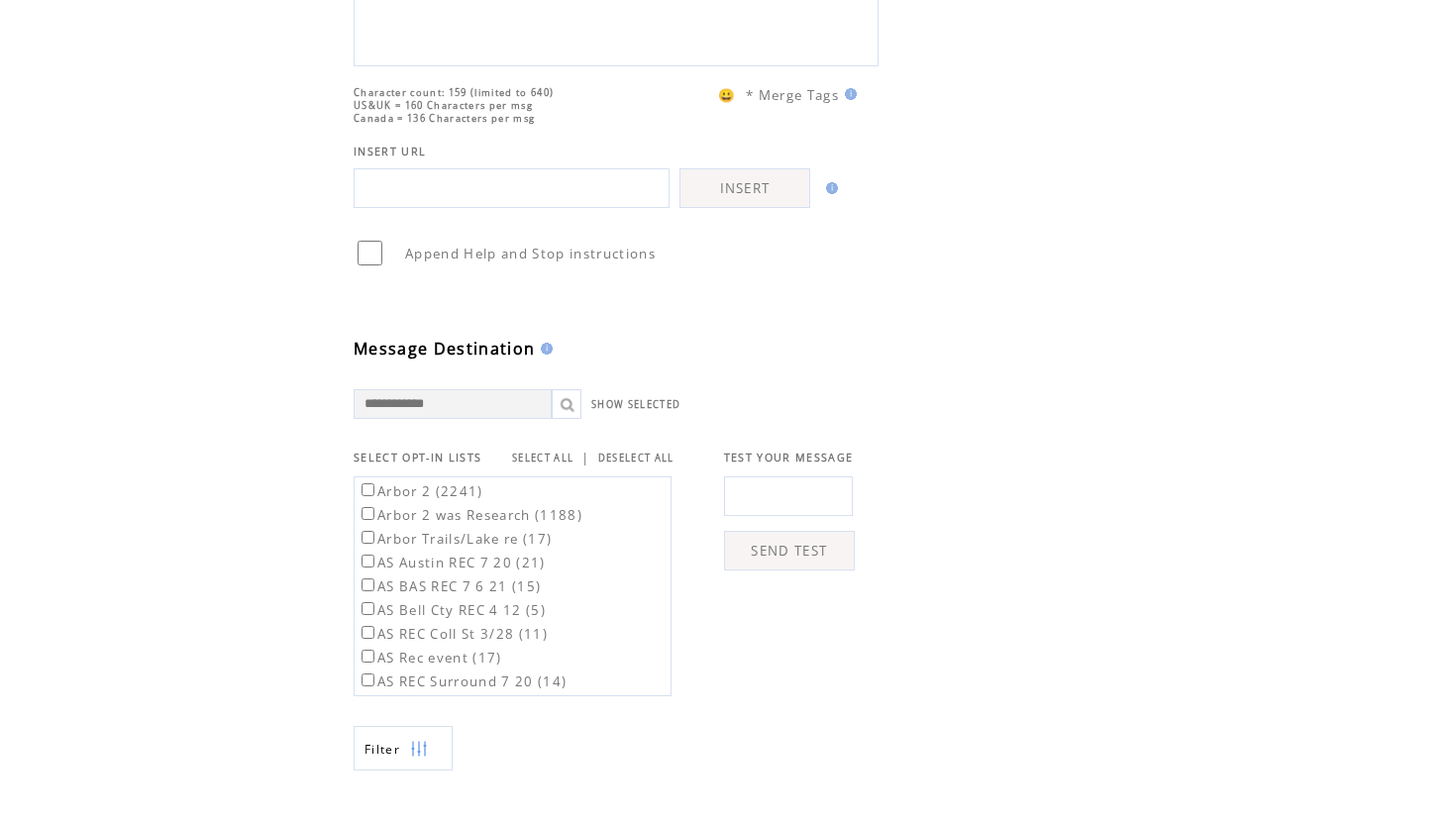 type on "**********" 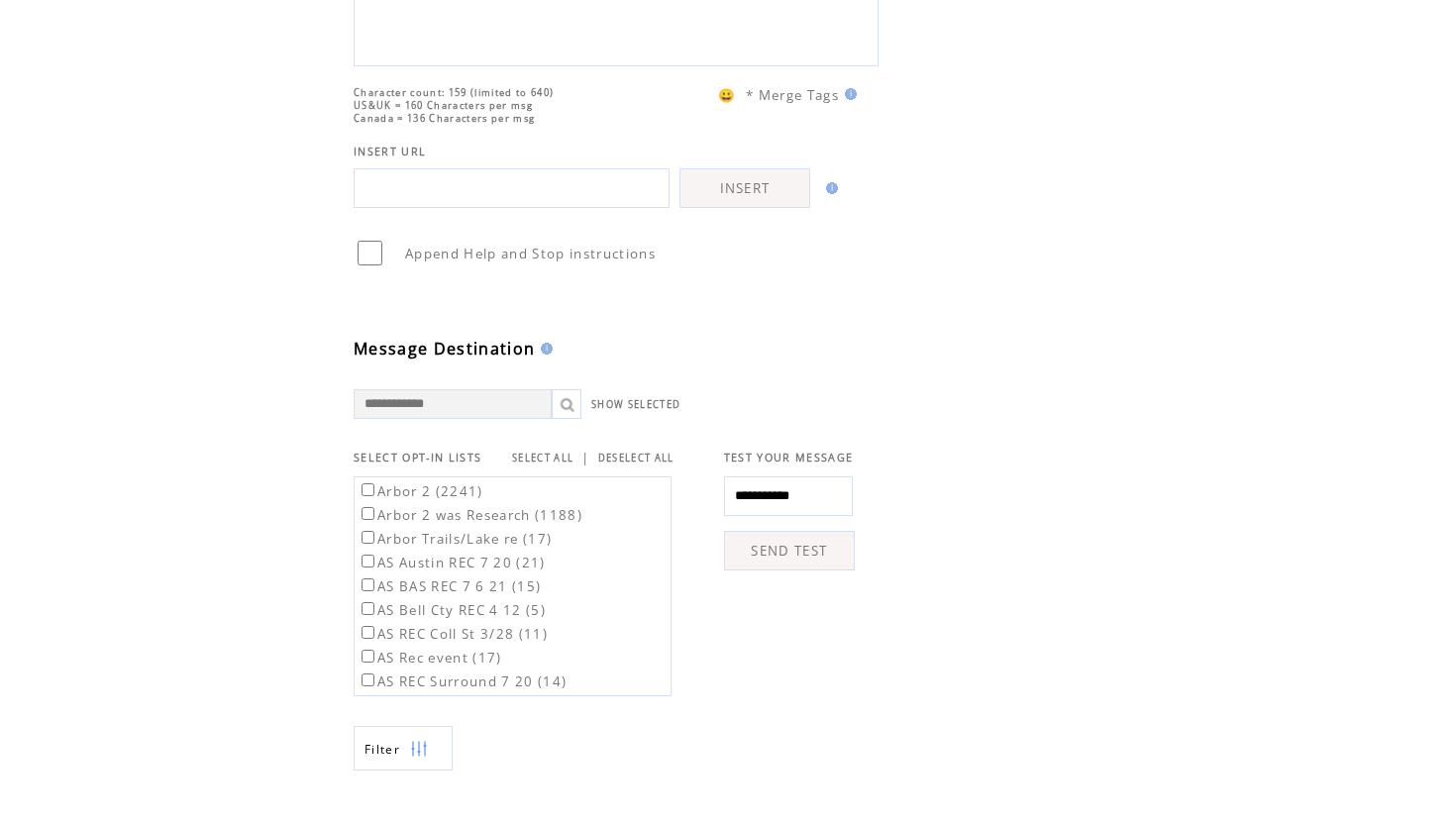 click on "SEND TEST" at bounding box center [789, 551] 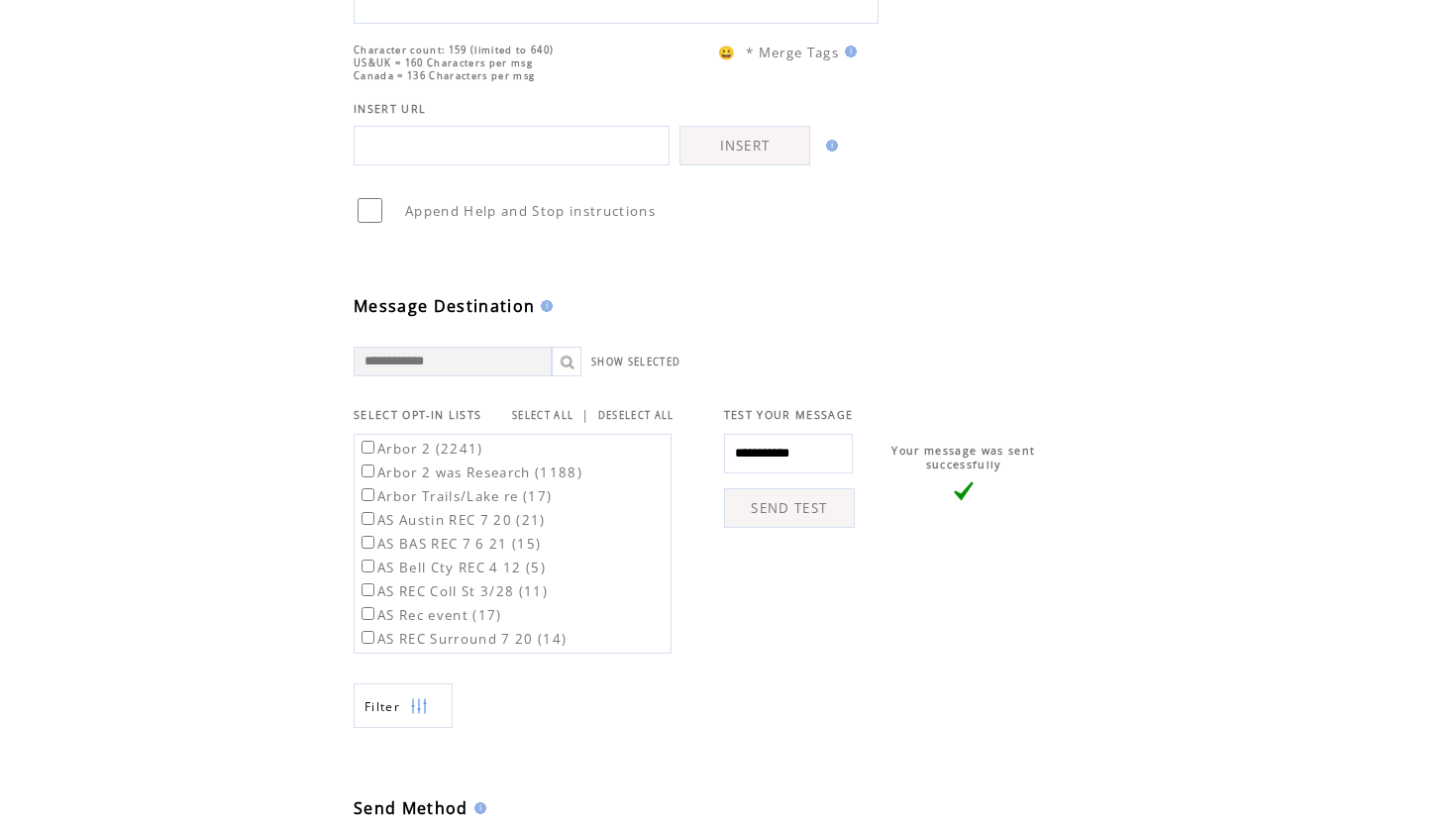 scroll, scrollTop: 380, scrollLeft: 0, axis: vertical 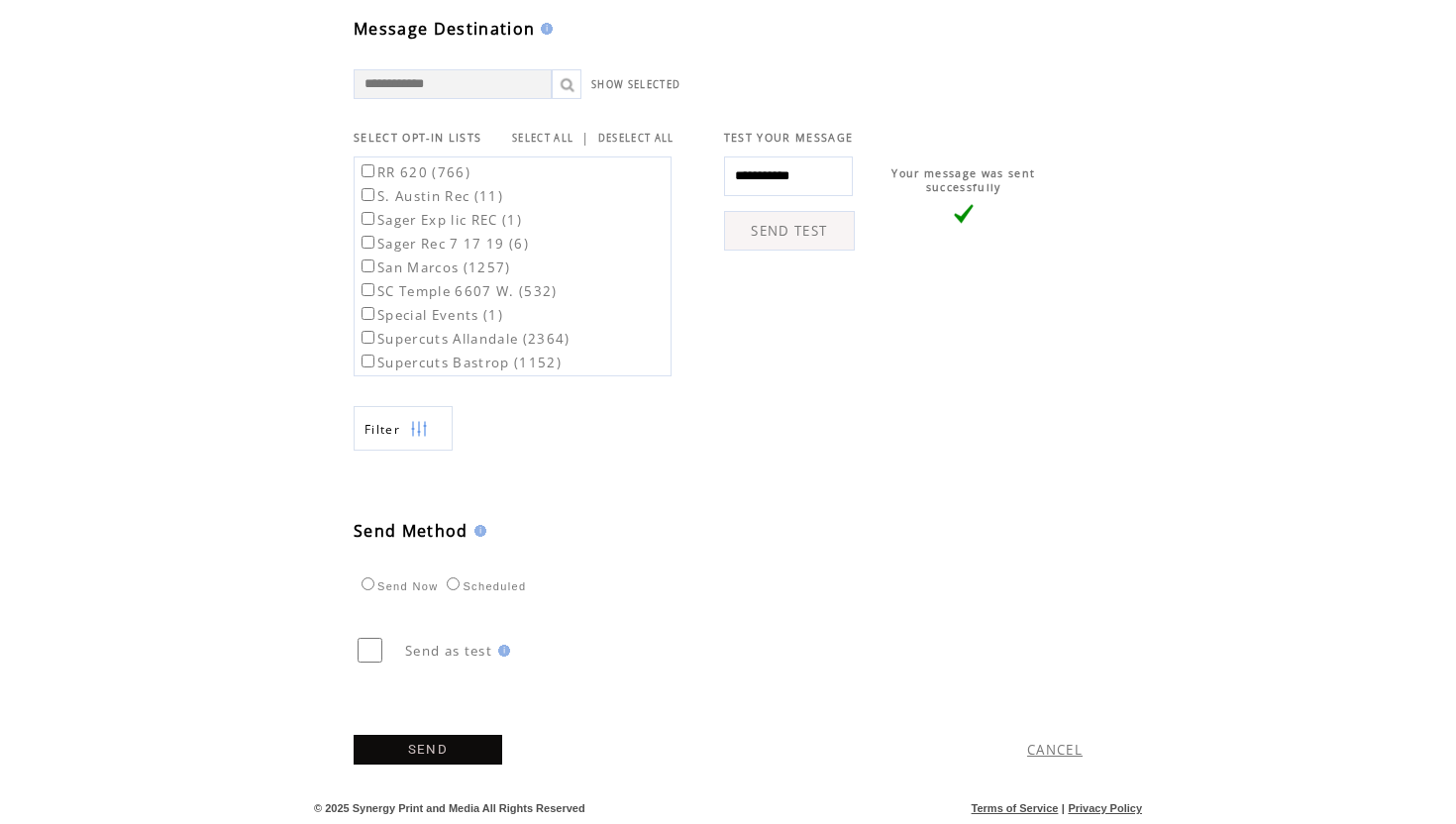 click on "SEND" at bounding box center [428, 750] 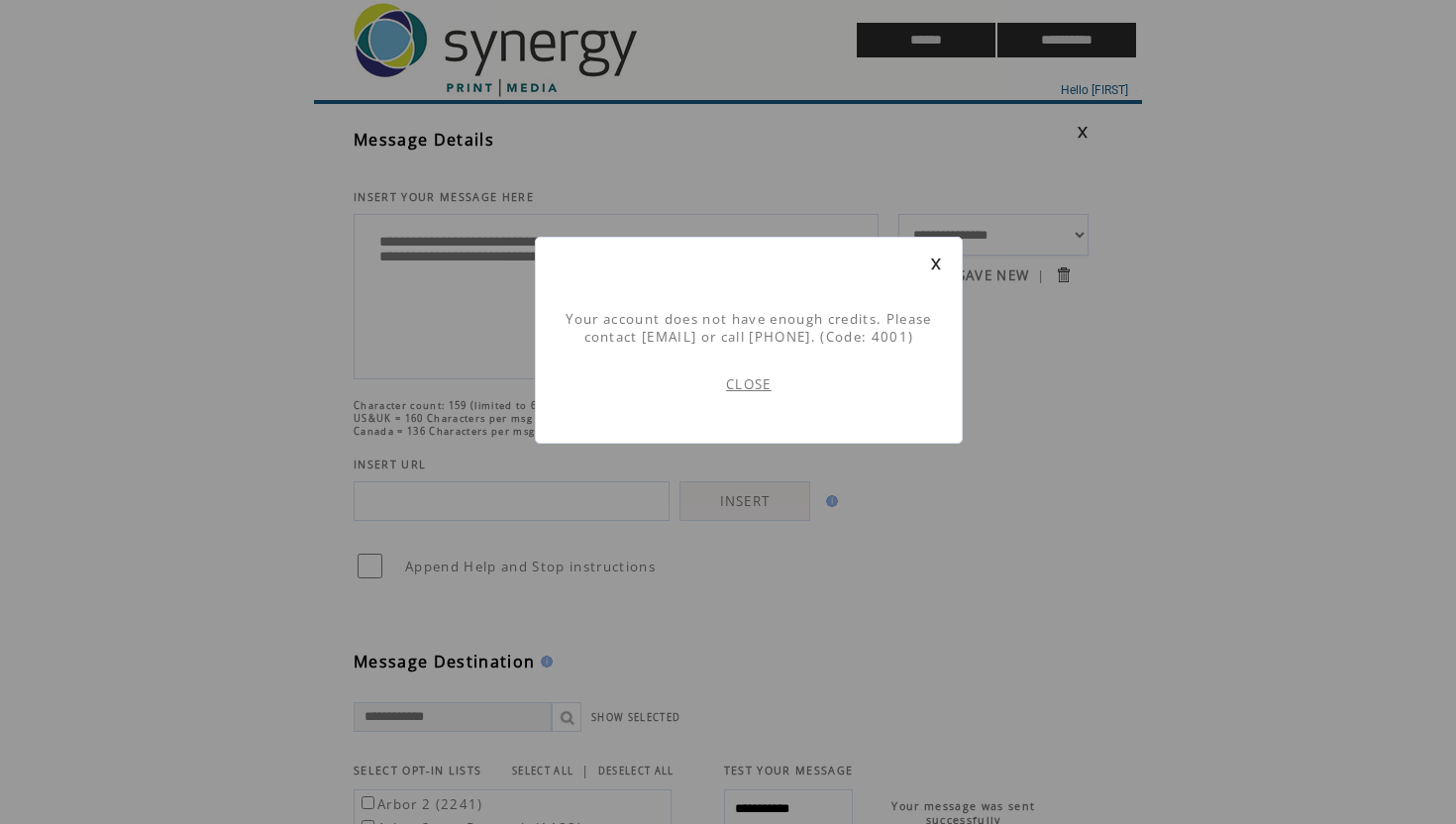 scroll, scrollTop: 1, scrollLeft: 0, axis: vertical 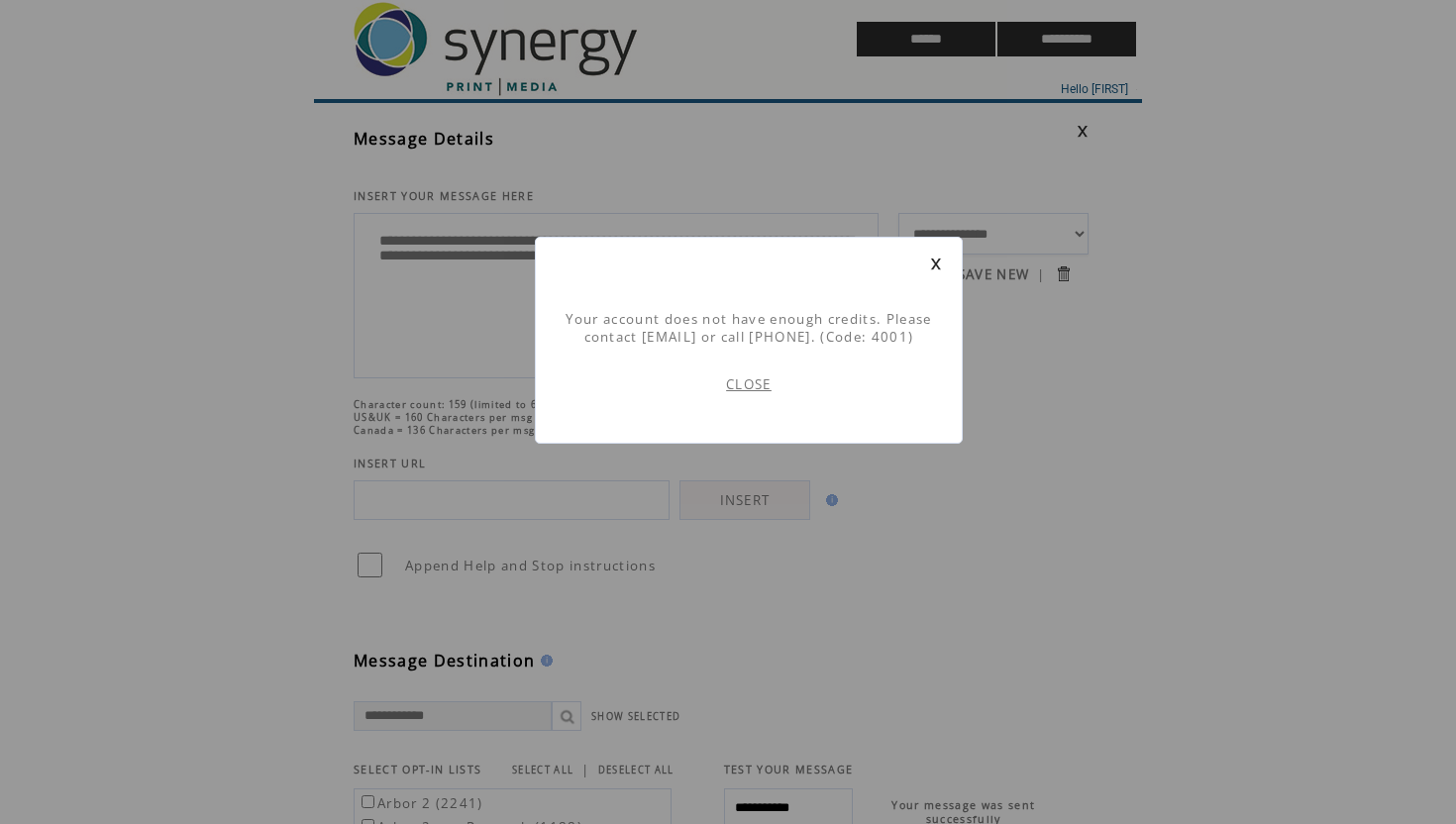 click on "CLOSE" at bounding box center [749, 384] 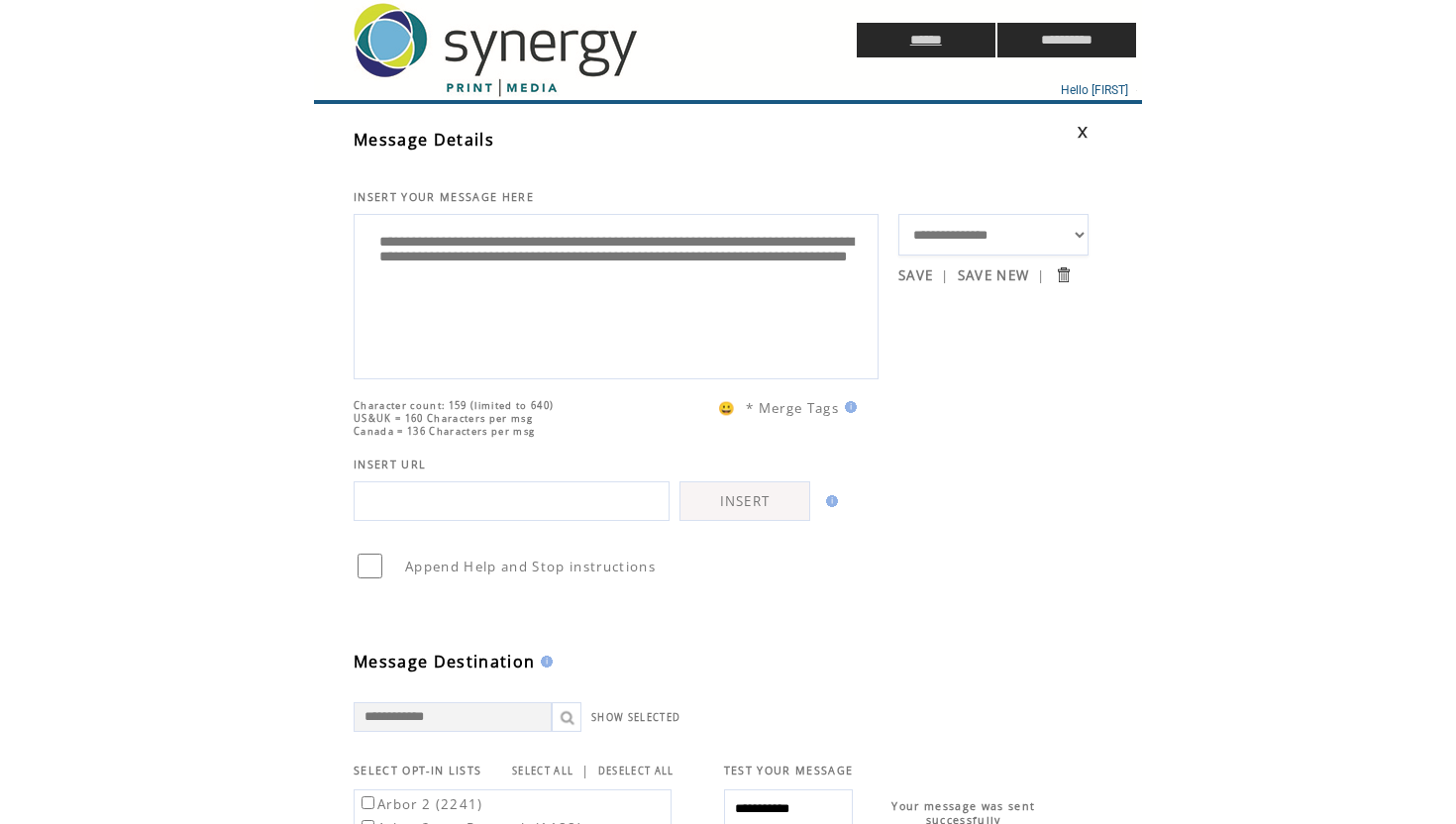 click on "******" at bounding box center (926, 40) 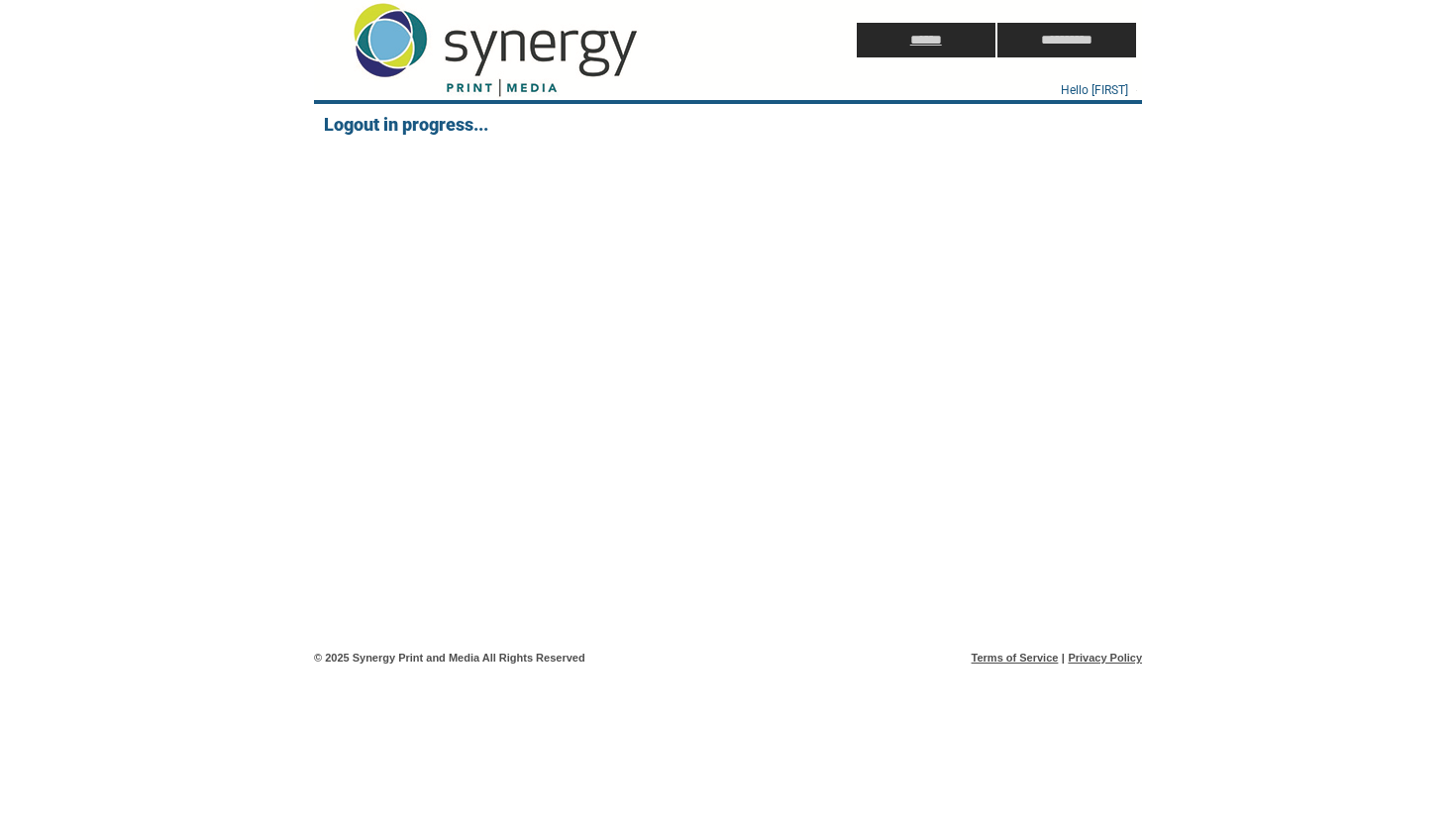 scroll, scrollTop: 0, scrollLeft: 0, axis: both 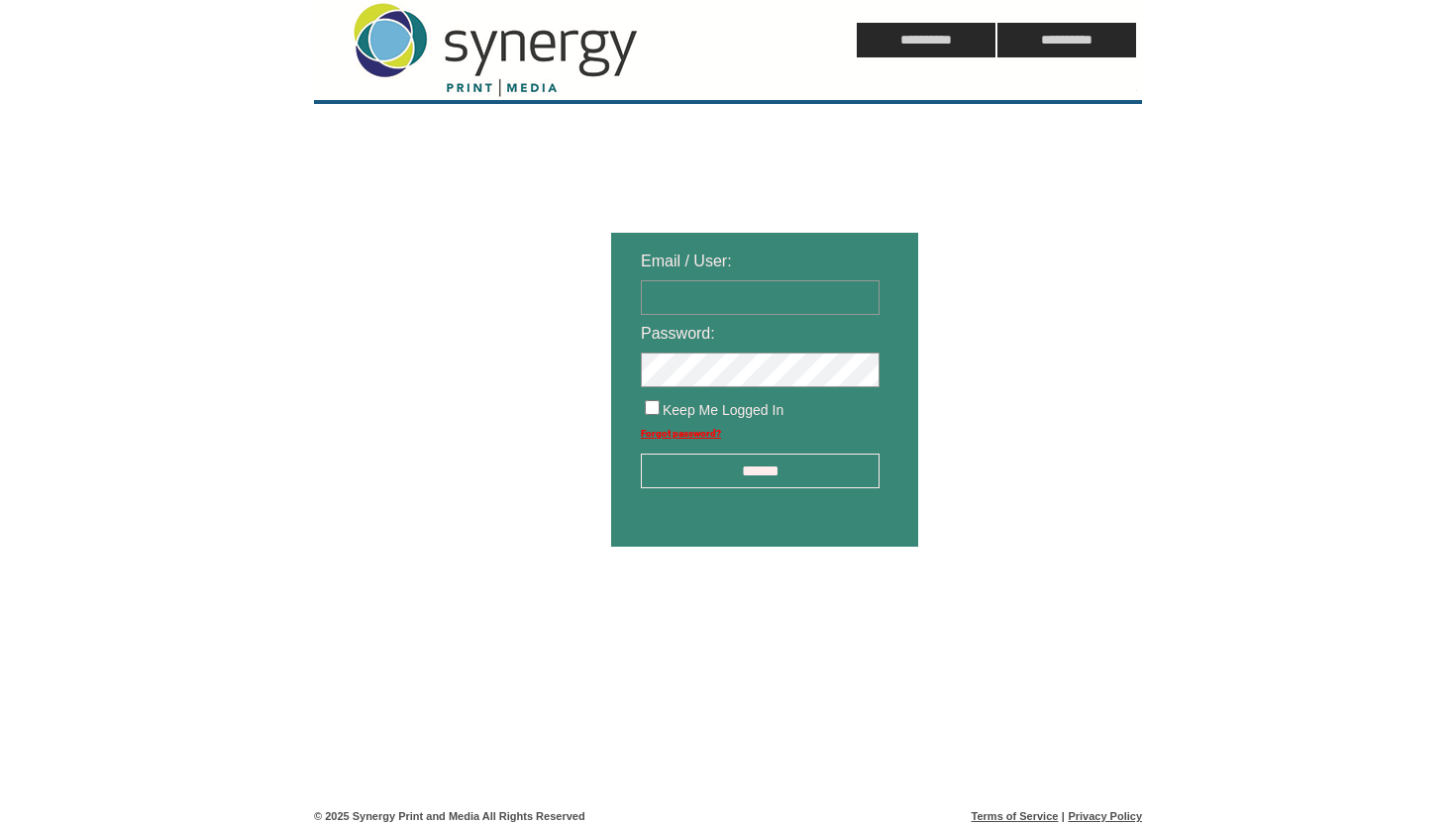 click at bounding box center (760, 297) 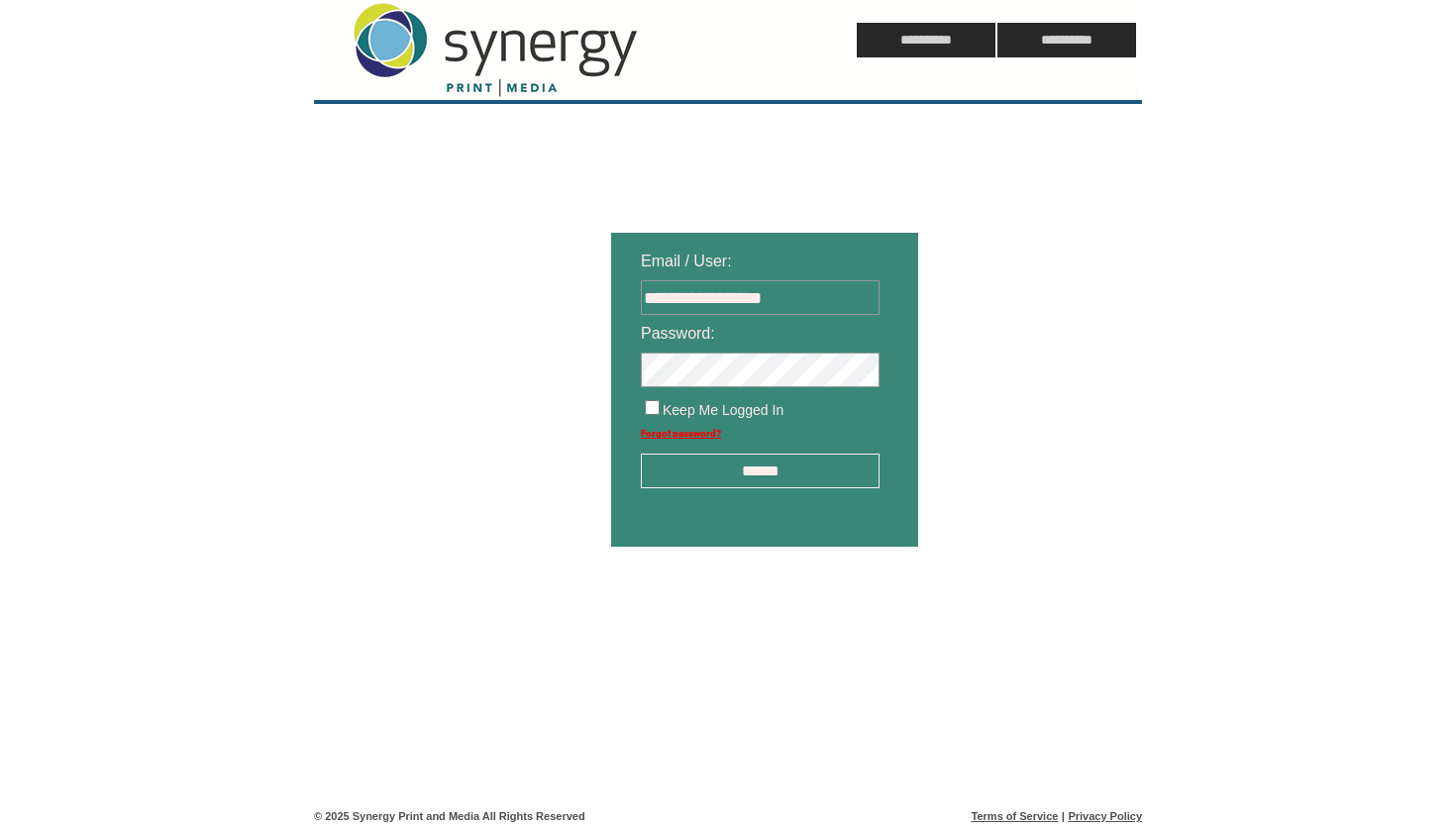 click on "******" at bounding box center (760, 470) 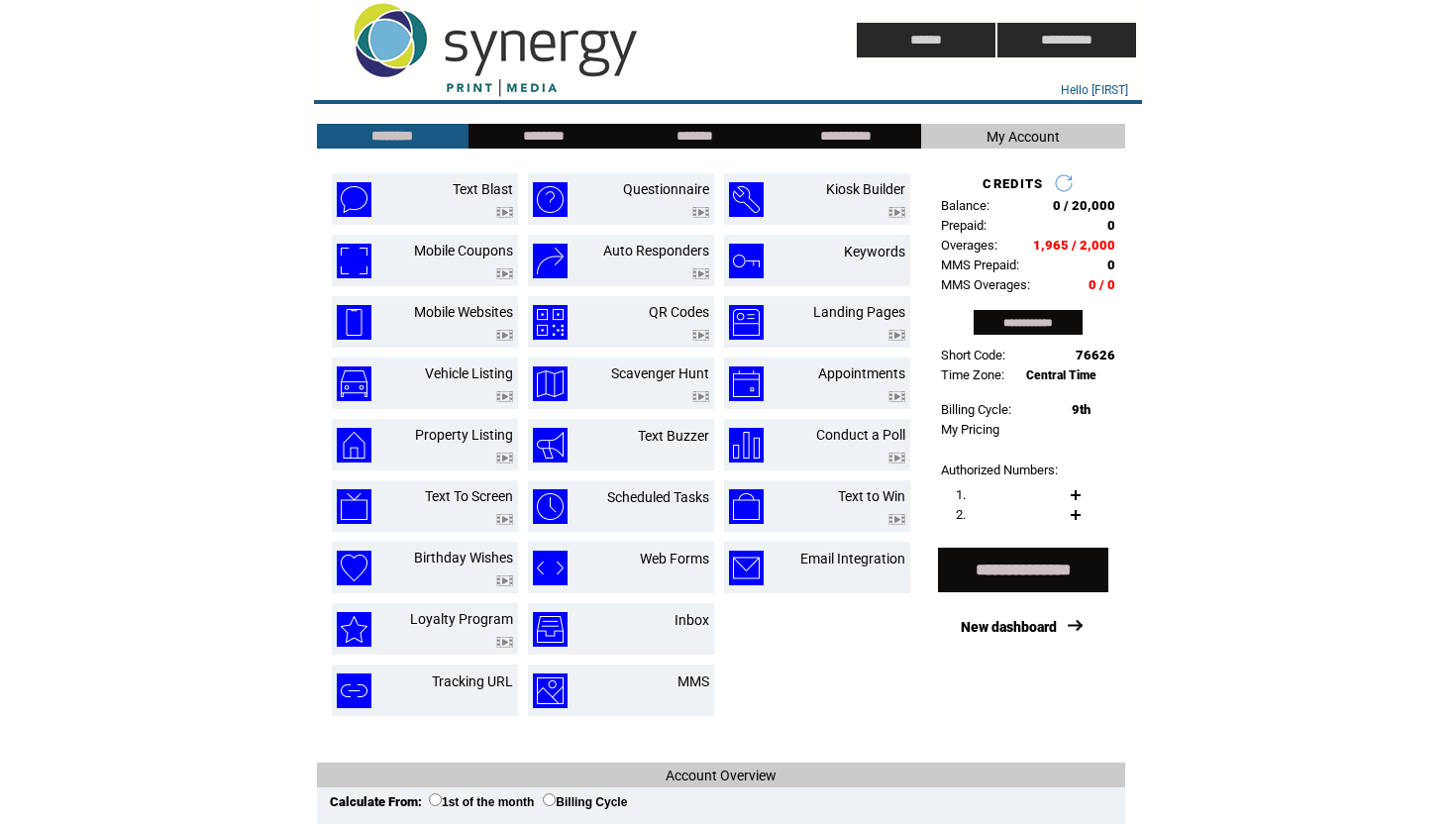 scroll, scrollTop: 0, scrollLeft: 0, axis: both 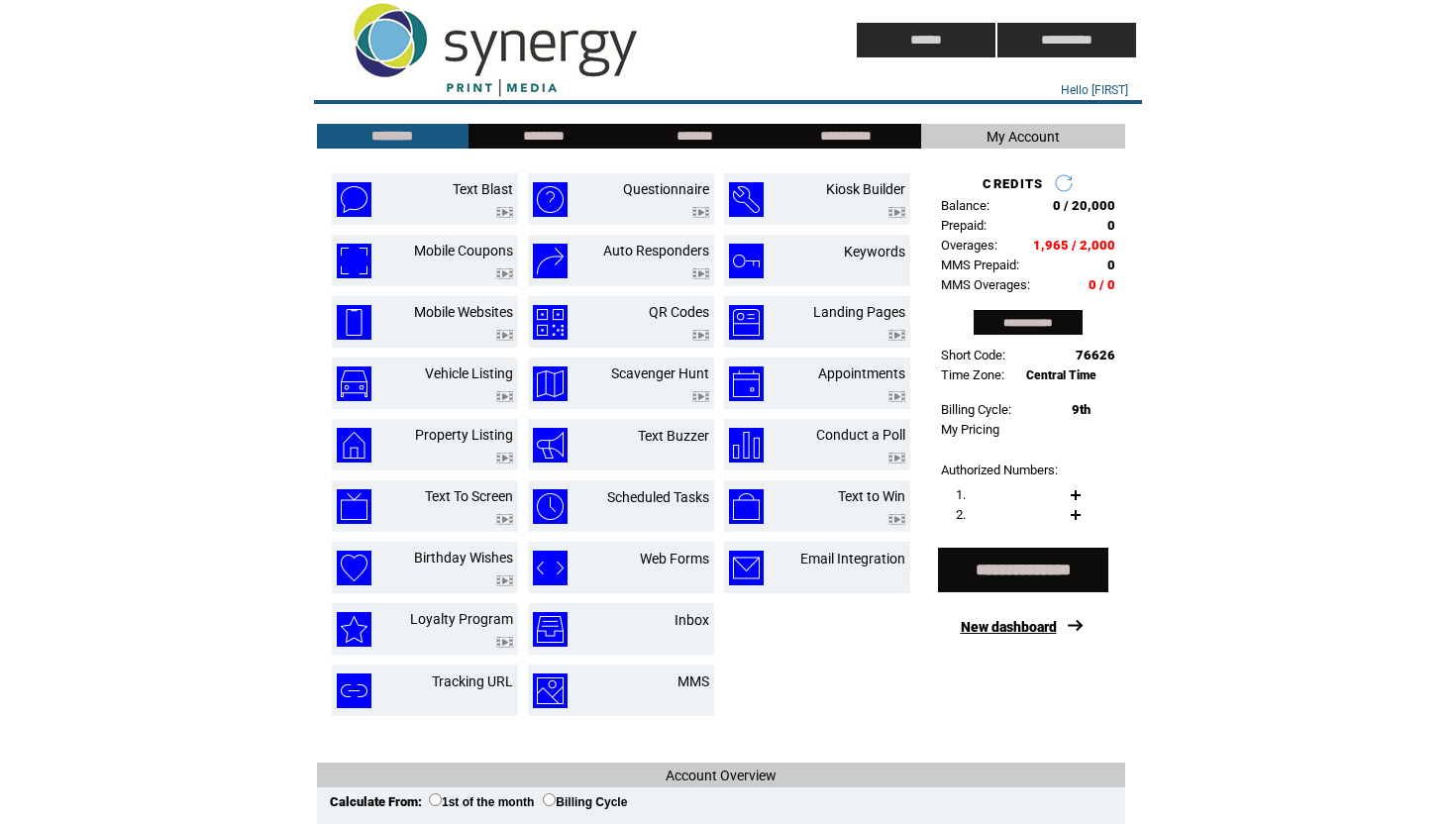 click on "New dashboard" at bounding box center [1008, 627] 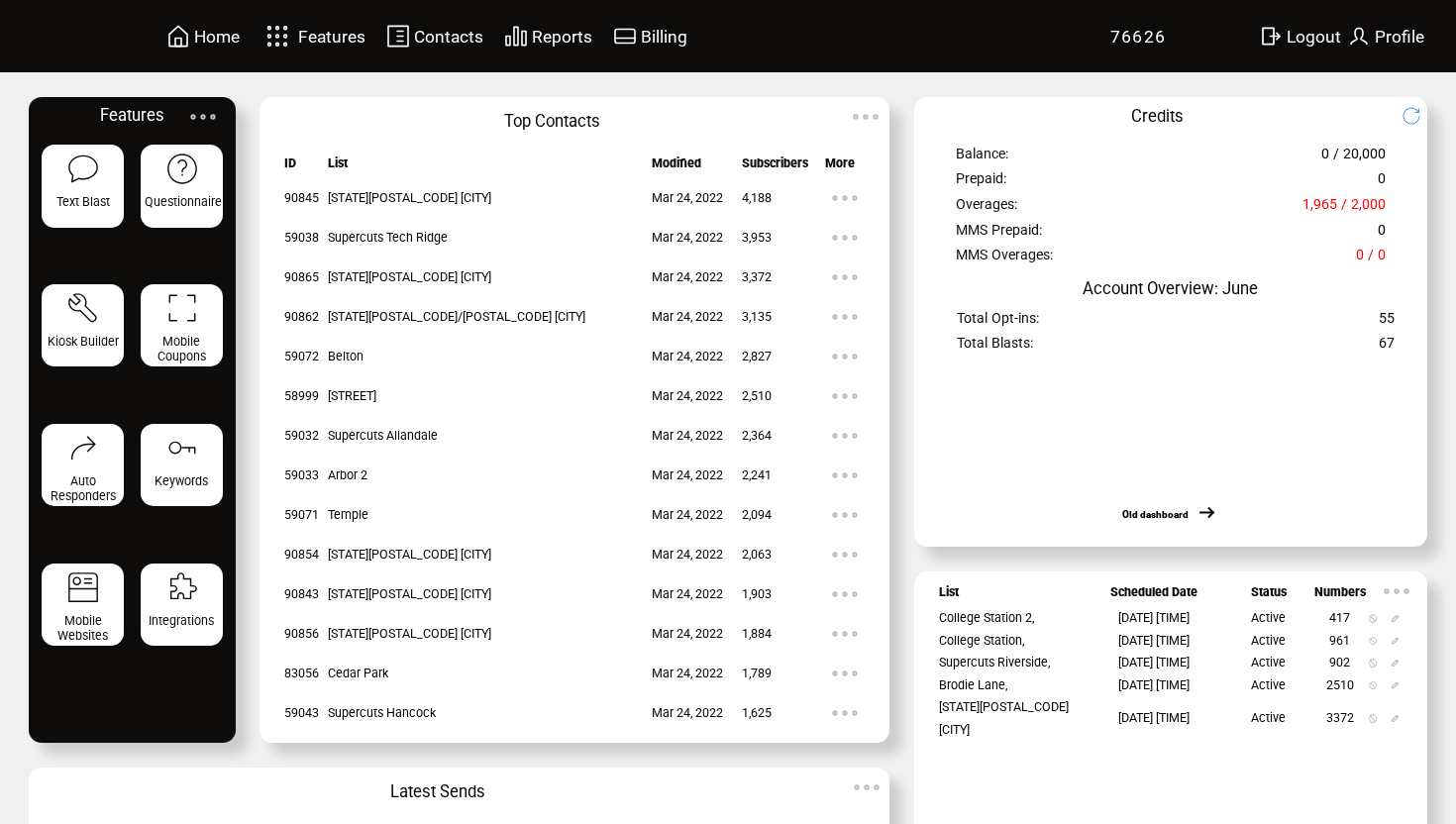 scroll, scrollTop: 0, scrollLeft: 0, axis: both 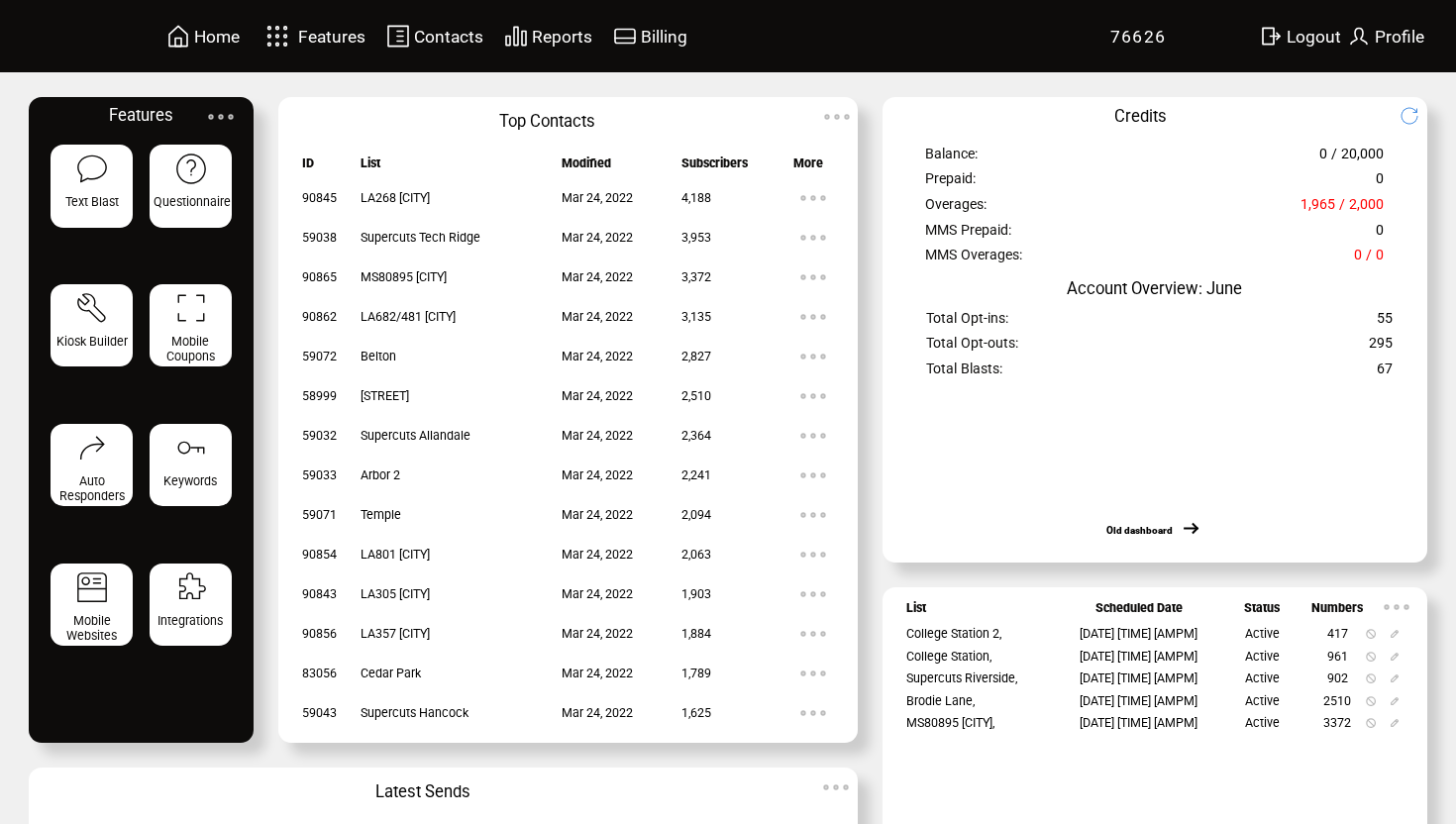 click on "Logout" at bounding box center (1313, 37) 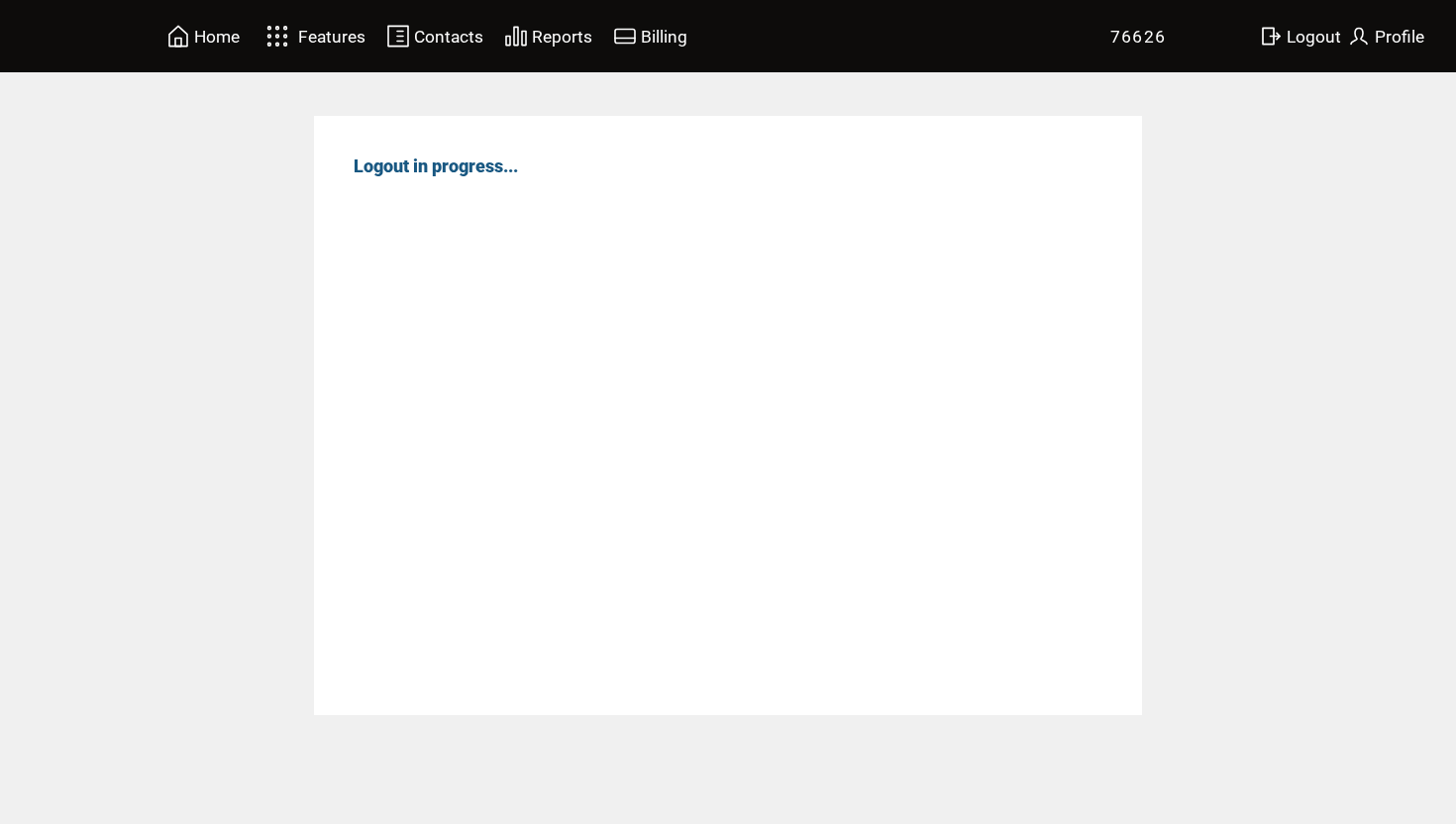 scroll, scrollTop: 0, scrollLeft: 0, axis: both 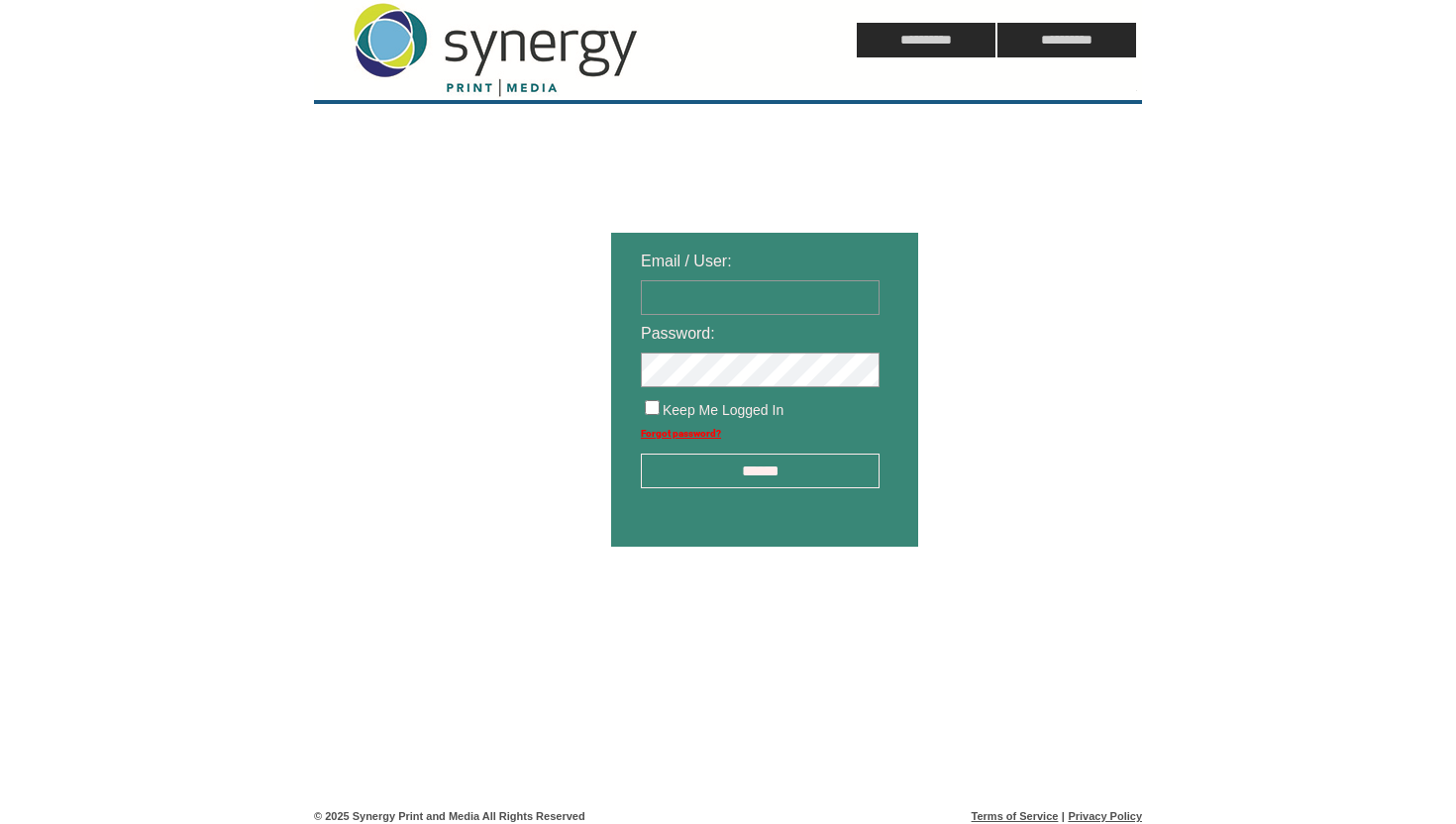 click at bounding box center [760, 297] 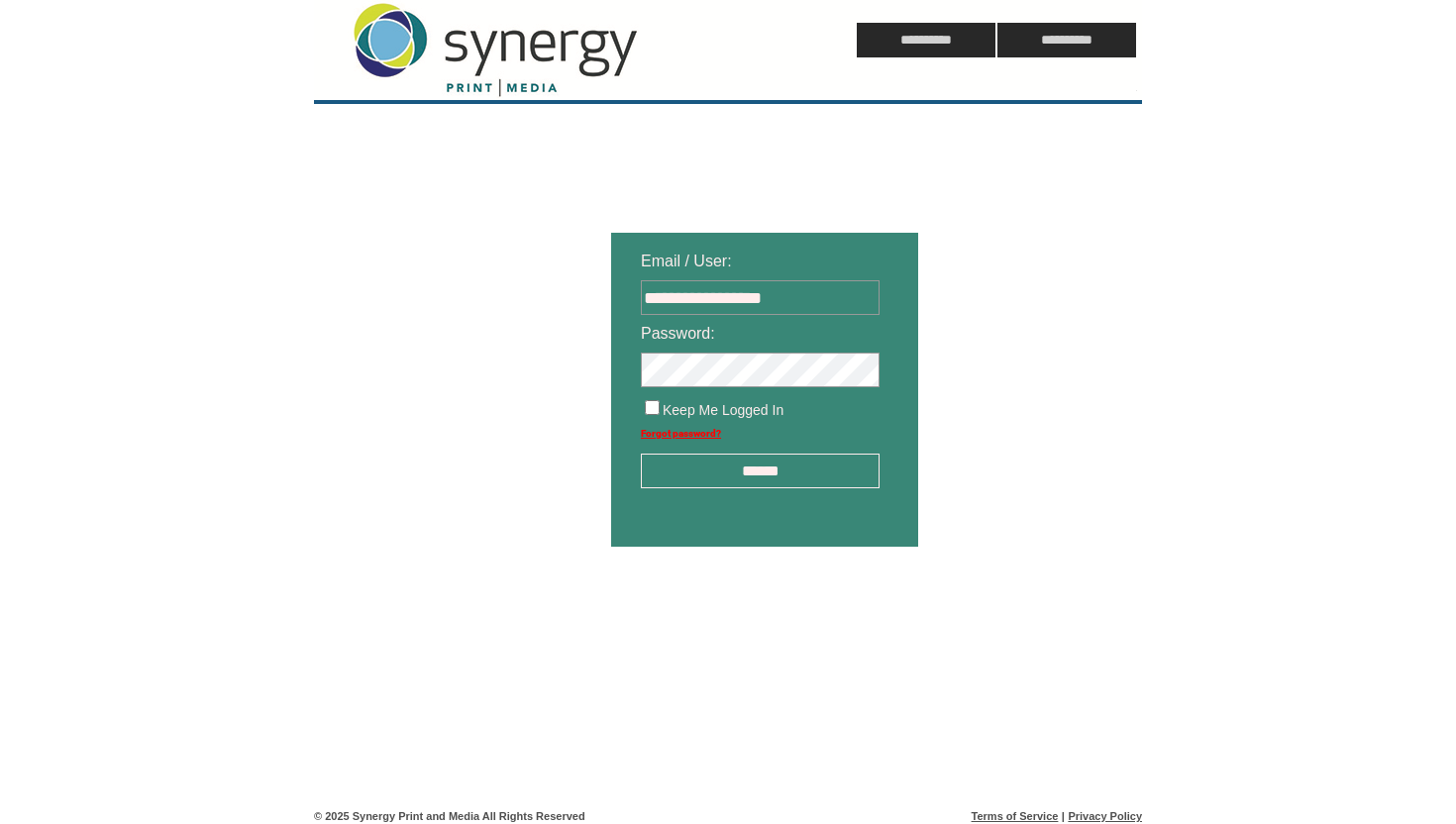 click on "******" at bounding box center [760, 470] 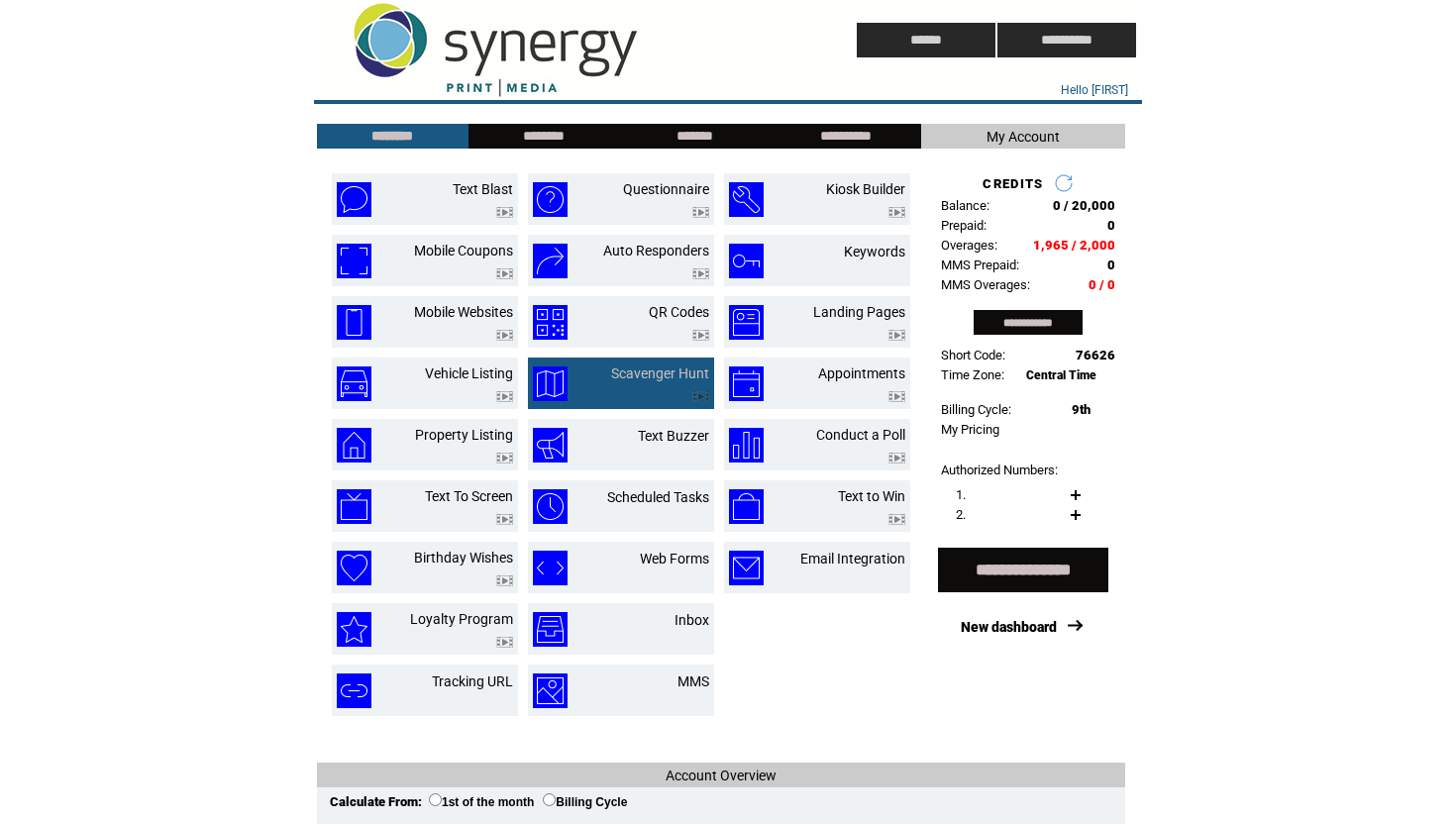 scroll, scrollTop: 0, scrollLeft: 0, axis: both 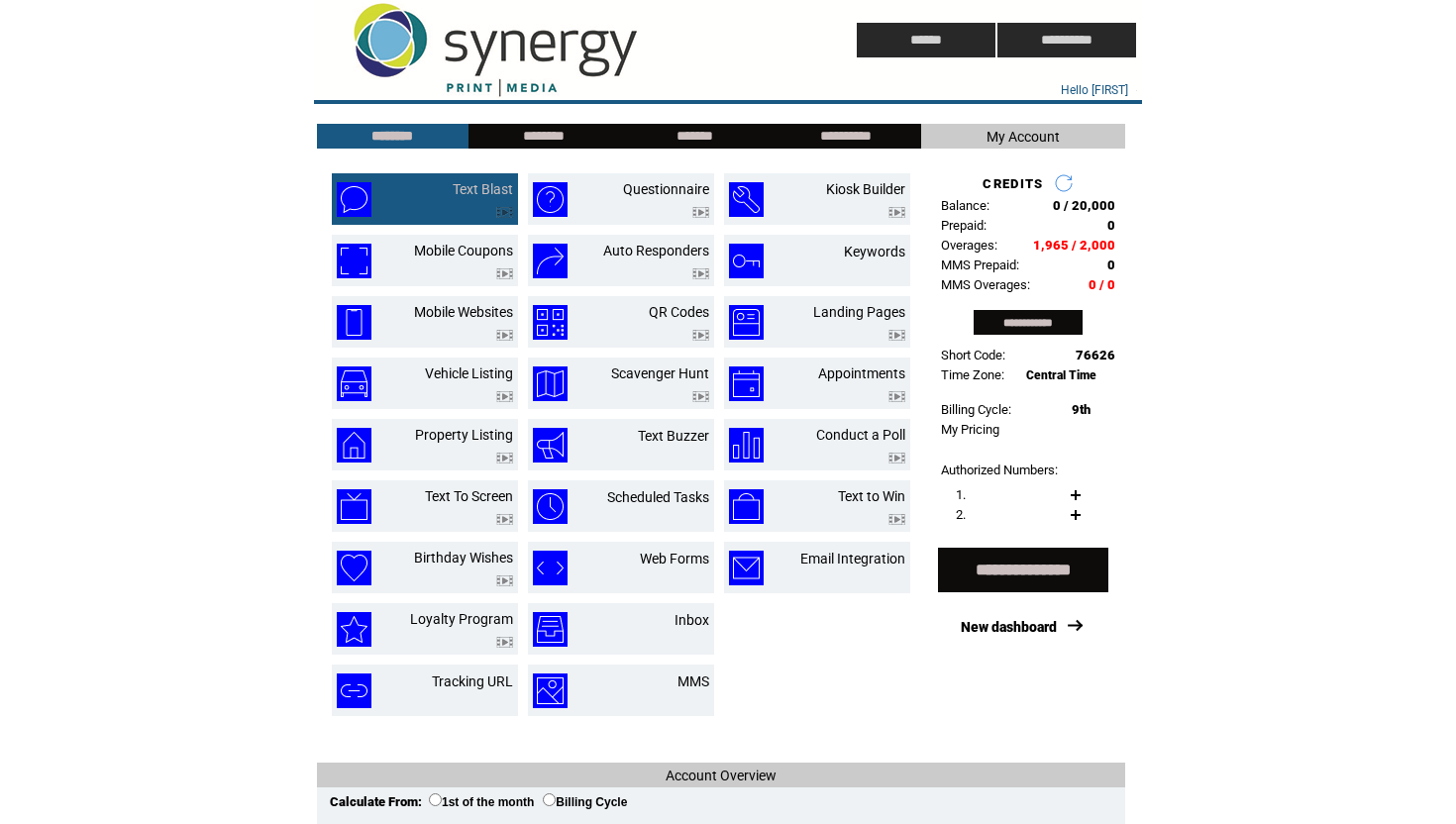 click on "Text Blast" at bounding box center [460, 199] 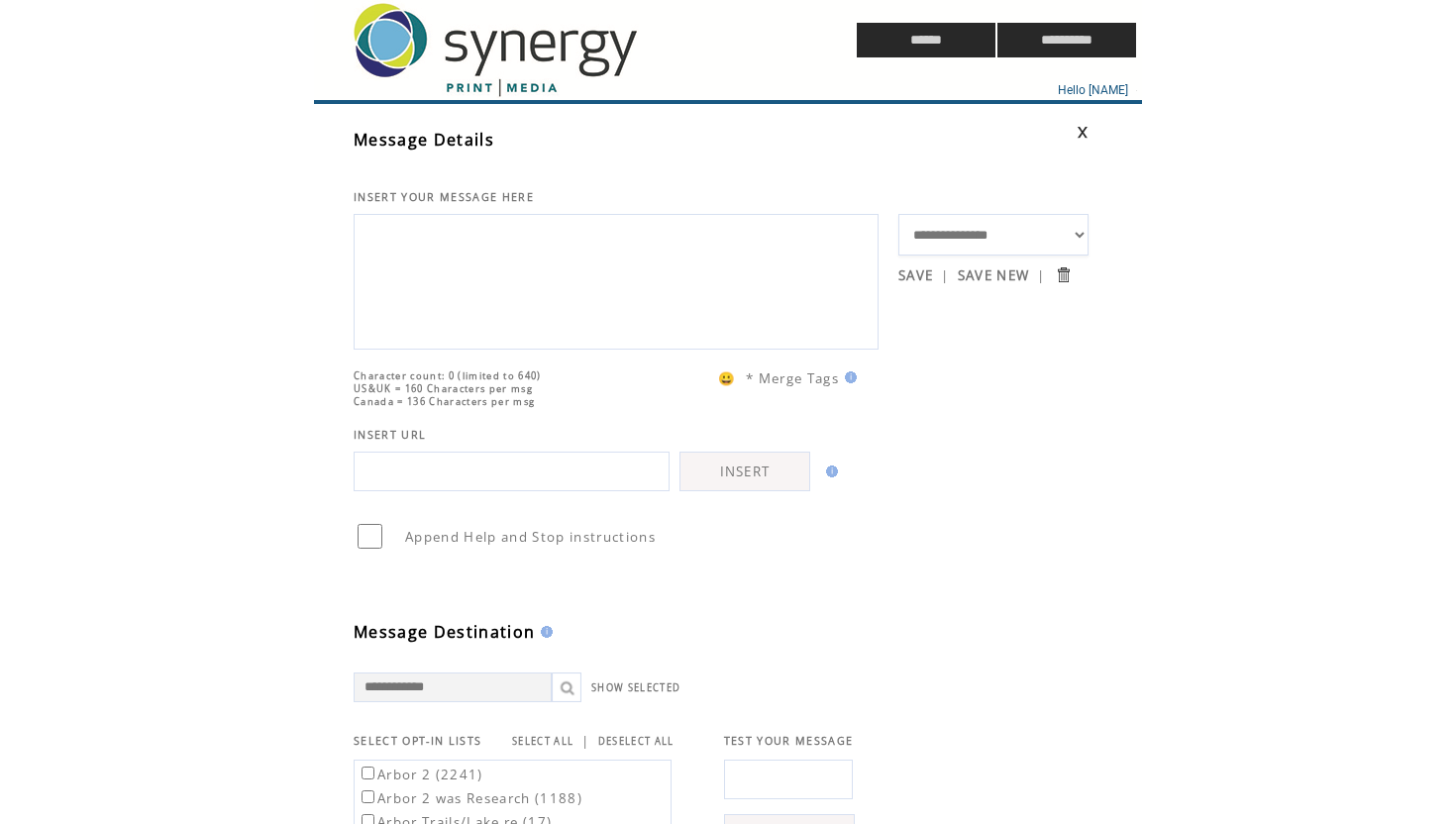 scroll, scrollTop: 0, scrollLeft: 0, axis: both 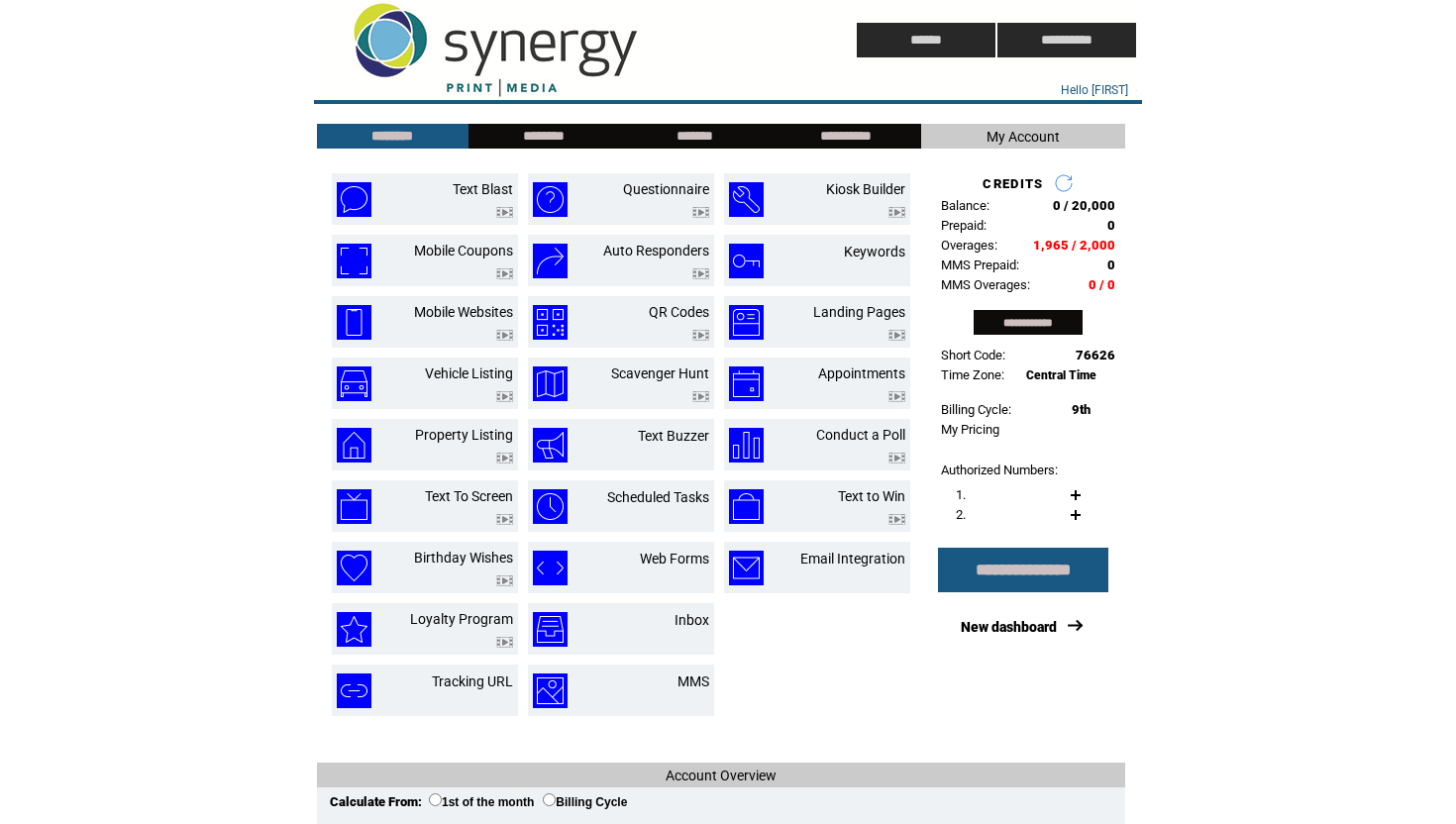 click on "**********" at bounding box center [1023, 569] 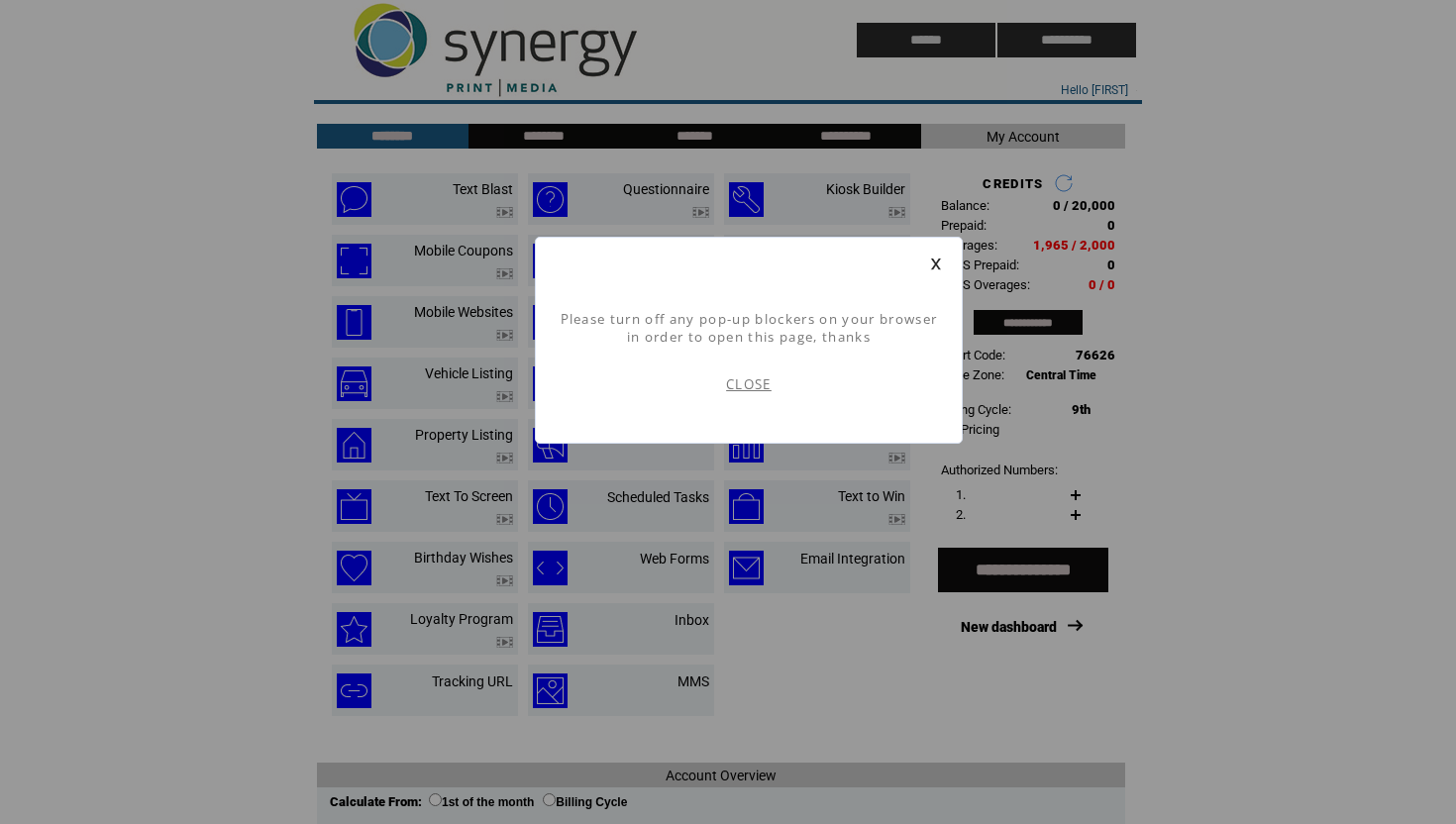 scroll, scrollTop: 1, scrollLeft: 0, axis: vertical 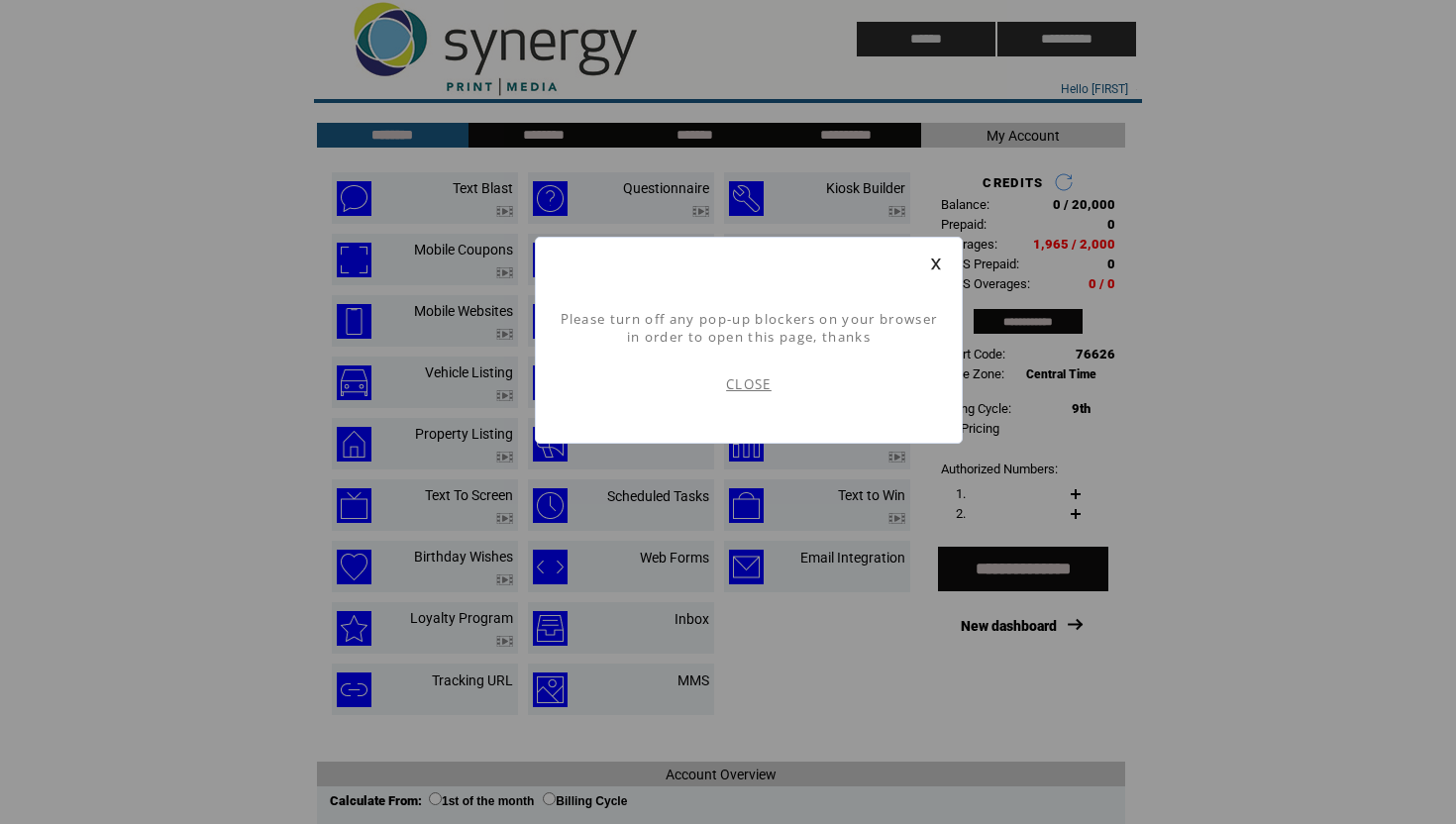click on "CLOSE" at bounding box center (749, 384) 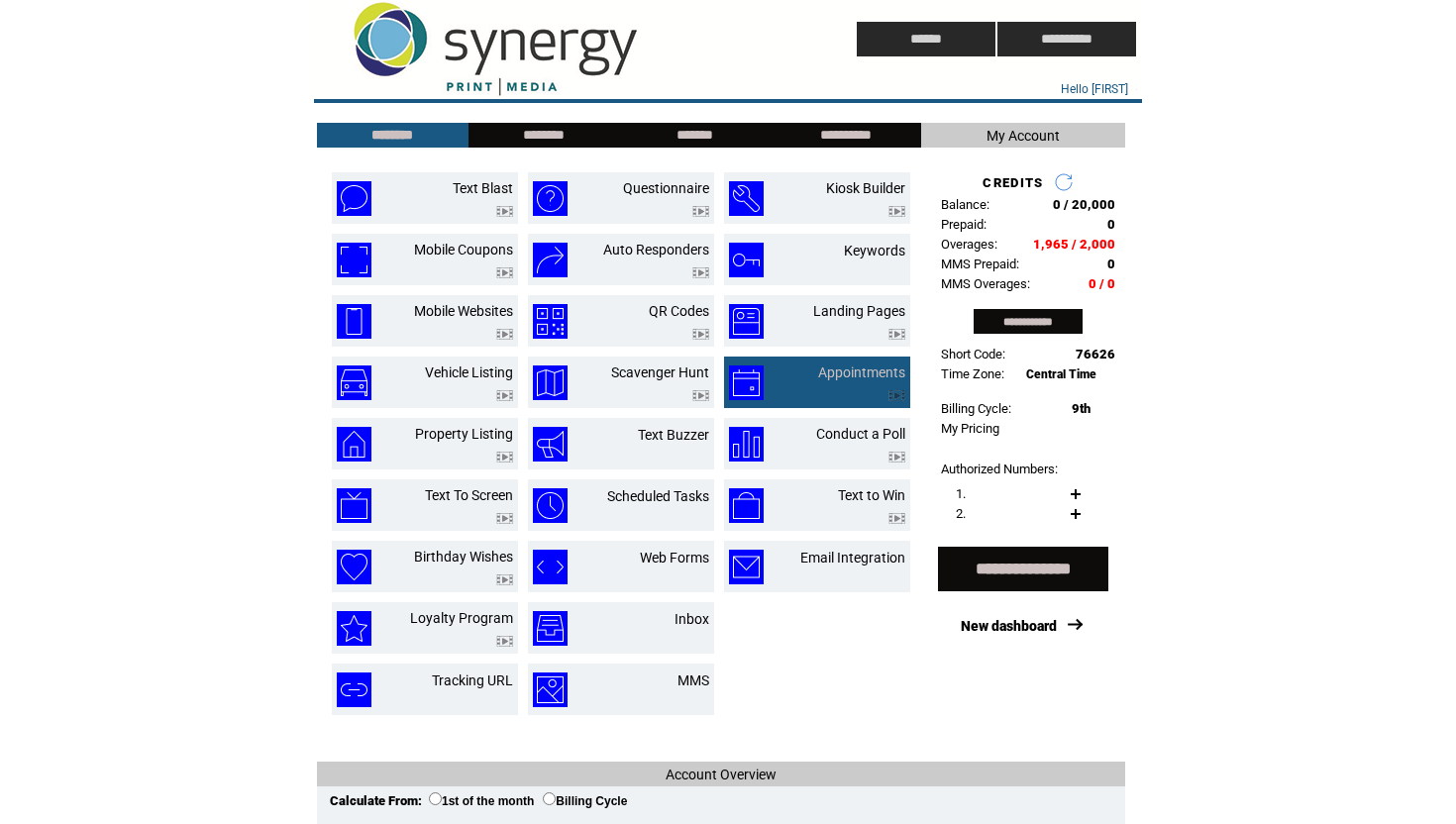 scroll, scrollTop: 0, scrollLeft: 0, axis: both 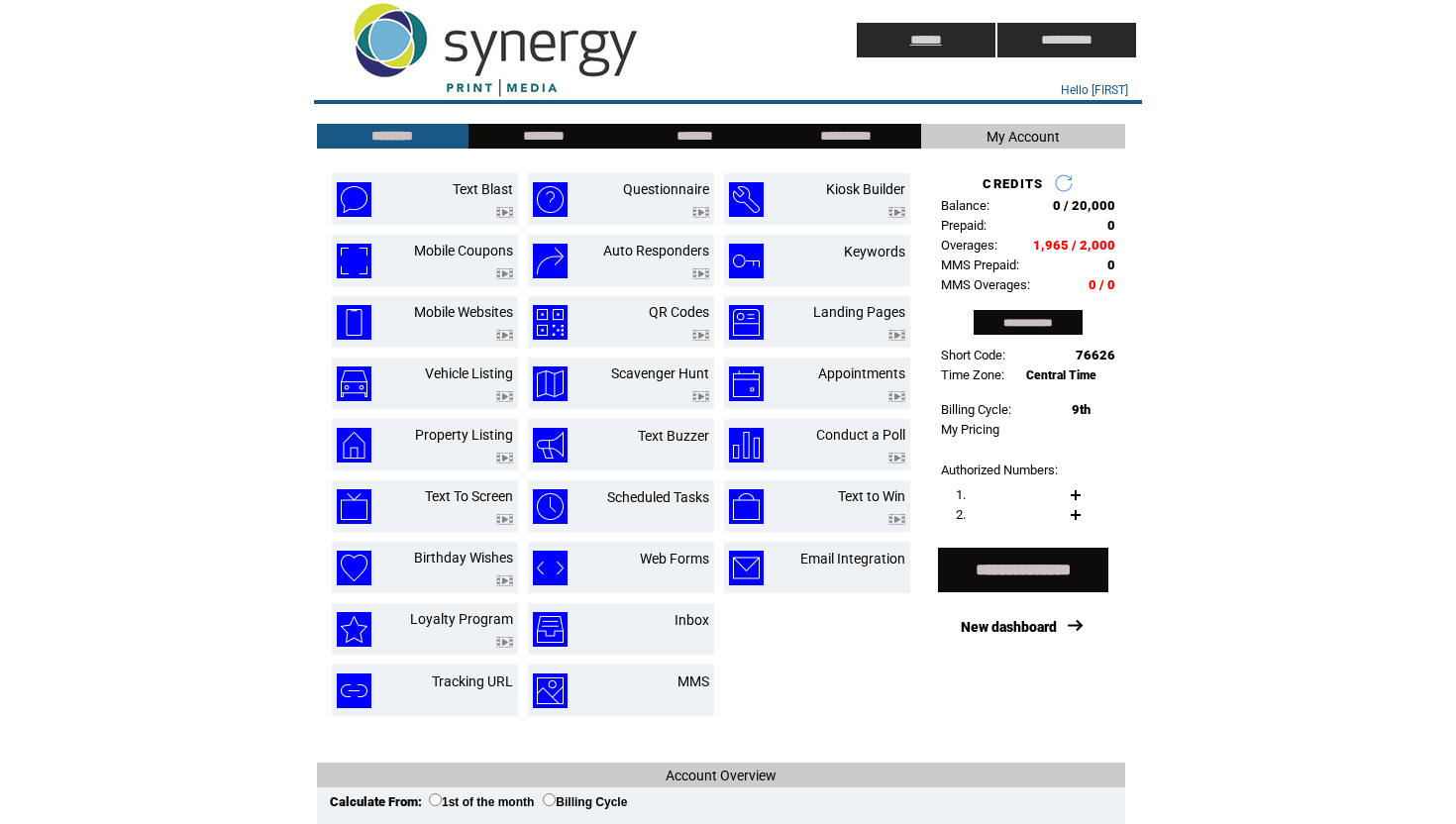 click on "******" at bounding box center [926, 40] 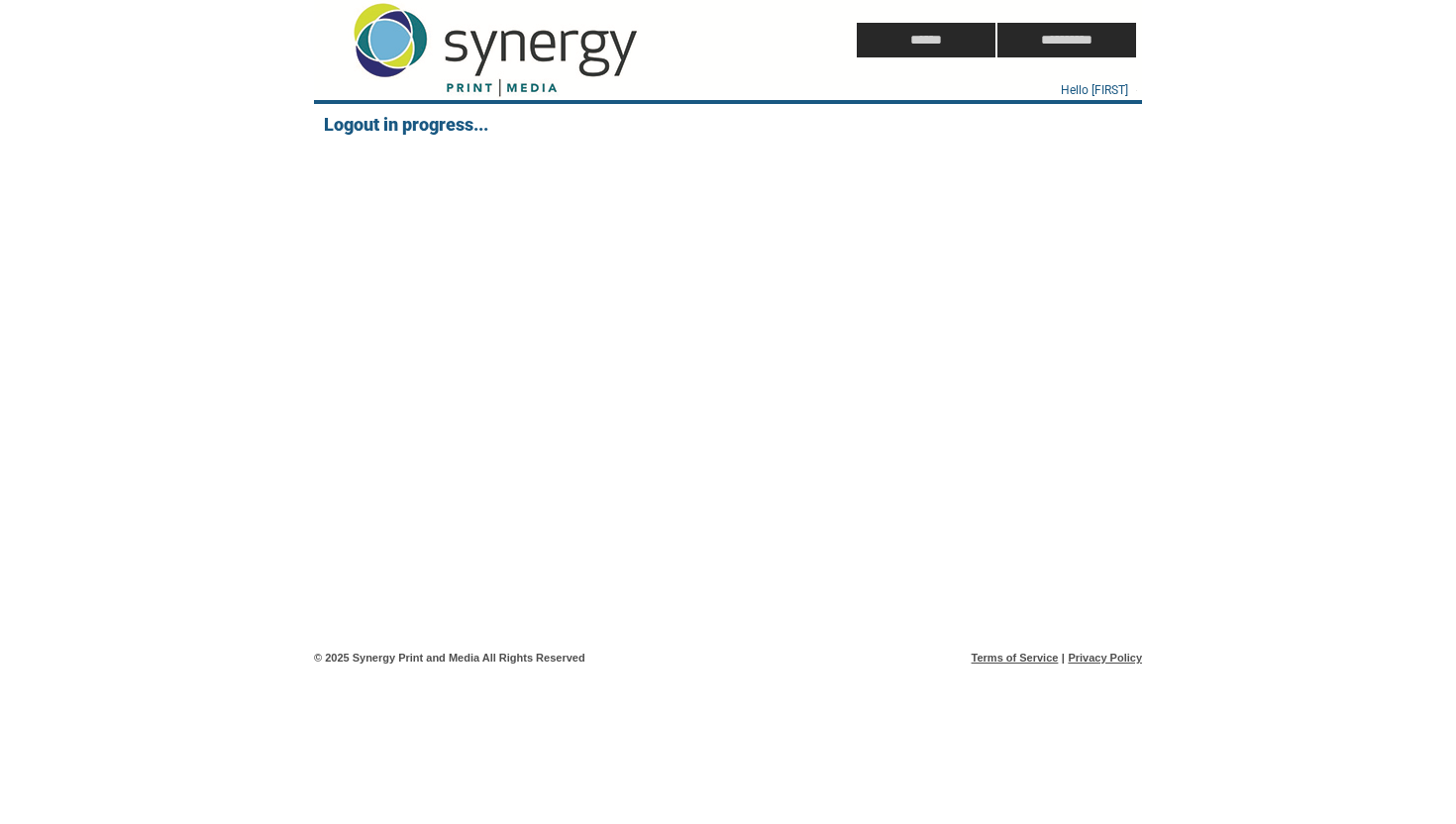 scroll, scrollTop: 0, scrollLeft: 0, axis: both 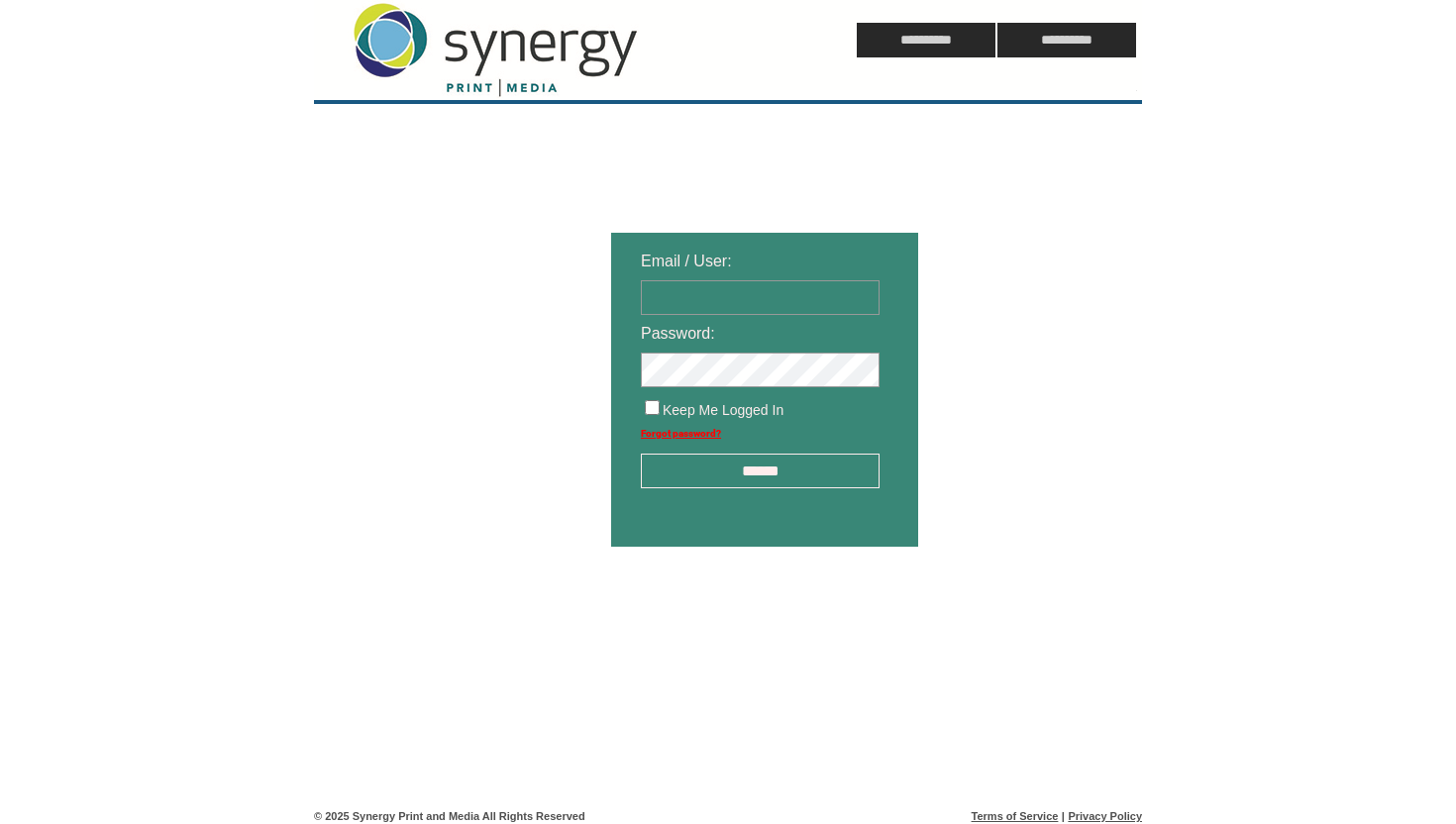 click at bounding box center [760, 297] 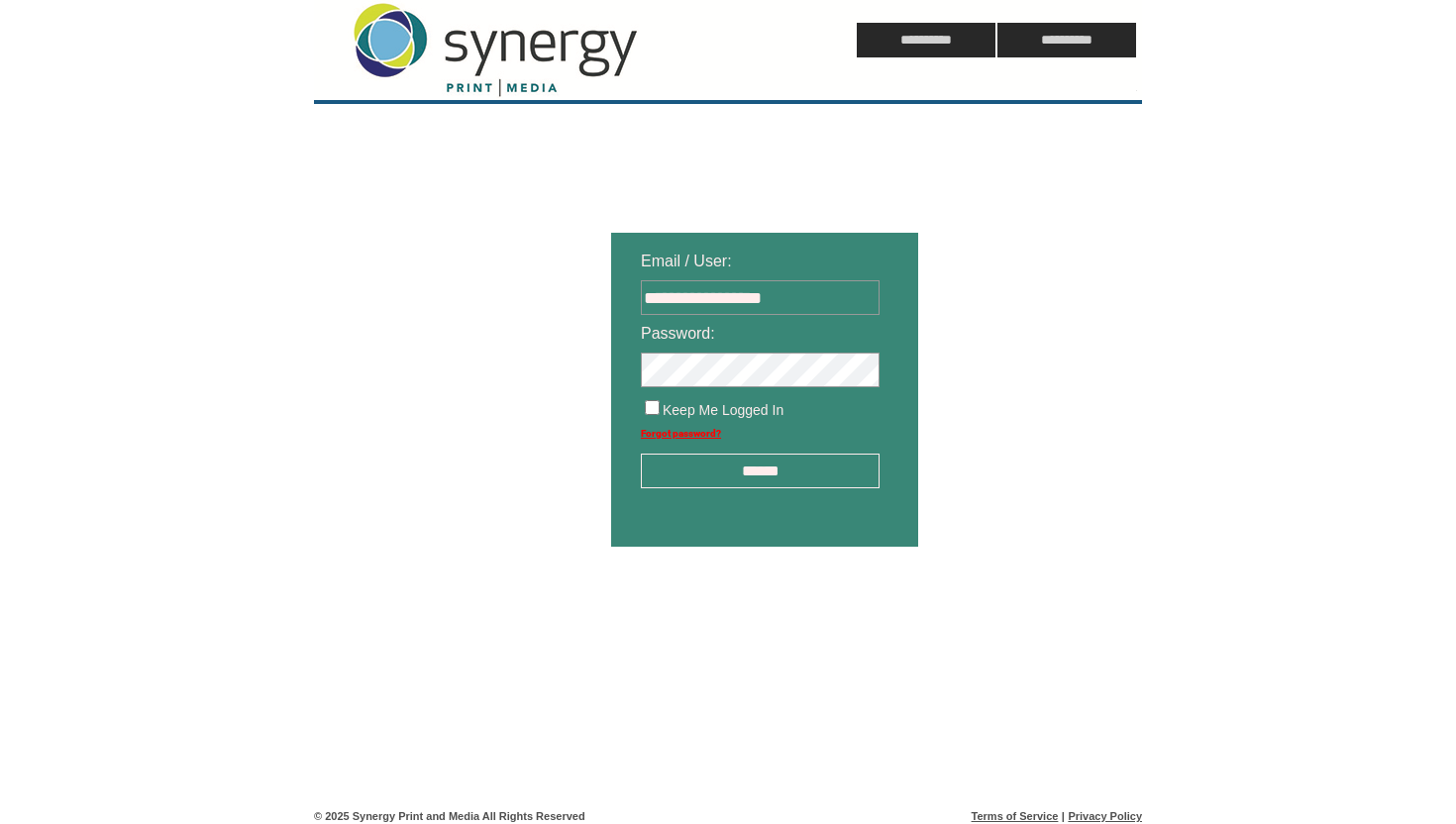 click on "******" at bounding box center (760, 470) 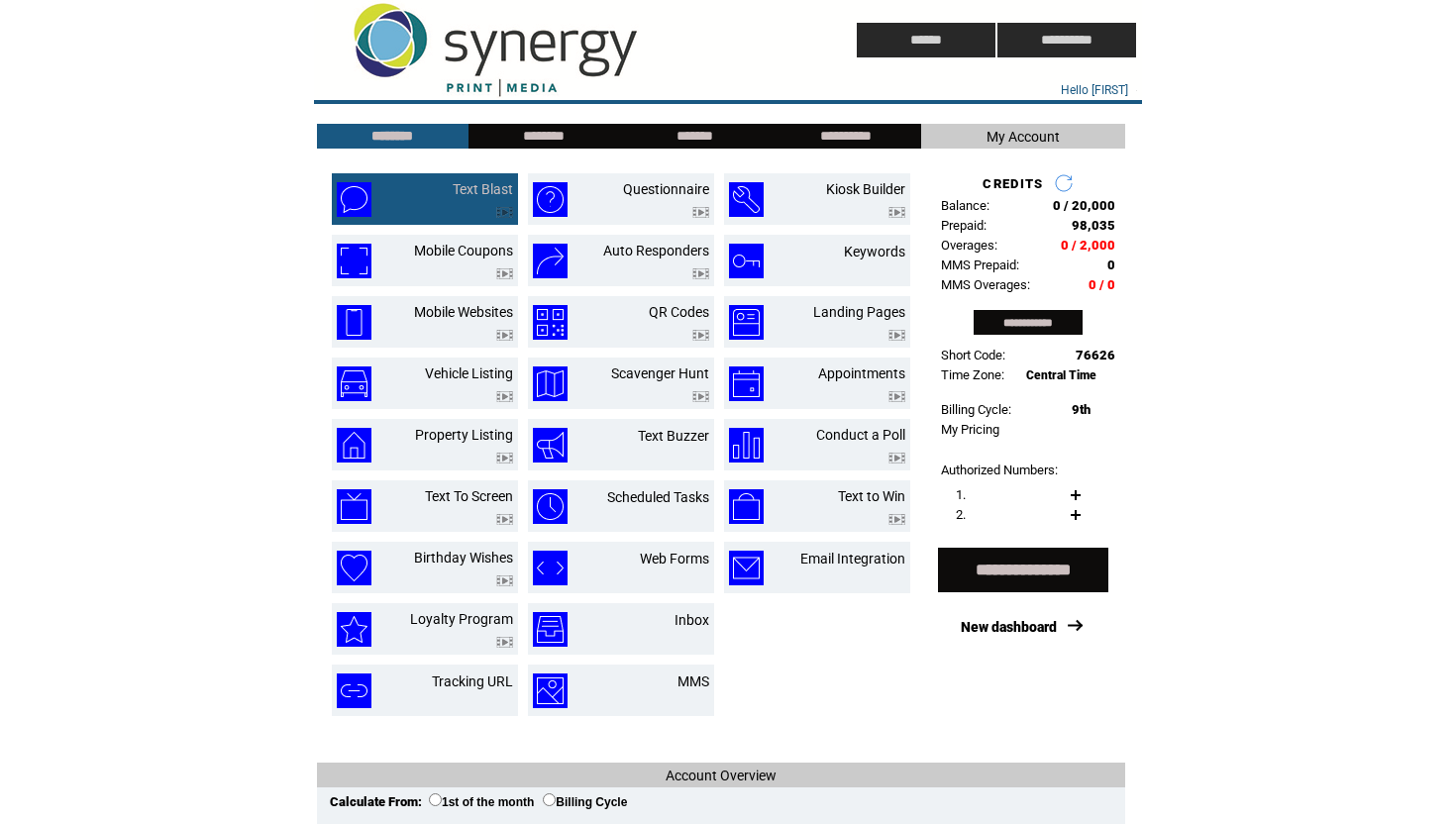 scroll, scrollTop: 0, scrollLeft: 0, axis: both 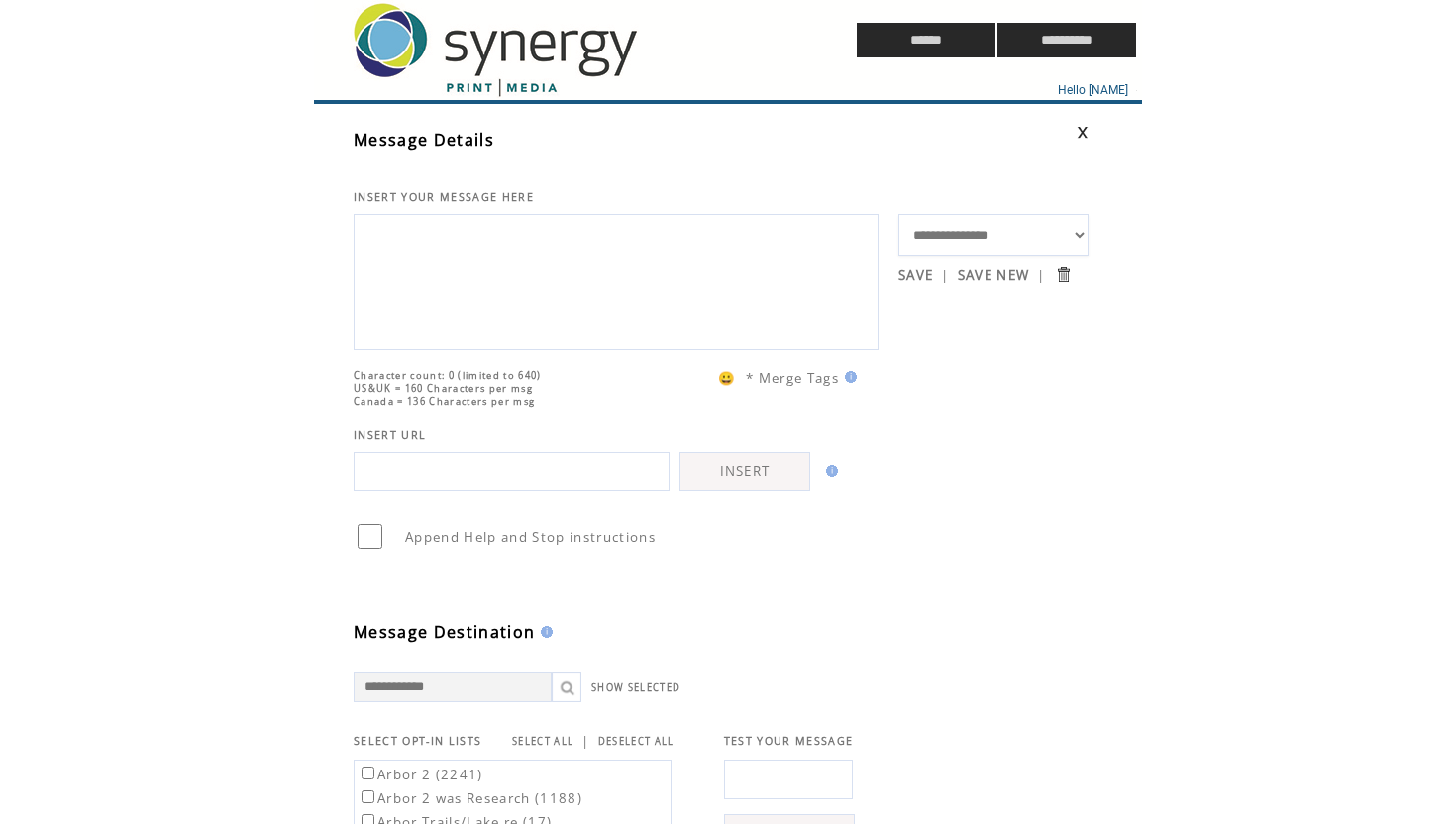 click at bounding box center [616, 279] 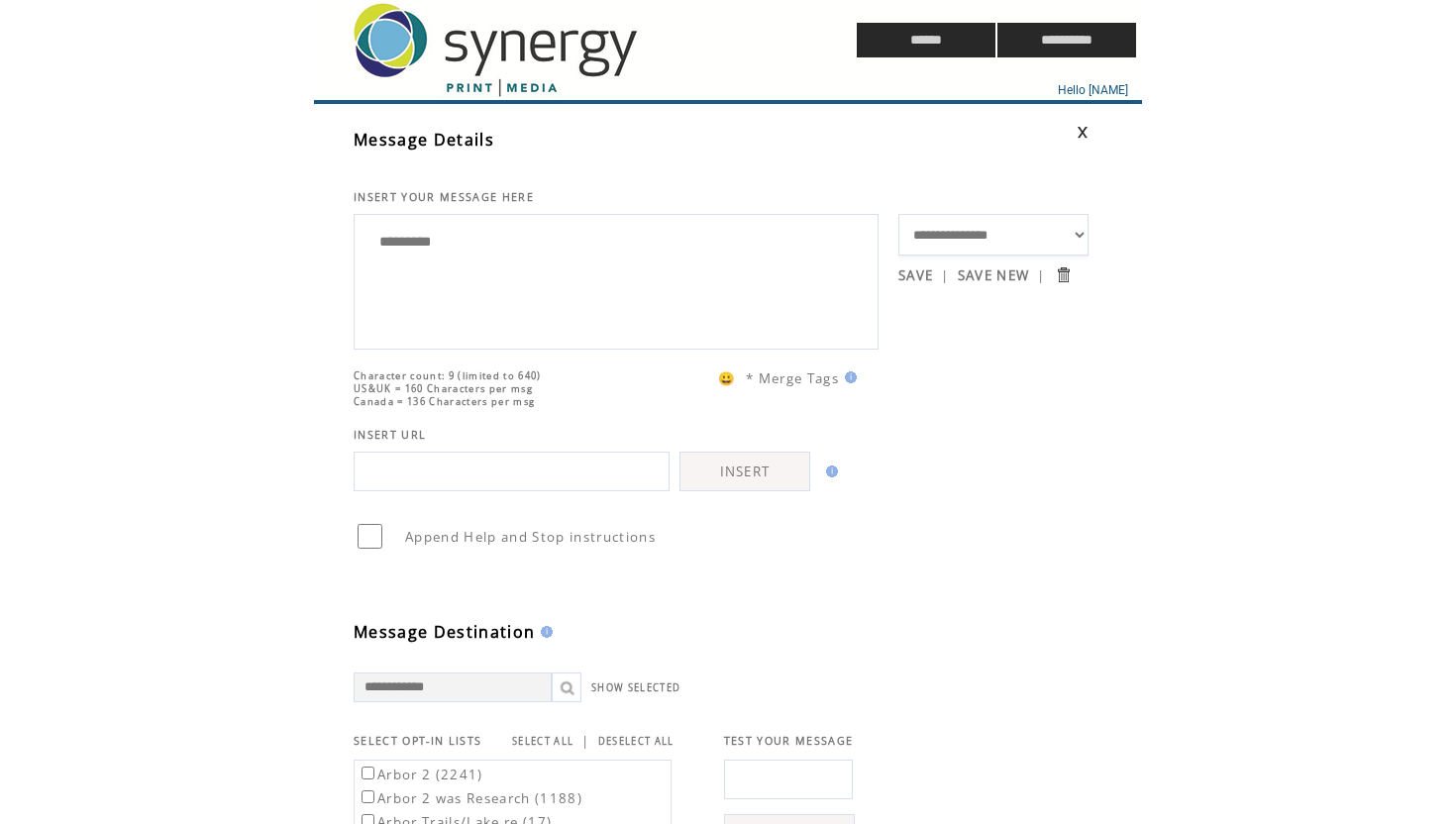 drag, startPoint x: 487, startPoint y: 262, endPoint x: 336, endPoint y: 250, distance: 151.4761 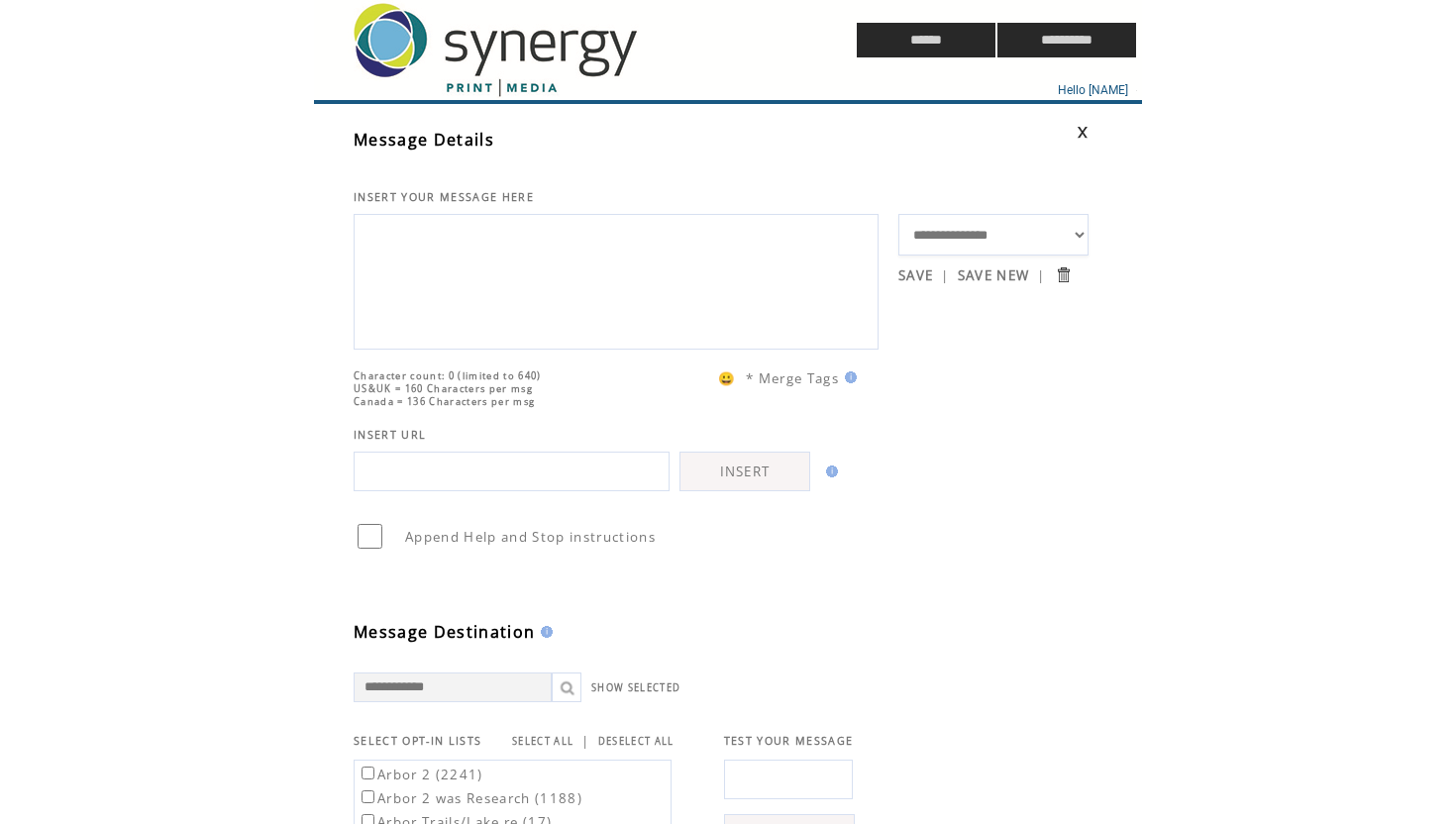 click at bounding box center [616, 279] 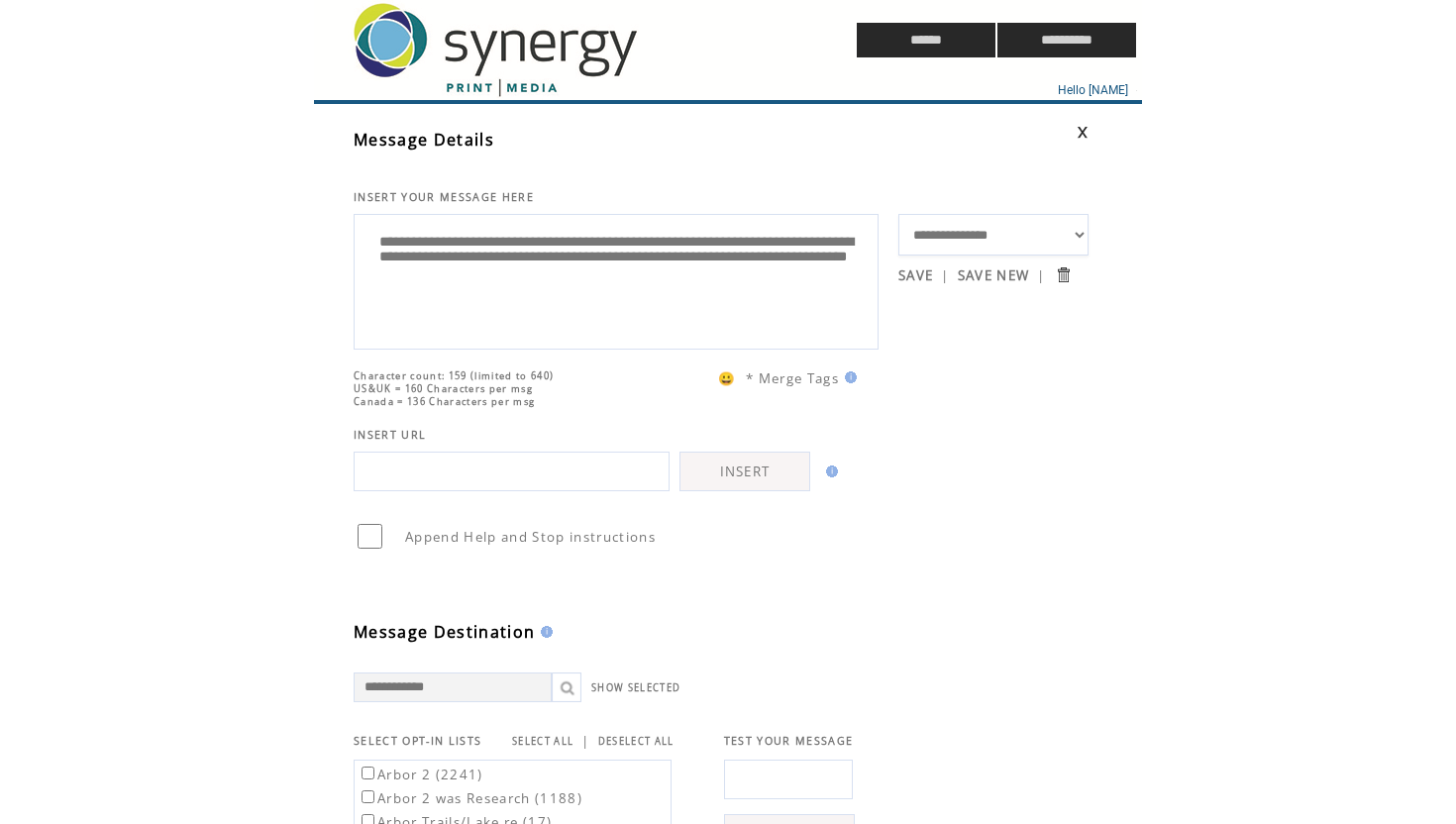 click on "**********" at bounding box center [616, 279] 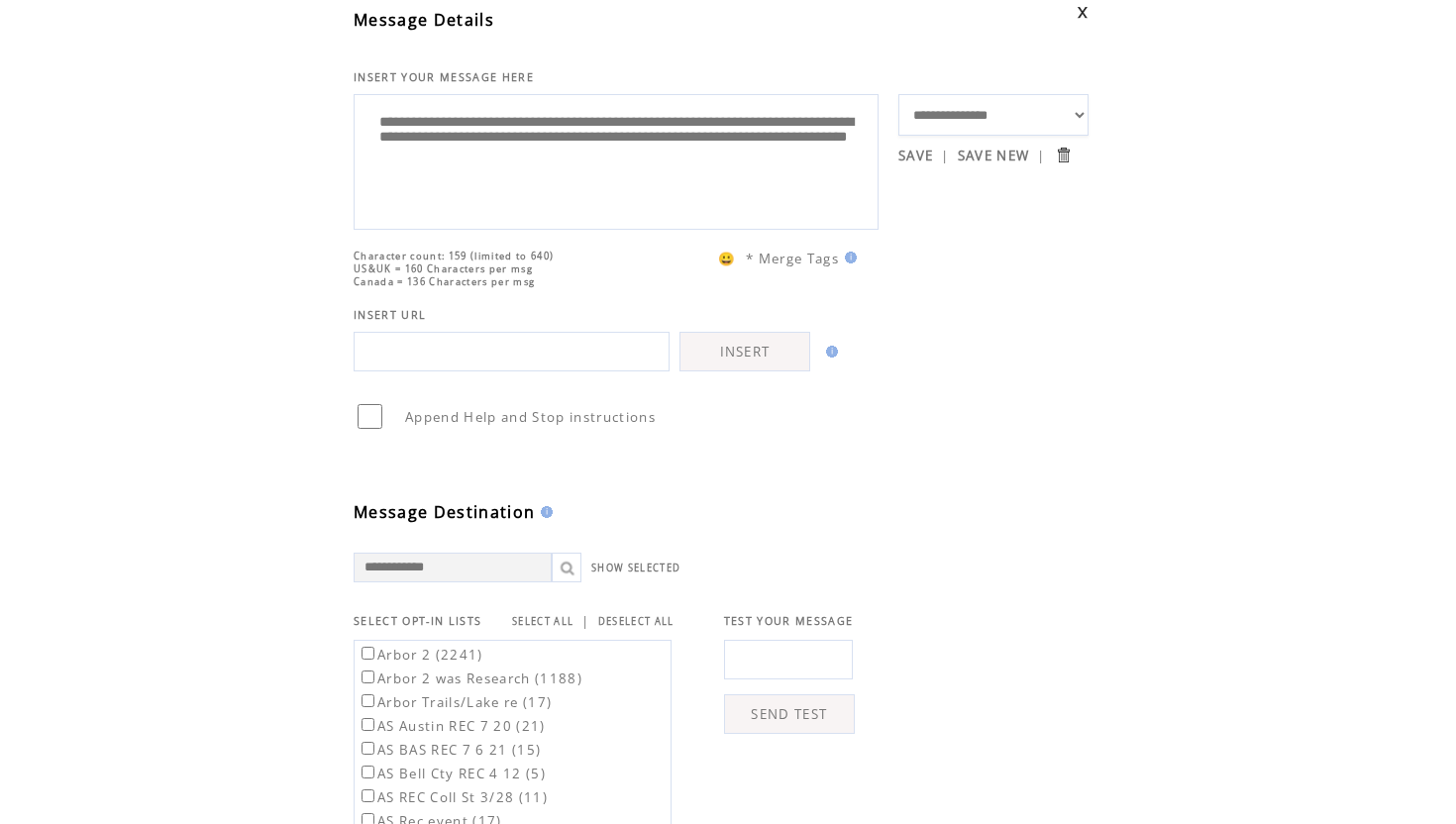 scroll, scrollTop: 161, scrollLeft: 0, axis: vertical 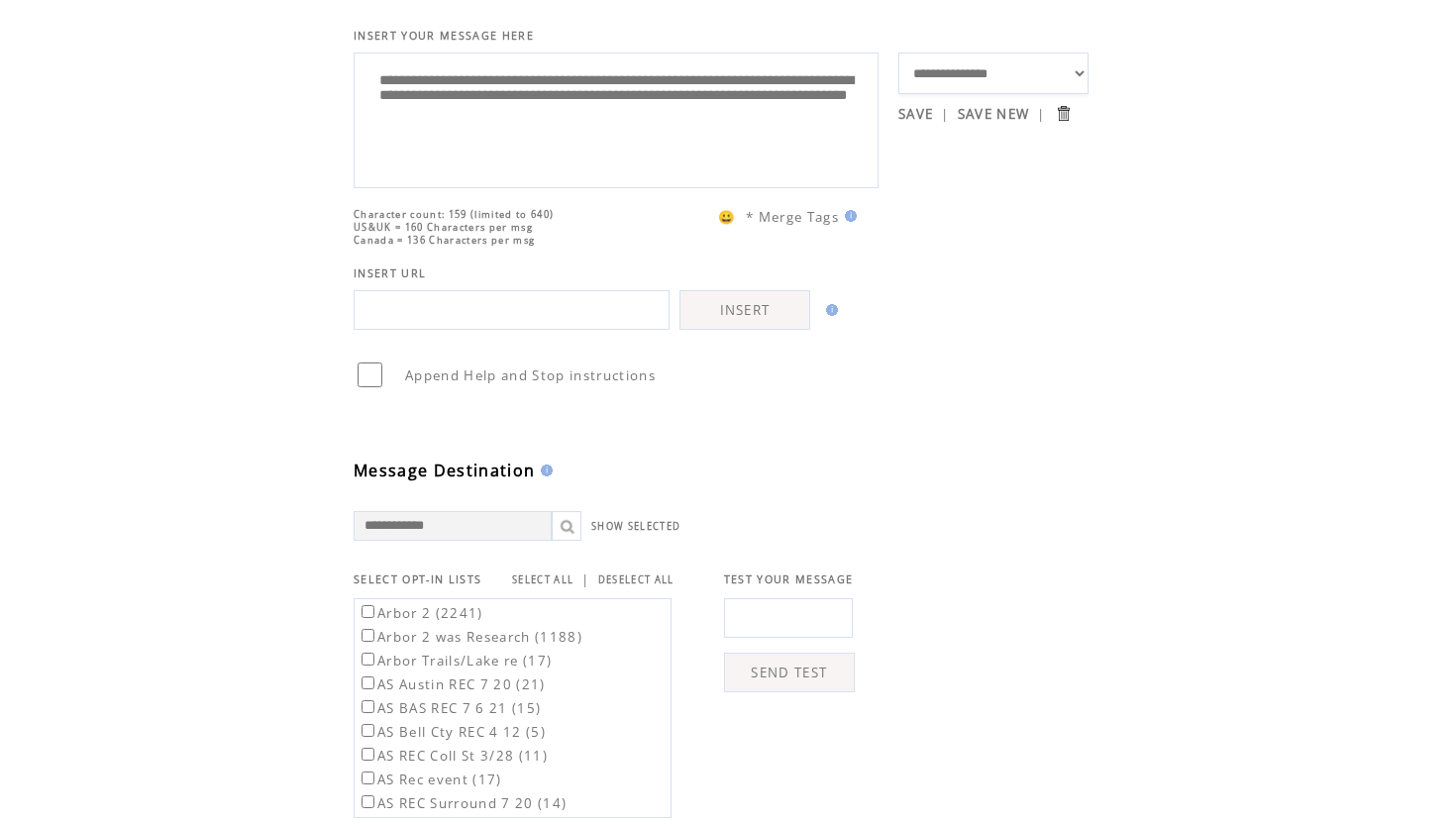 type on "**********" 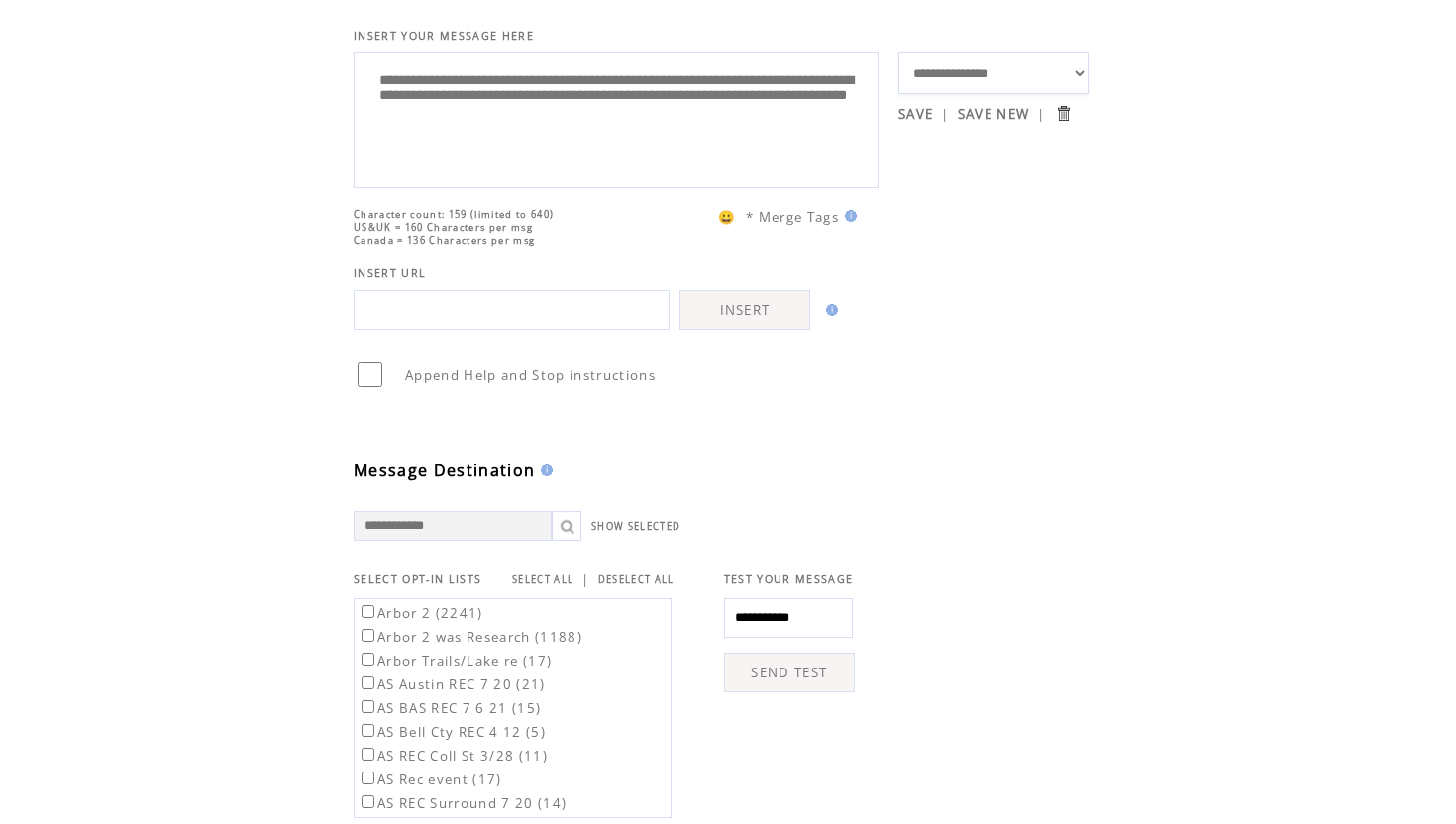 click on "SEND TEST" at bounding box center [789, 672] 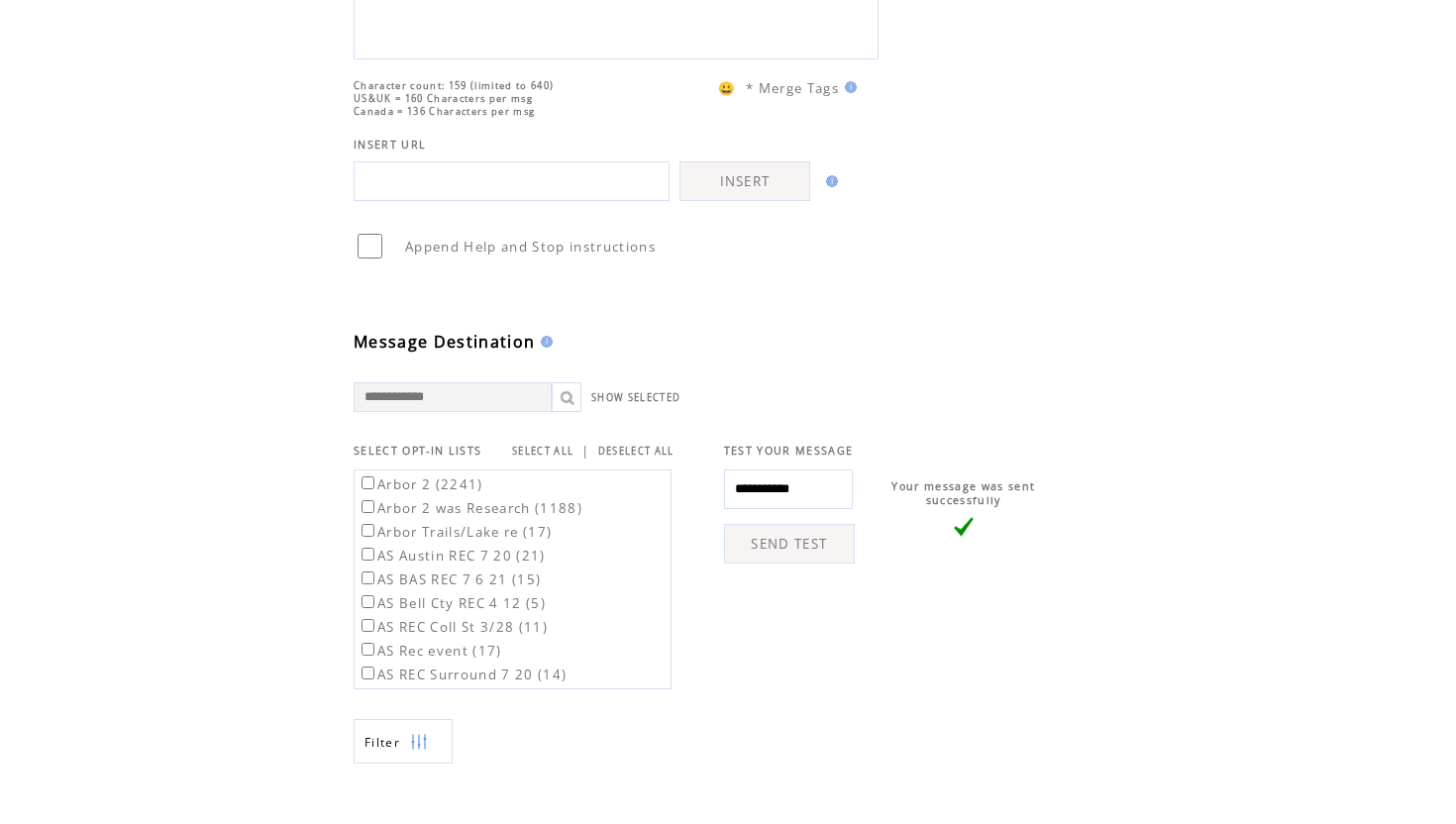 scroll, scrollTop: 313, scrollLeft: 0, axis: vertical 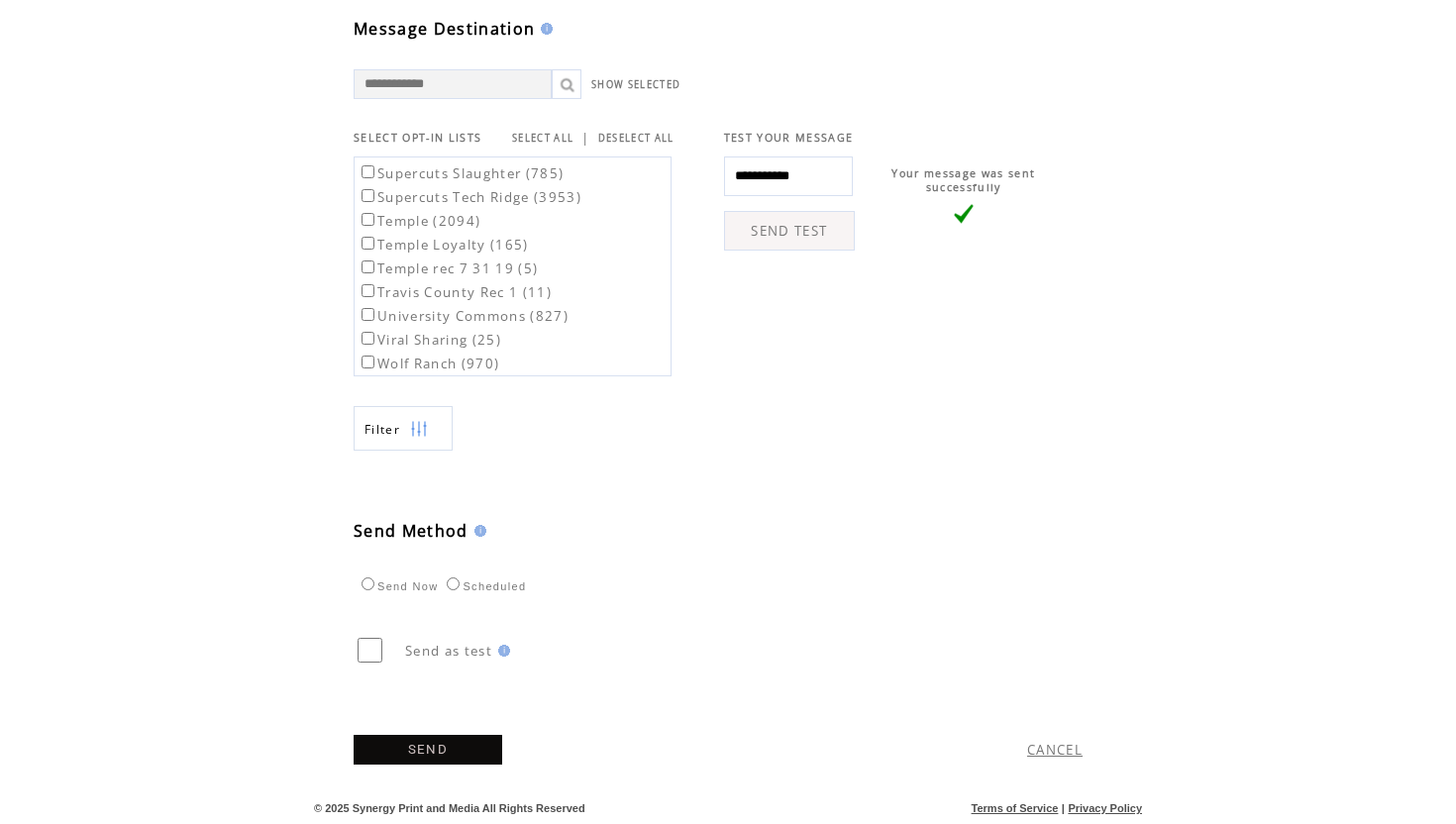 click on "SEND" at bounding box center [428, 750] 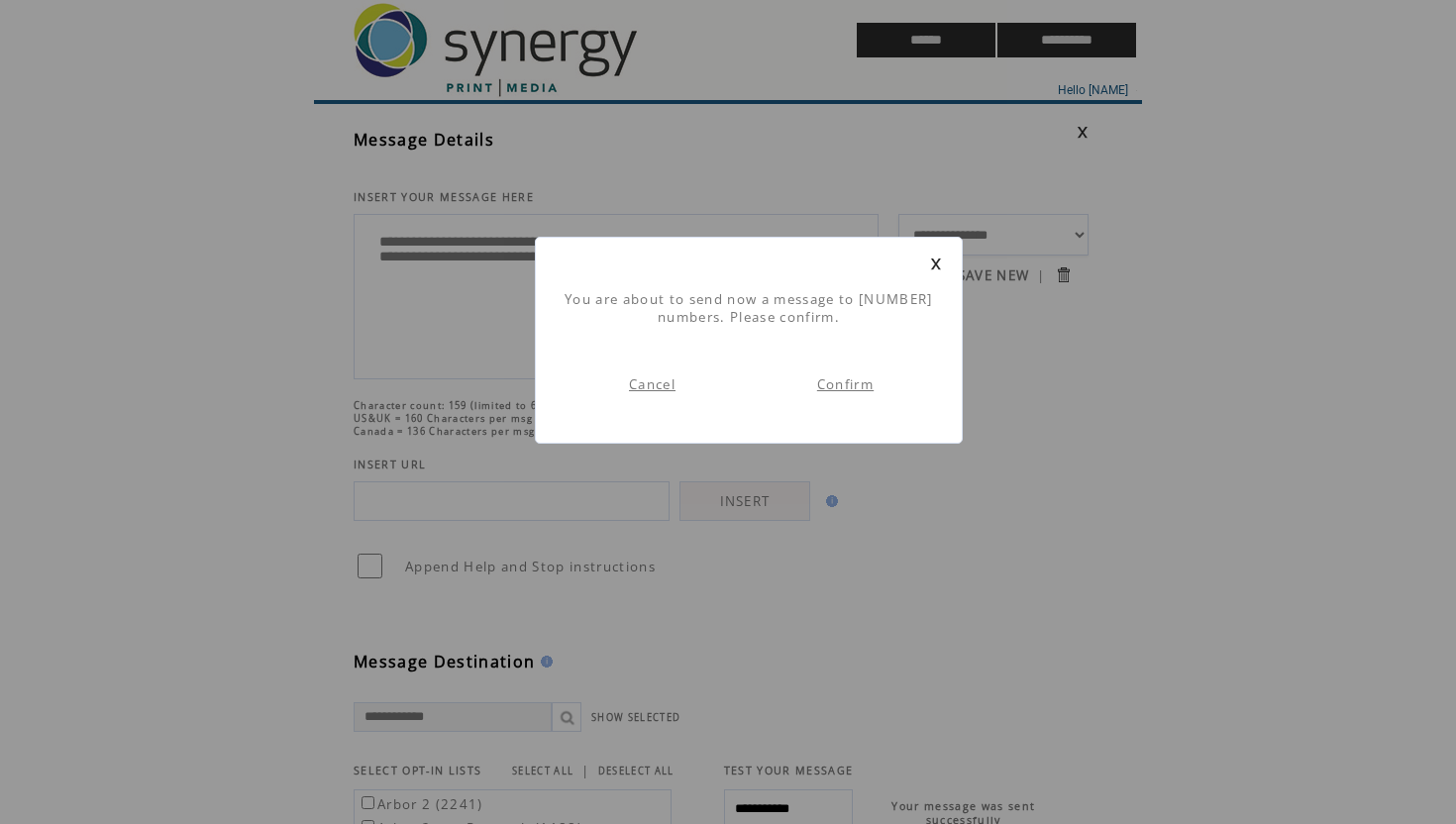 scroll, scrollTop: 1, scrollLeft: 0, axis: vertical 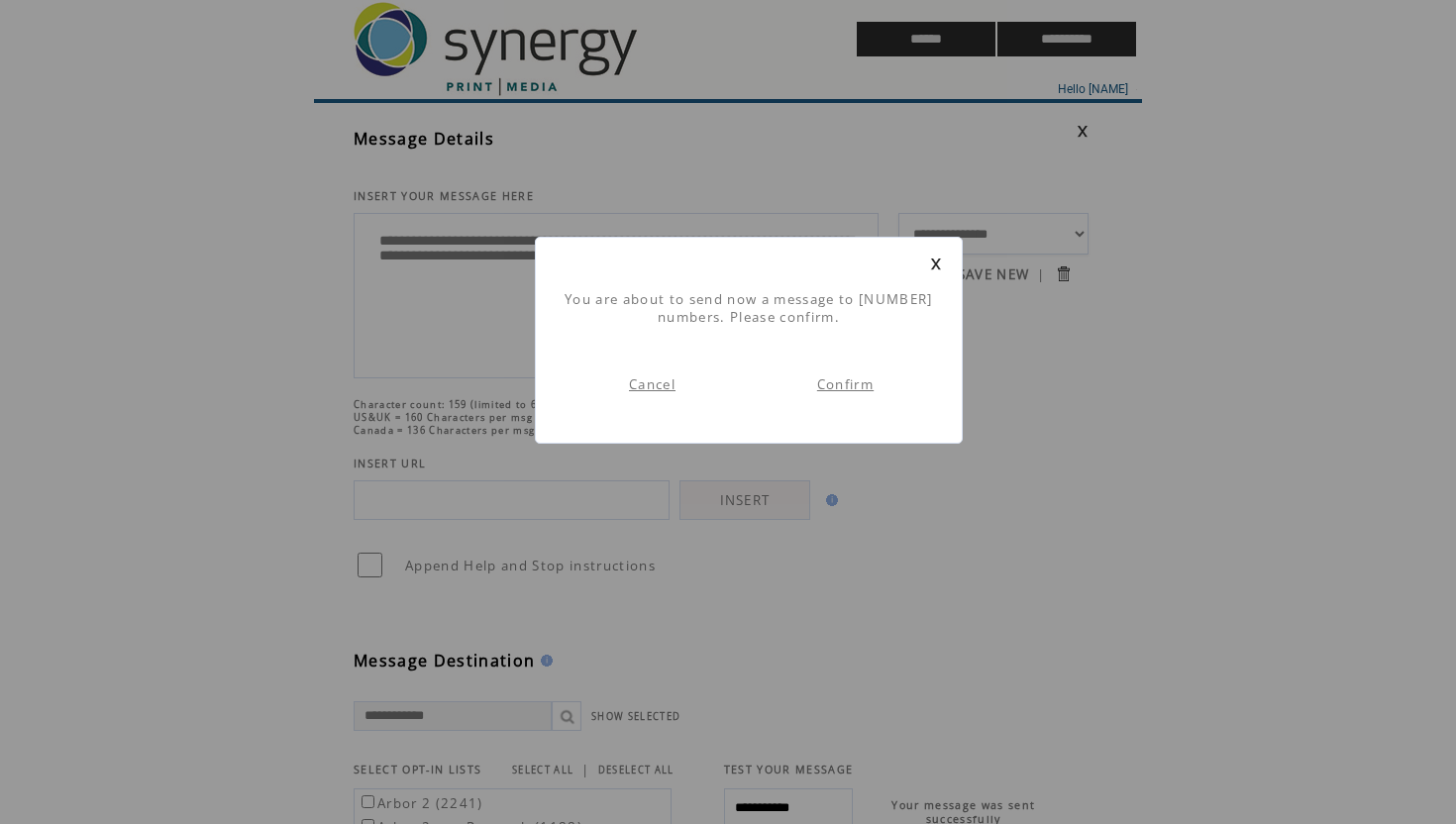 click on "Confirm" at bounding box center (845, 384) 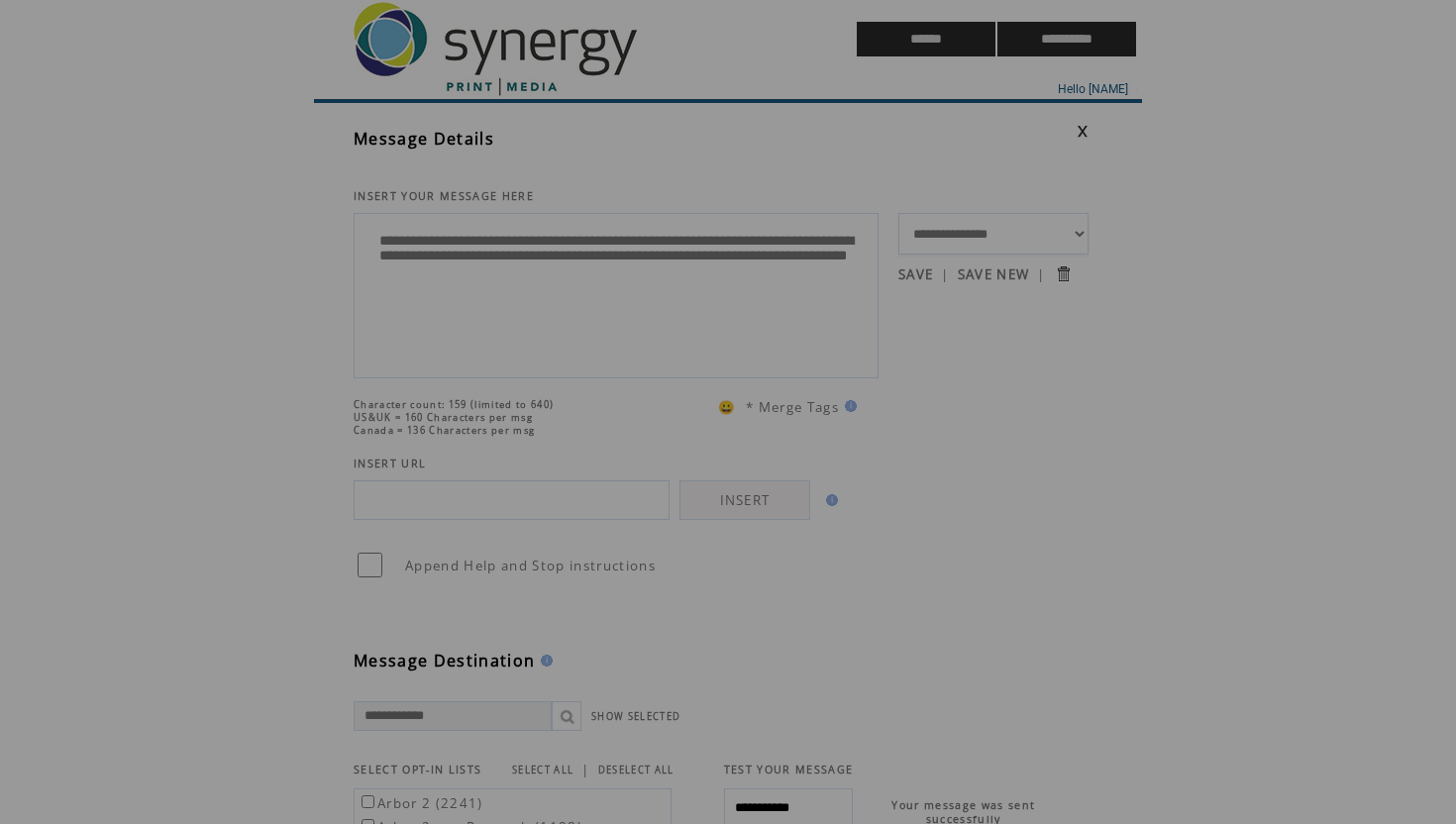 scroll, scrollTop: 0, scrollLeft: 0, axis: both 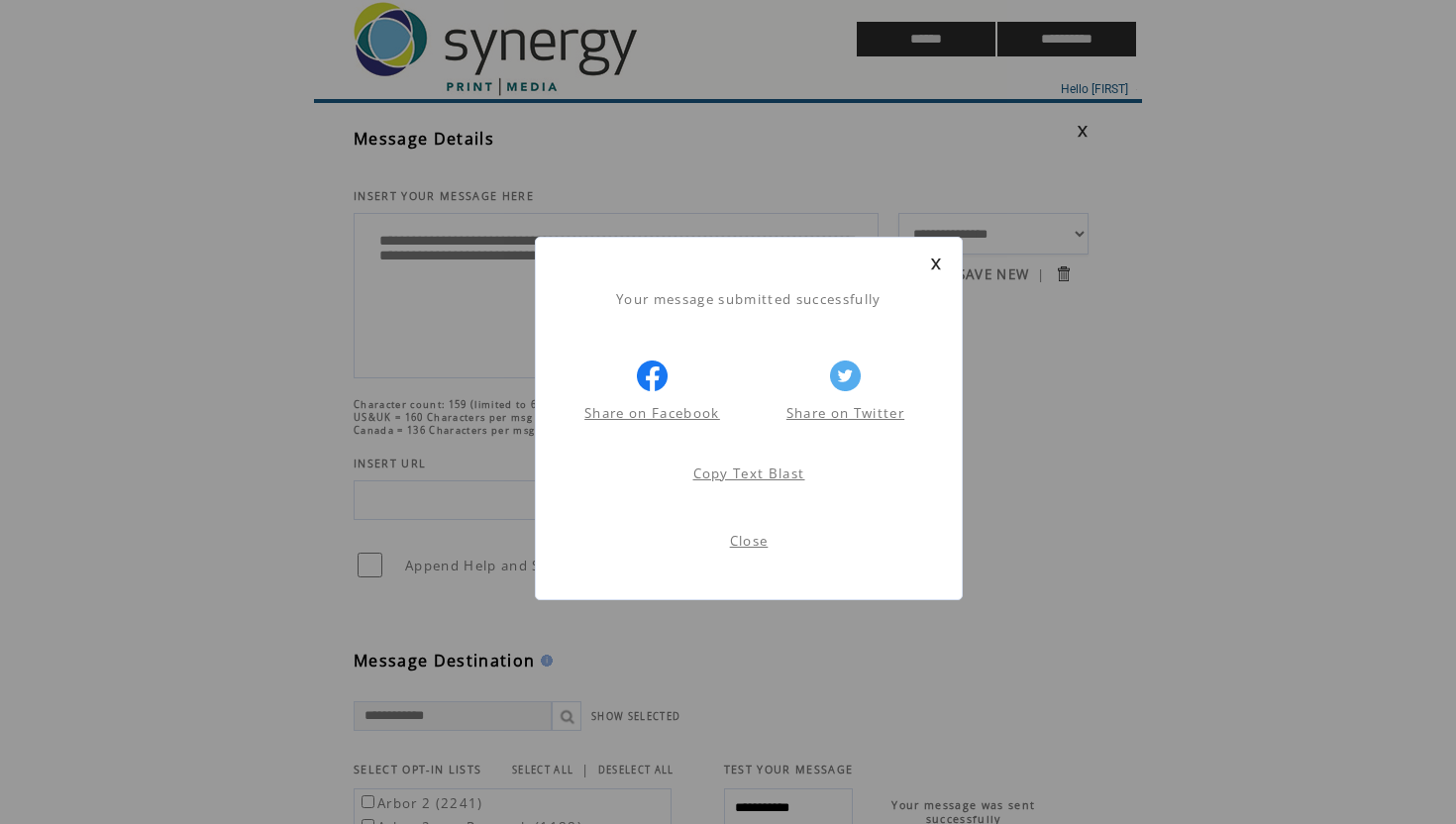 click on "Close" at bounding box center (749, 541) 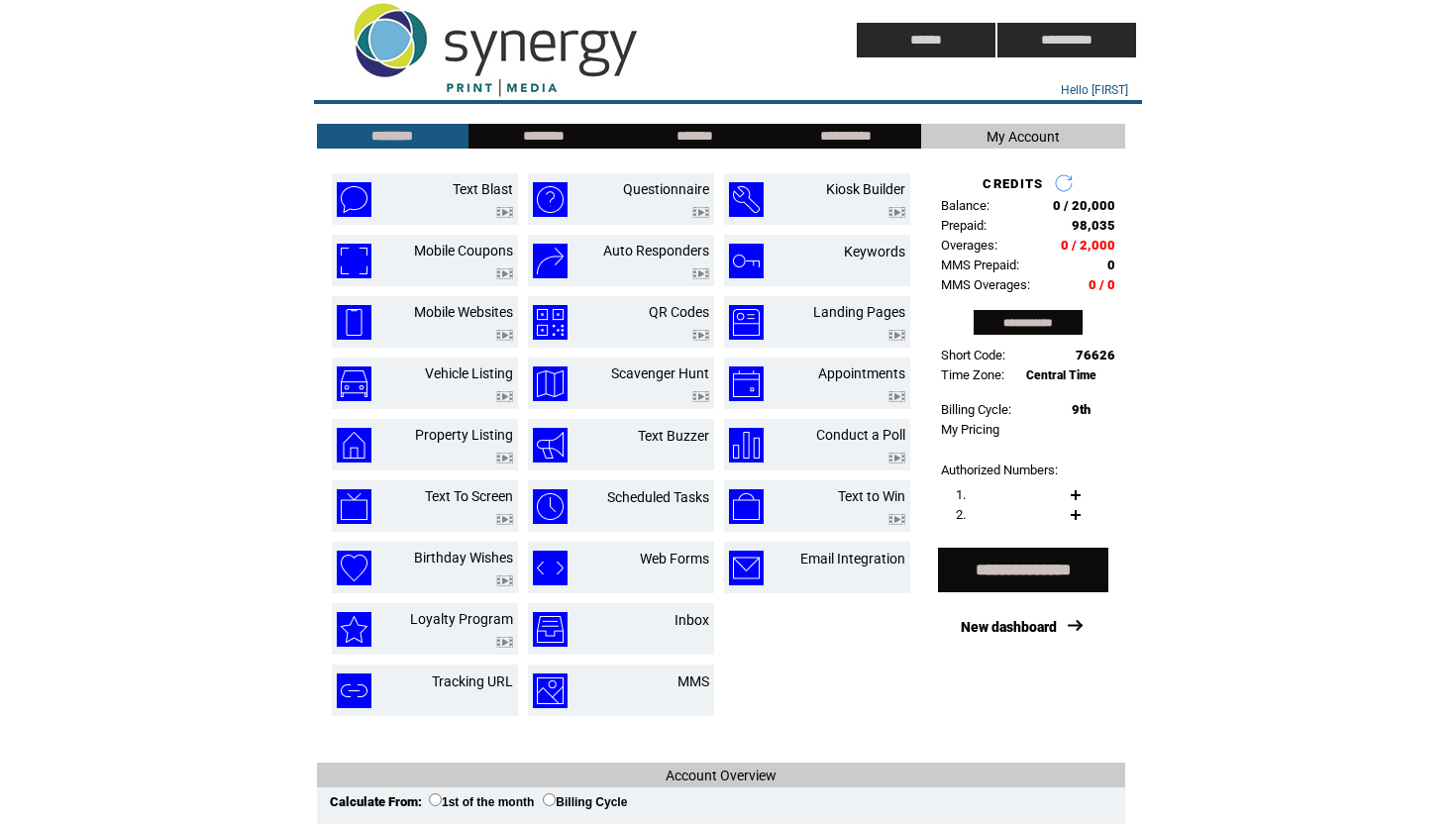scroll, scrollTop: 0, scrollLeft: 0, axis: both 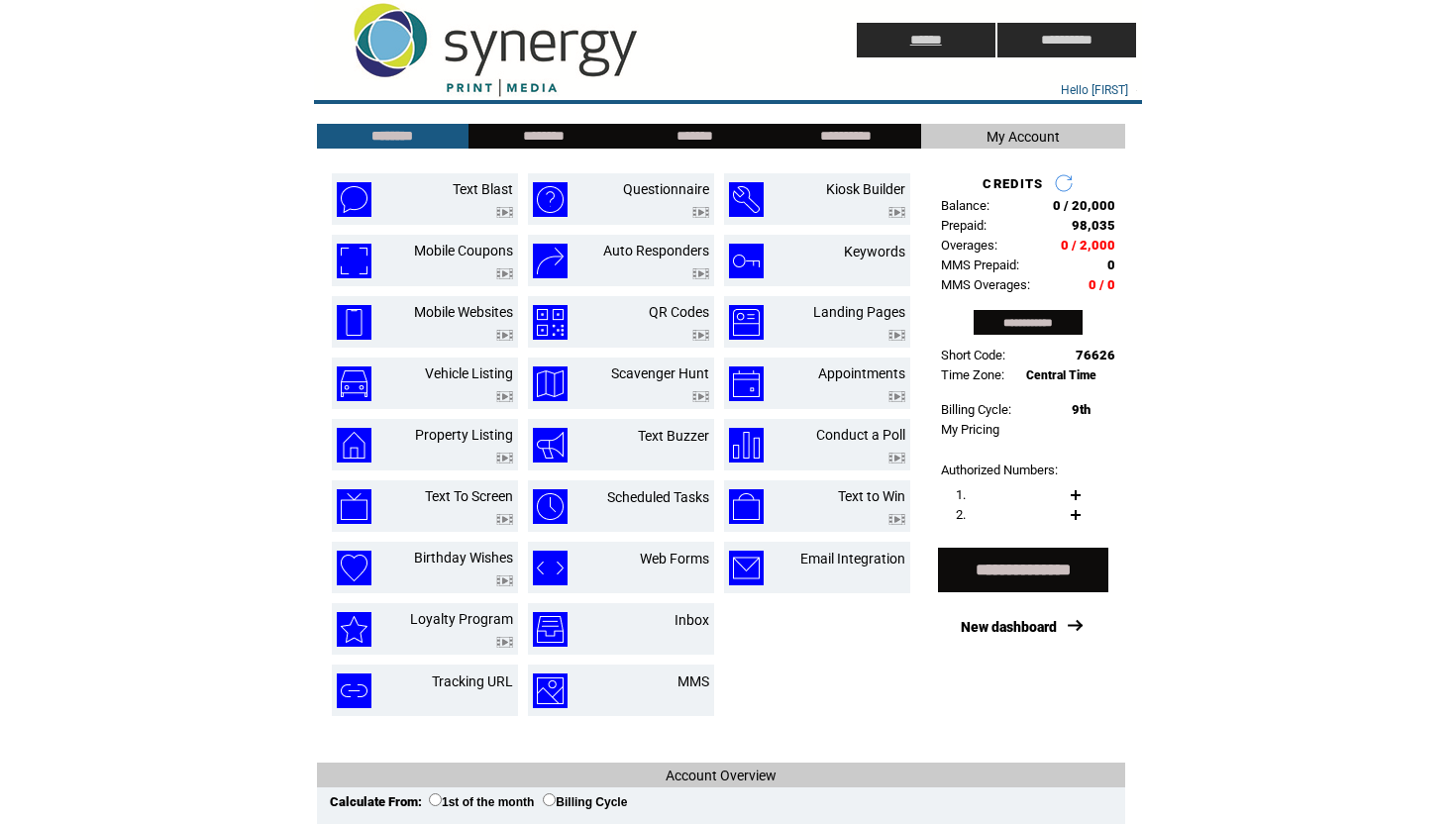 click on "******" at bounding box center [926, 40] 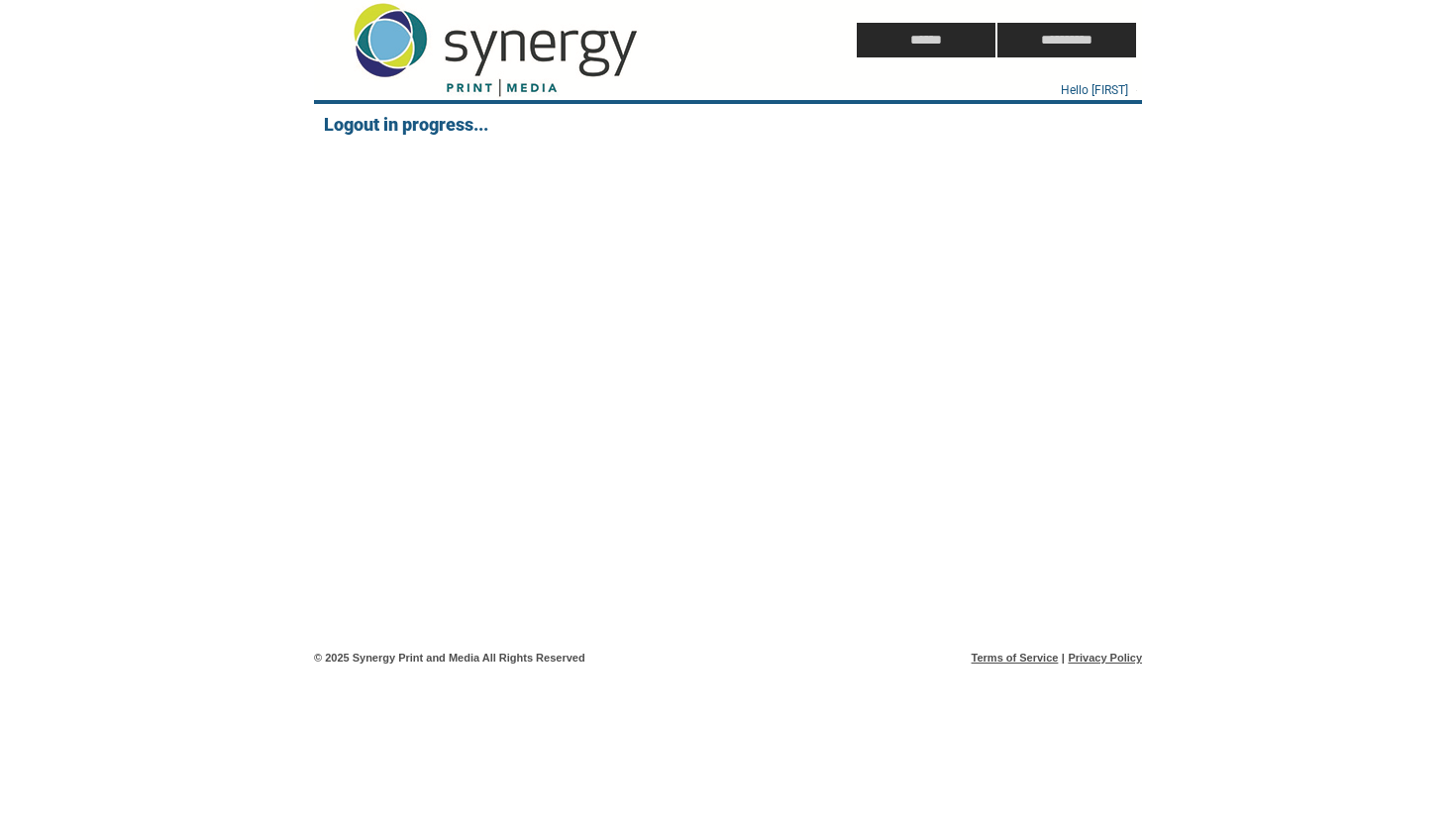scroll, scrollTop: 0, scrollLeft: 0, axis: both 